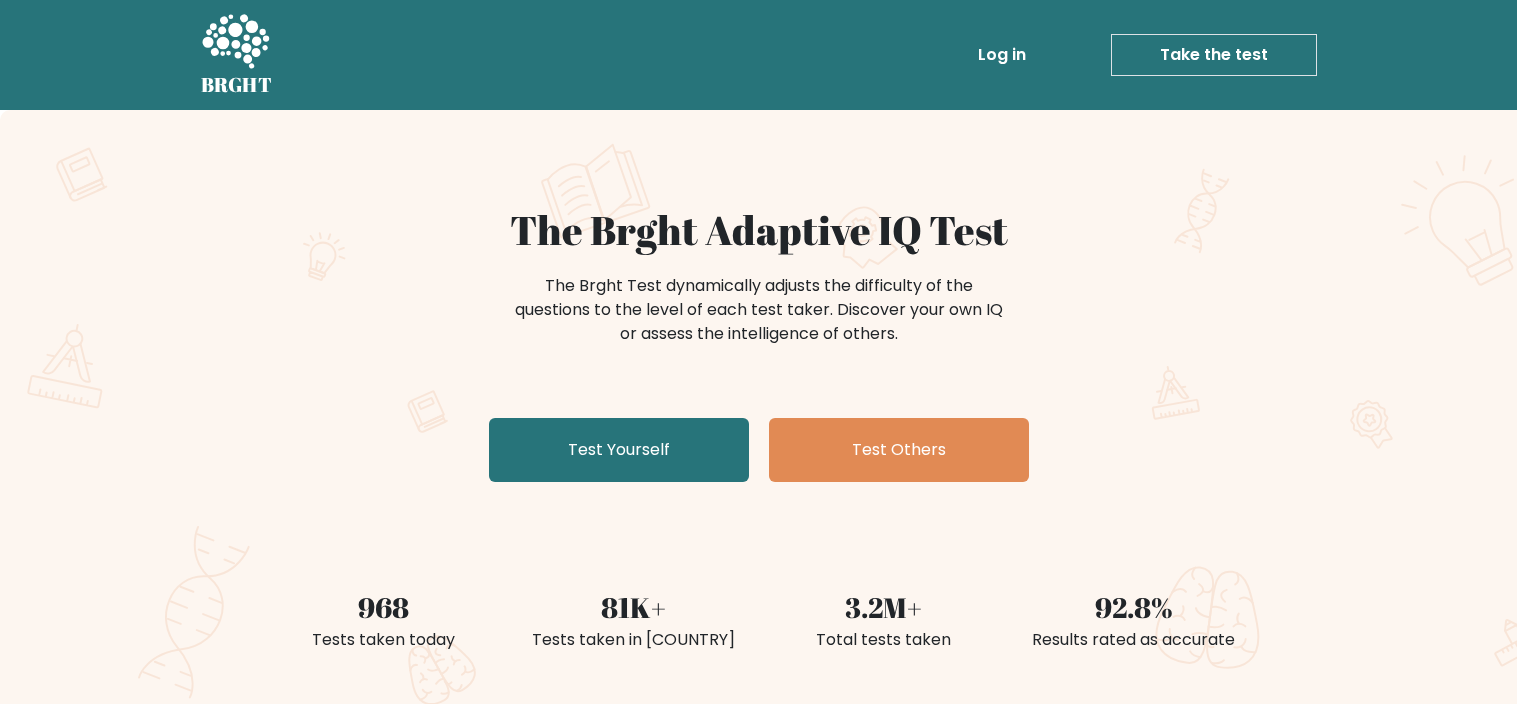 scroll, scrollTop: 0, scrollLeft: 0, axis: both 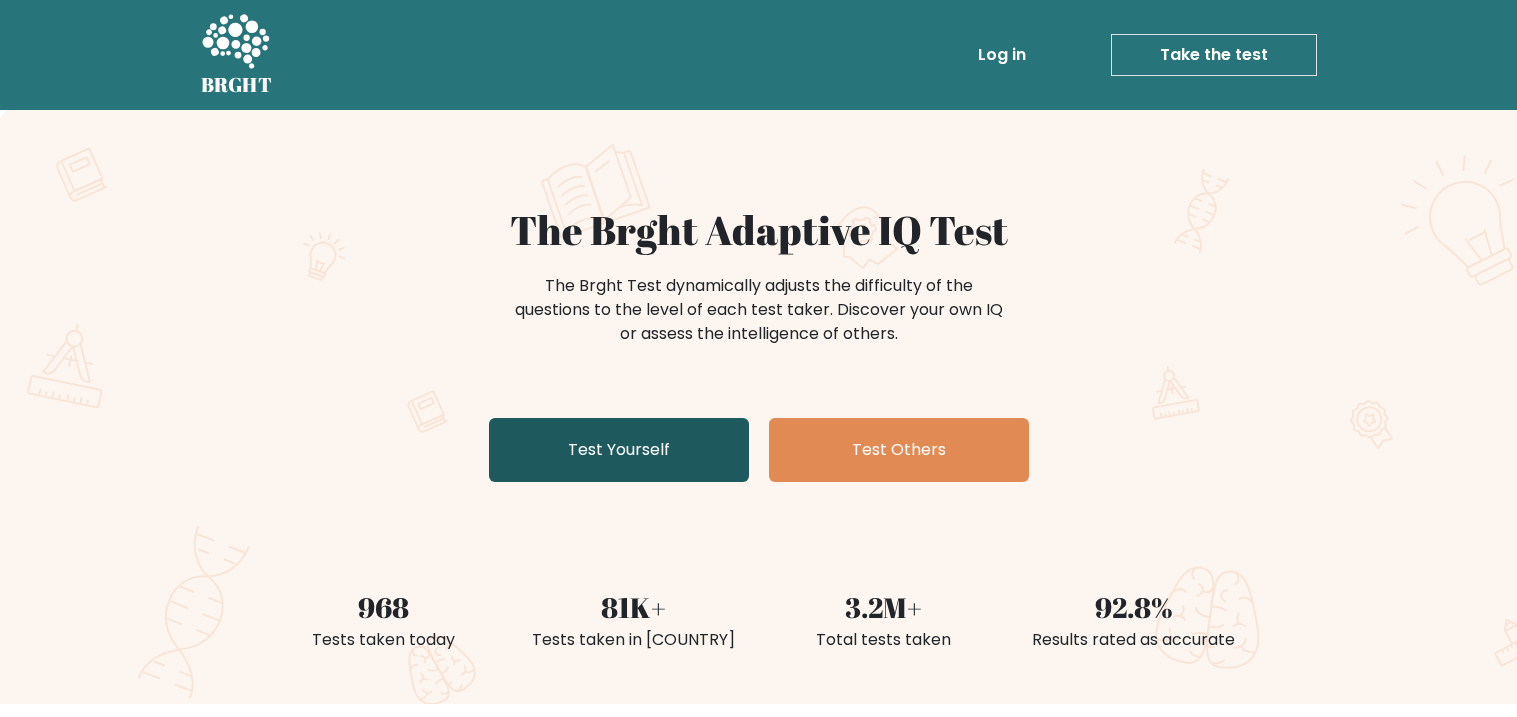 click on "Test Yourself" at bounding box center [619, 450] 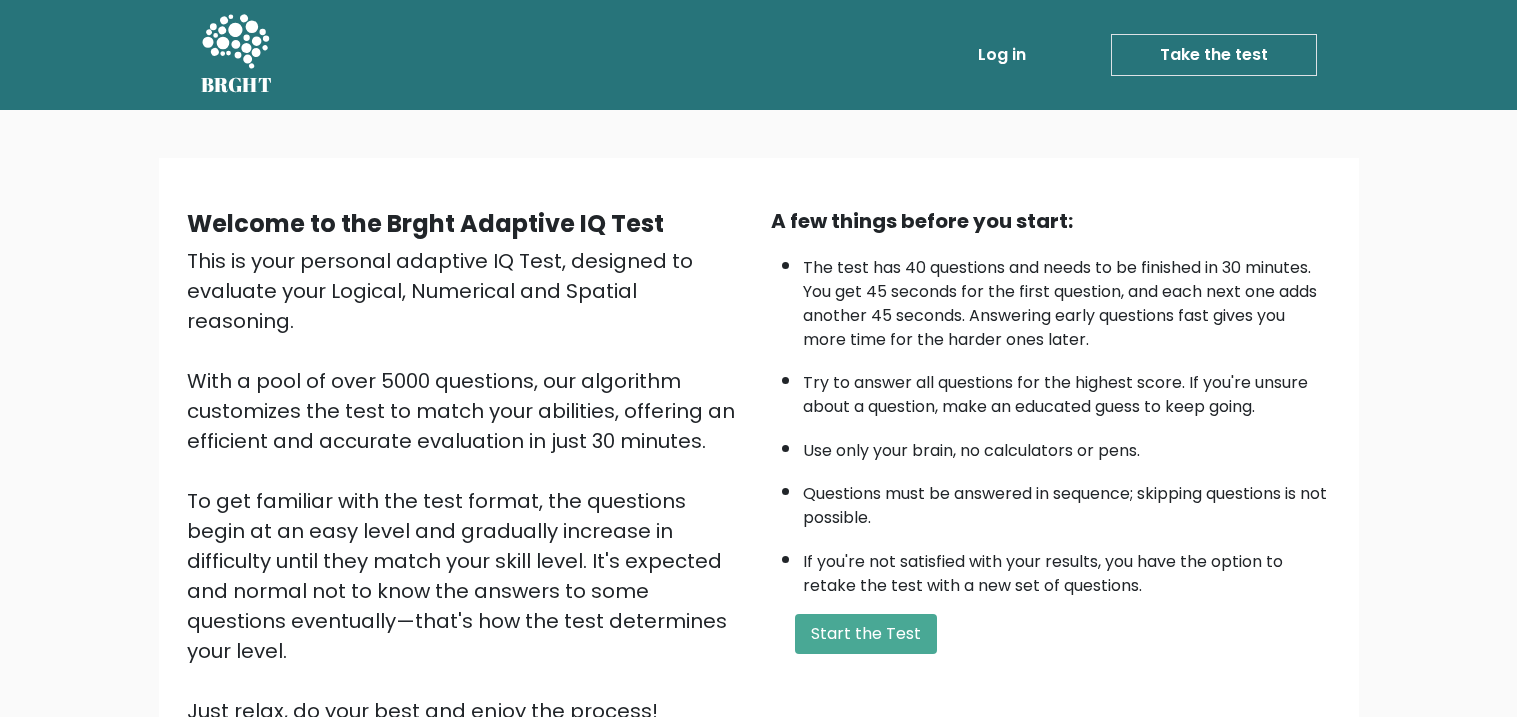 scroll, scrollTop: 198, scrollLeft: 0, axis: vertical 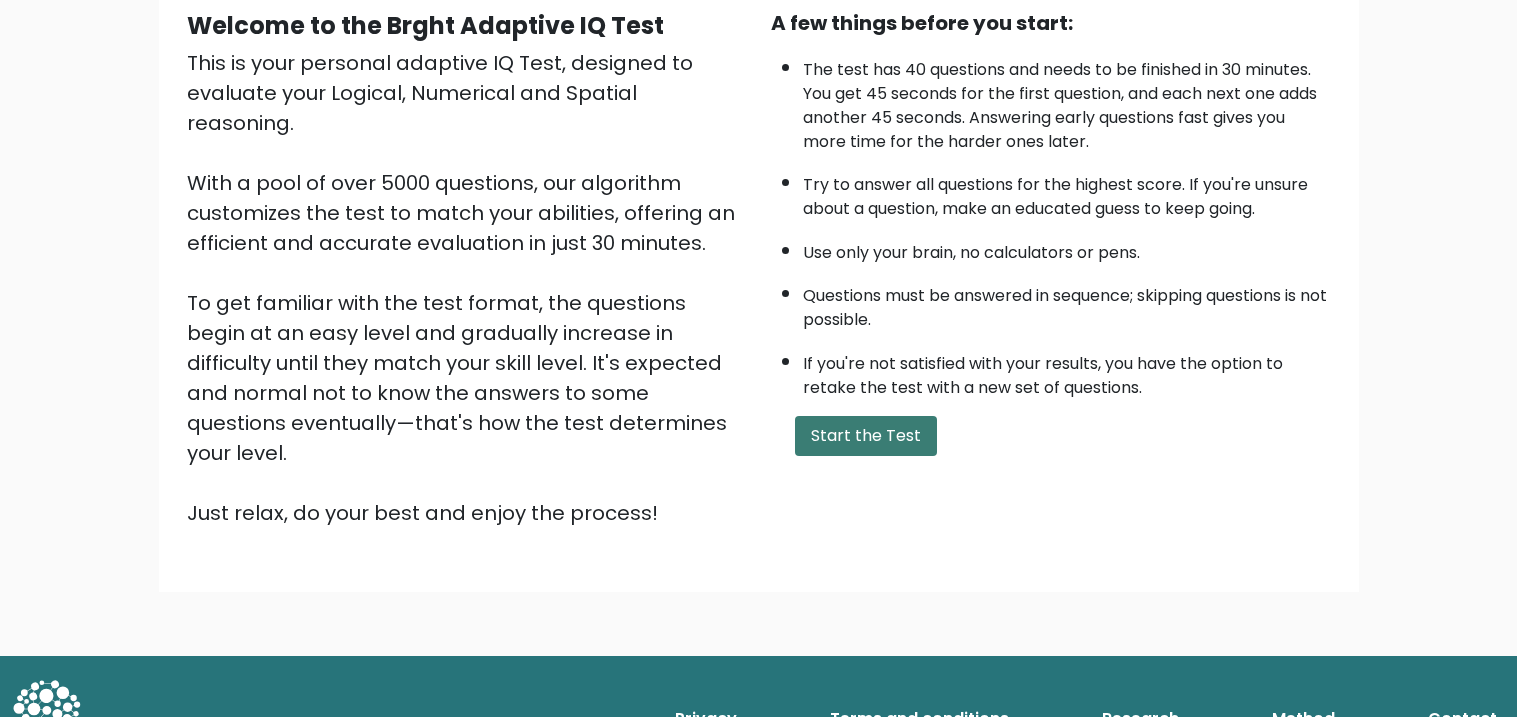 click on "Start the Test" at bounding box center [866, 436] 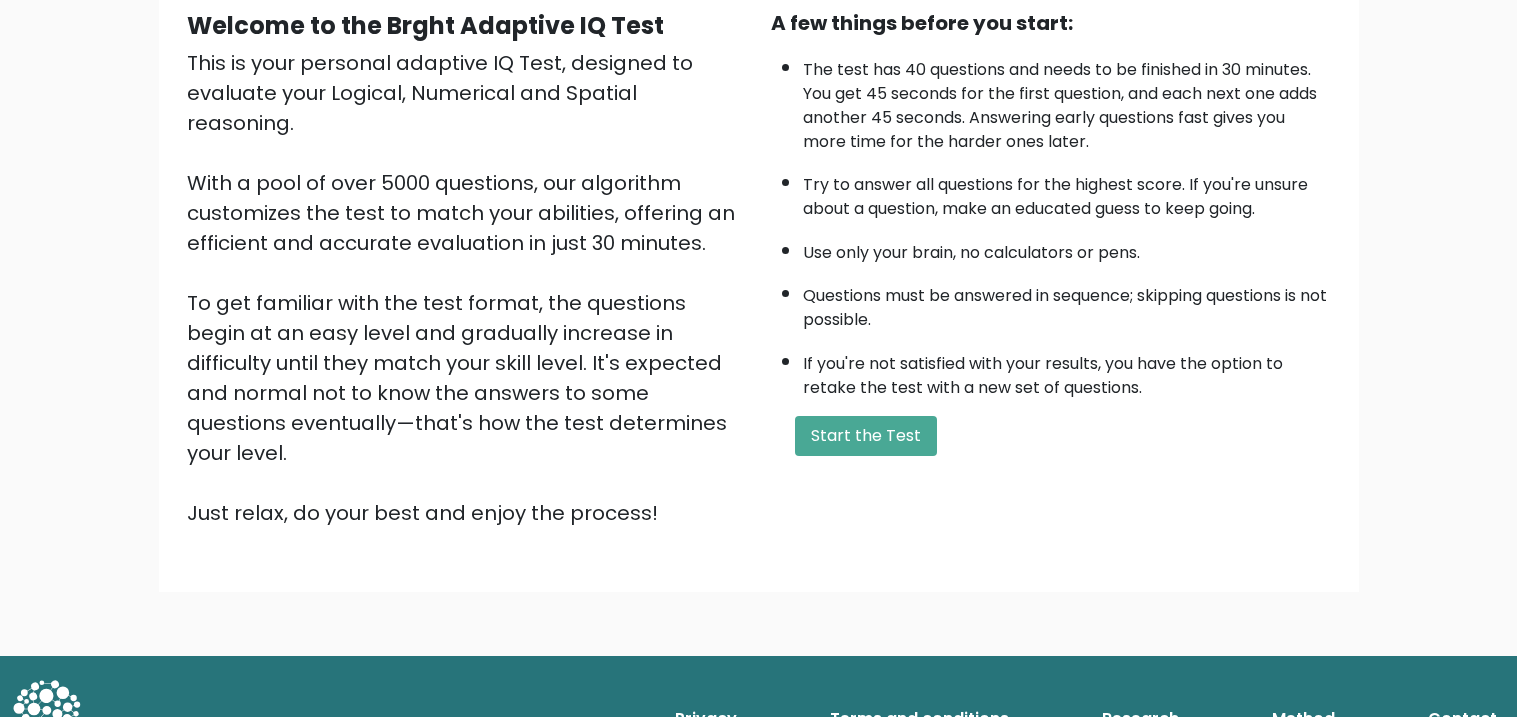 click on "A few things before you start:
The test has 40 questions and needs to be finished in 30 minutes. You get 45 seconds for the first question, and each next one adds another 45 seconds. Answering early questions fast gives you more time for the harder ones later.
Try to answer all questions for the highest score. If you're unsure about a question, make an educated guess to keep going.
Use only your brain, no calculators or pens.
Questions must be answered in sequence; skipping questions is not possible.
If you're not satisfied with your results, you have the option to retake the test with a new set of questions.
Start the Test" at bounding box center (1051, 268) 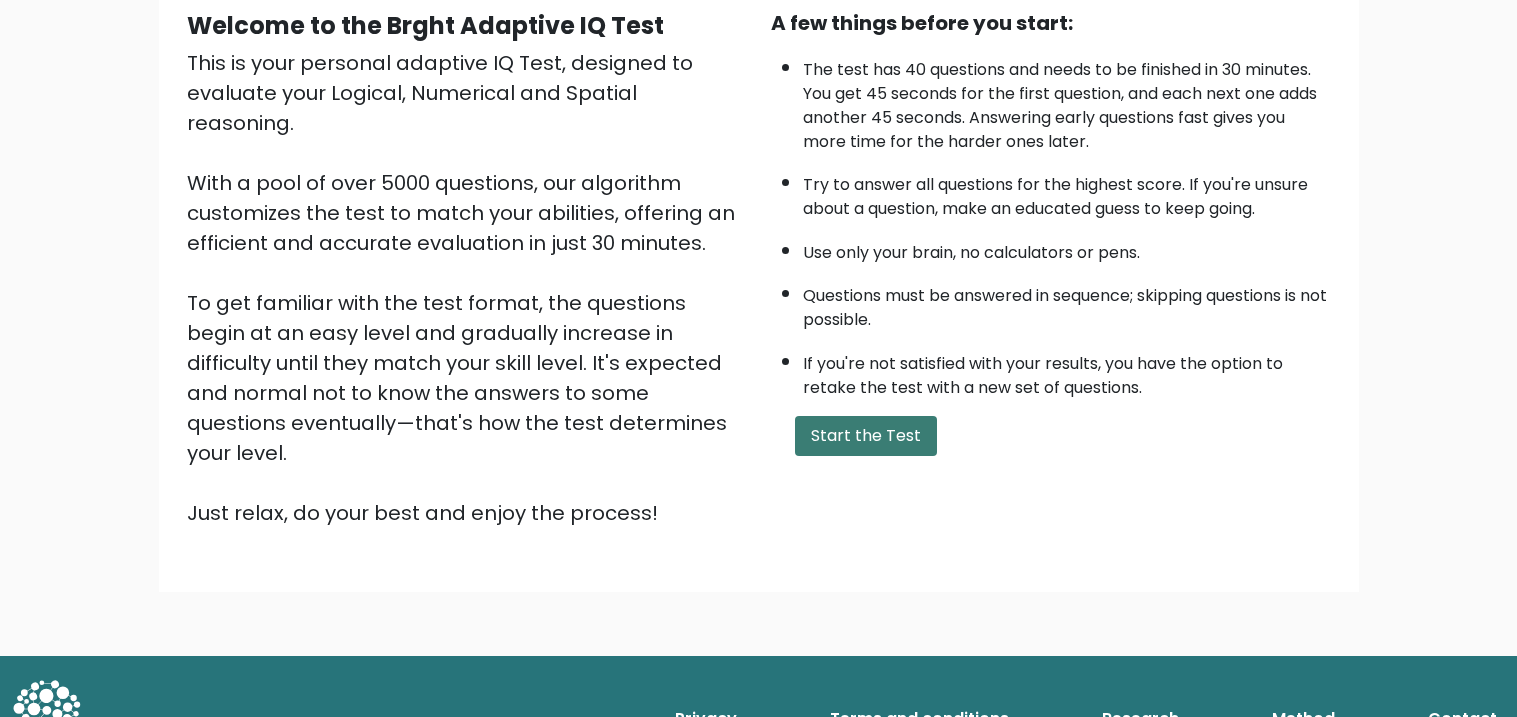 click on "Start the Test" at bounding box center [866, 436] 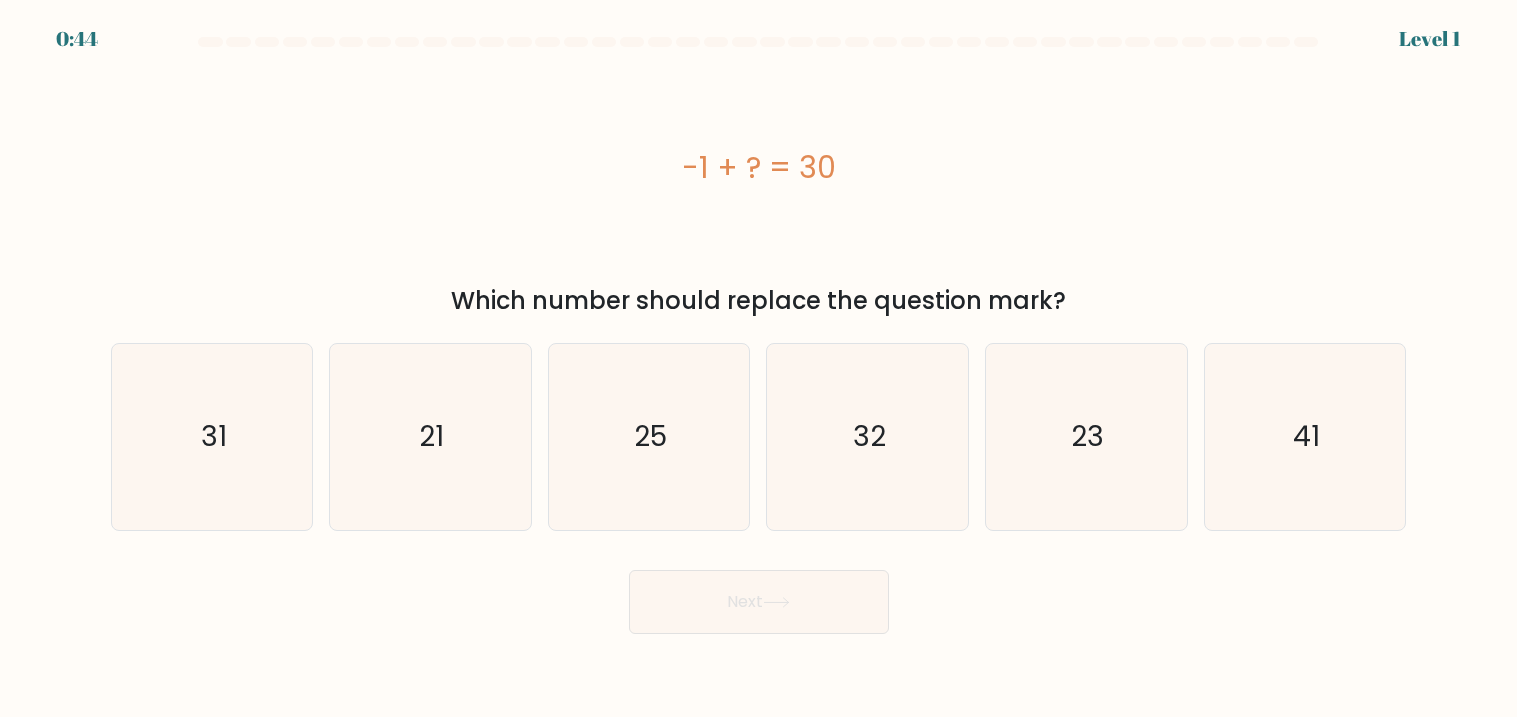 scroll, scrollTop: 0, scrollLeft: 0, axis: both 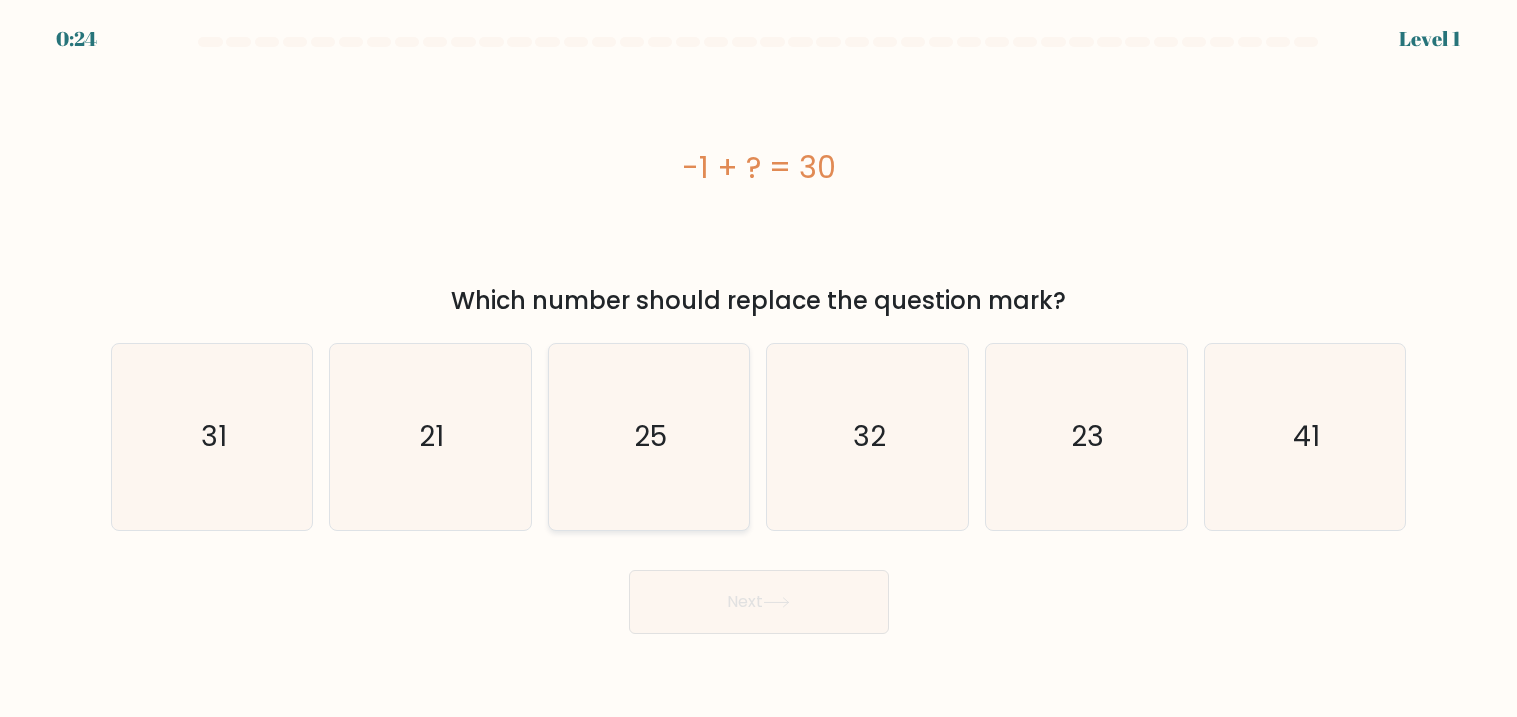 click on "25" 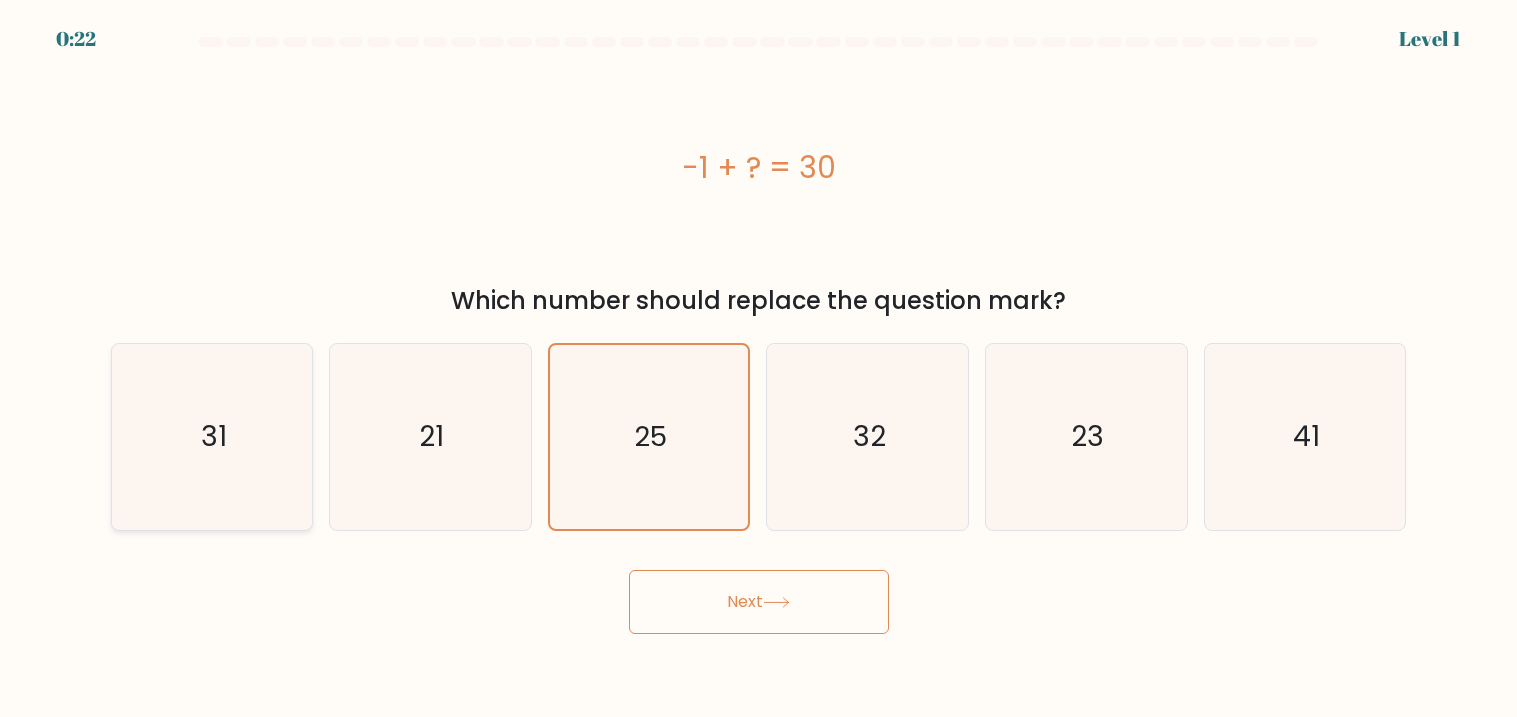 click on "31" 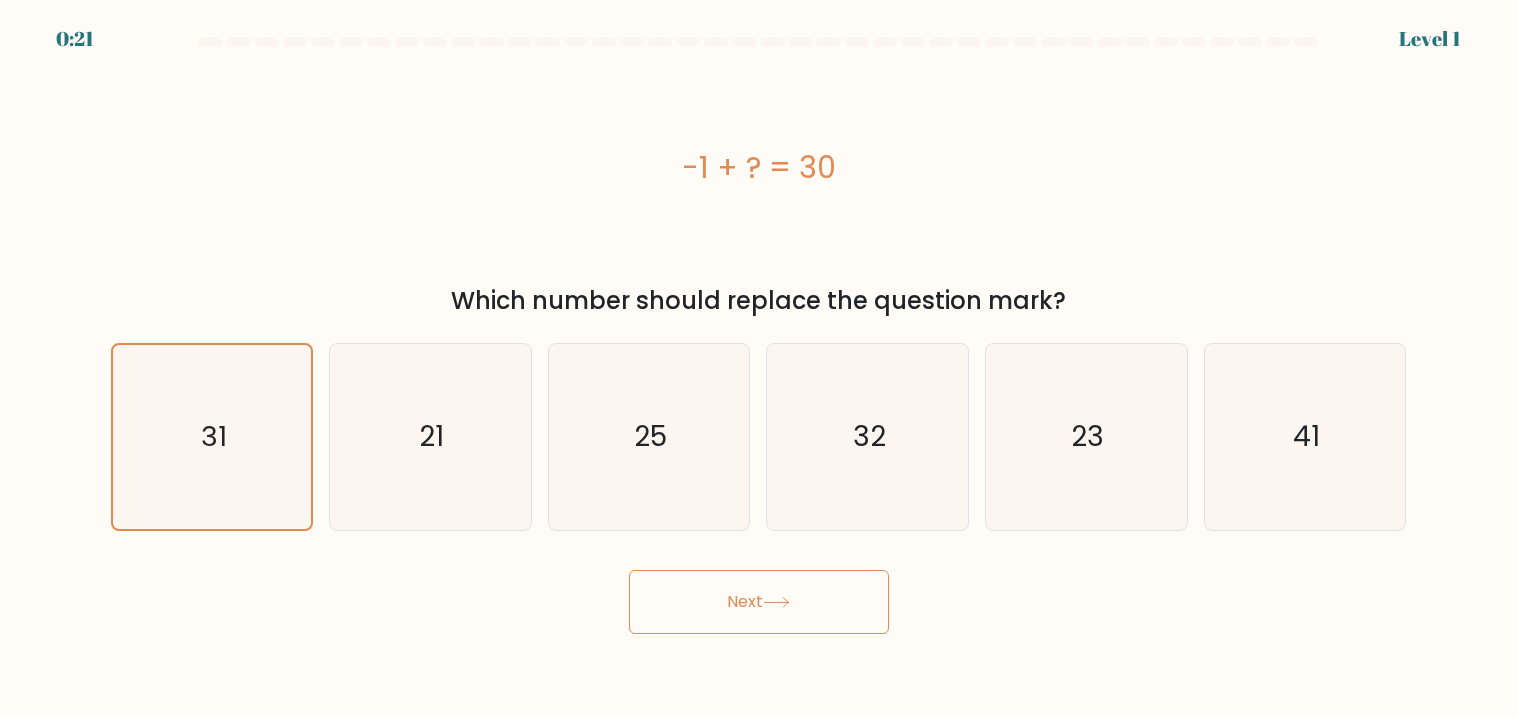 click on "Next" at bounding box center [759, 602] 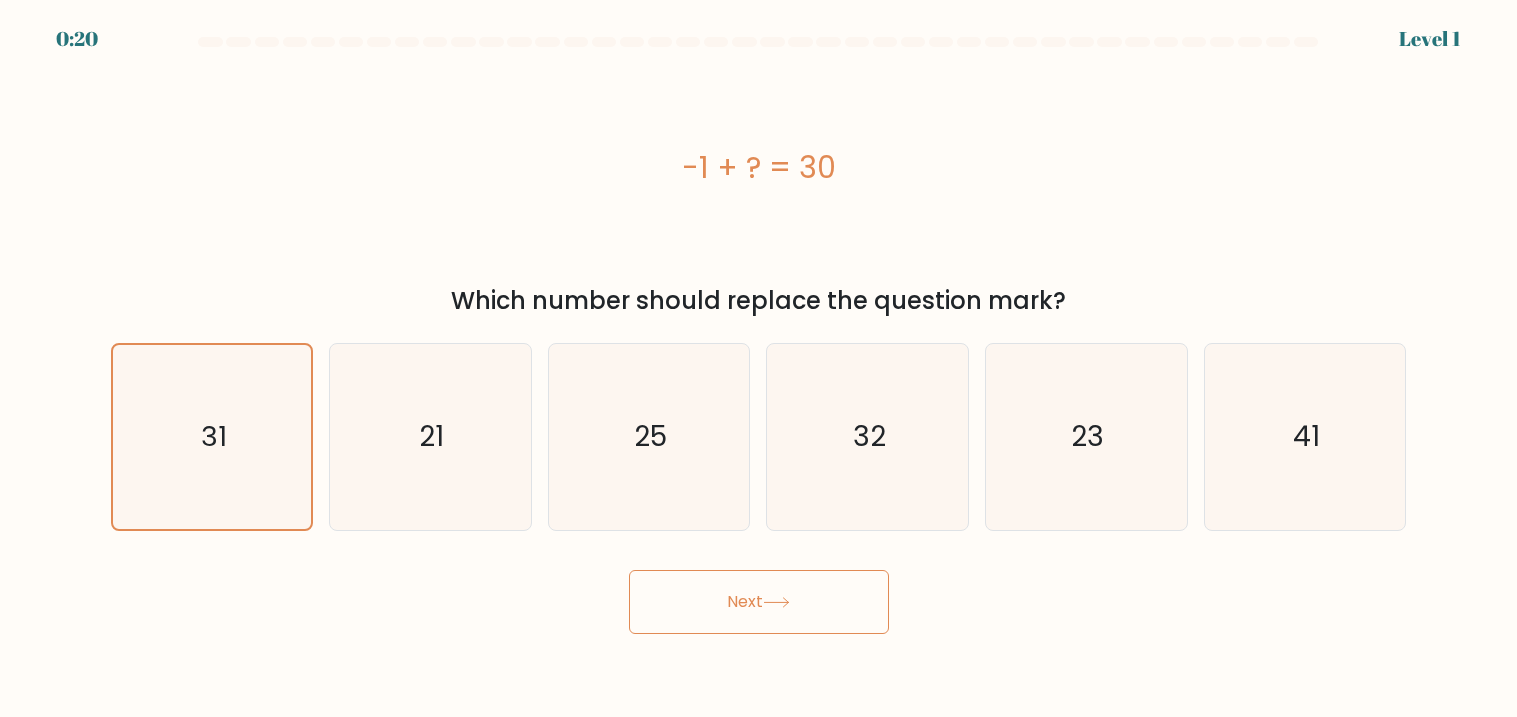 click on "Next" at bounding box center [759, 602] 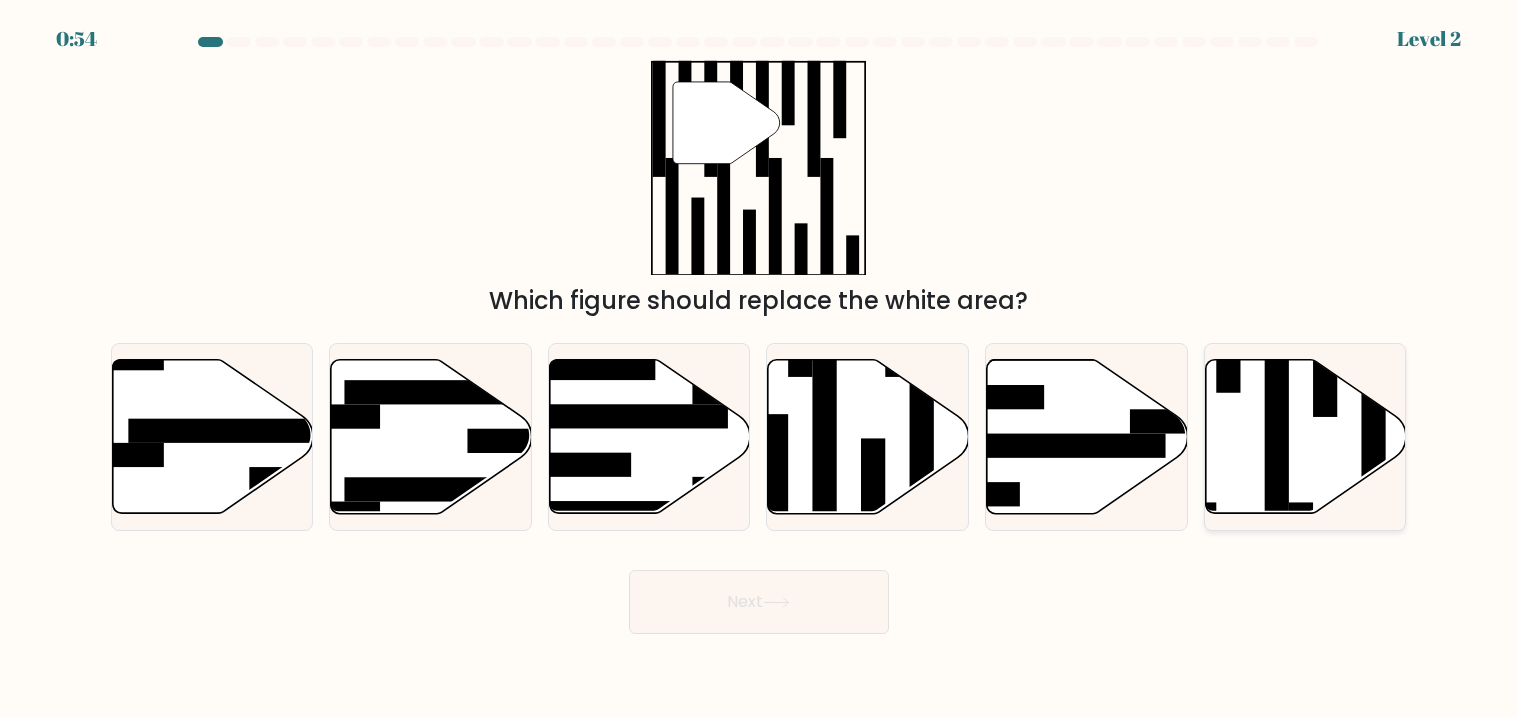 click 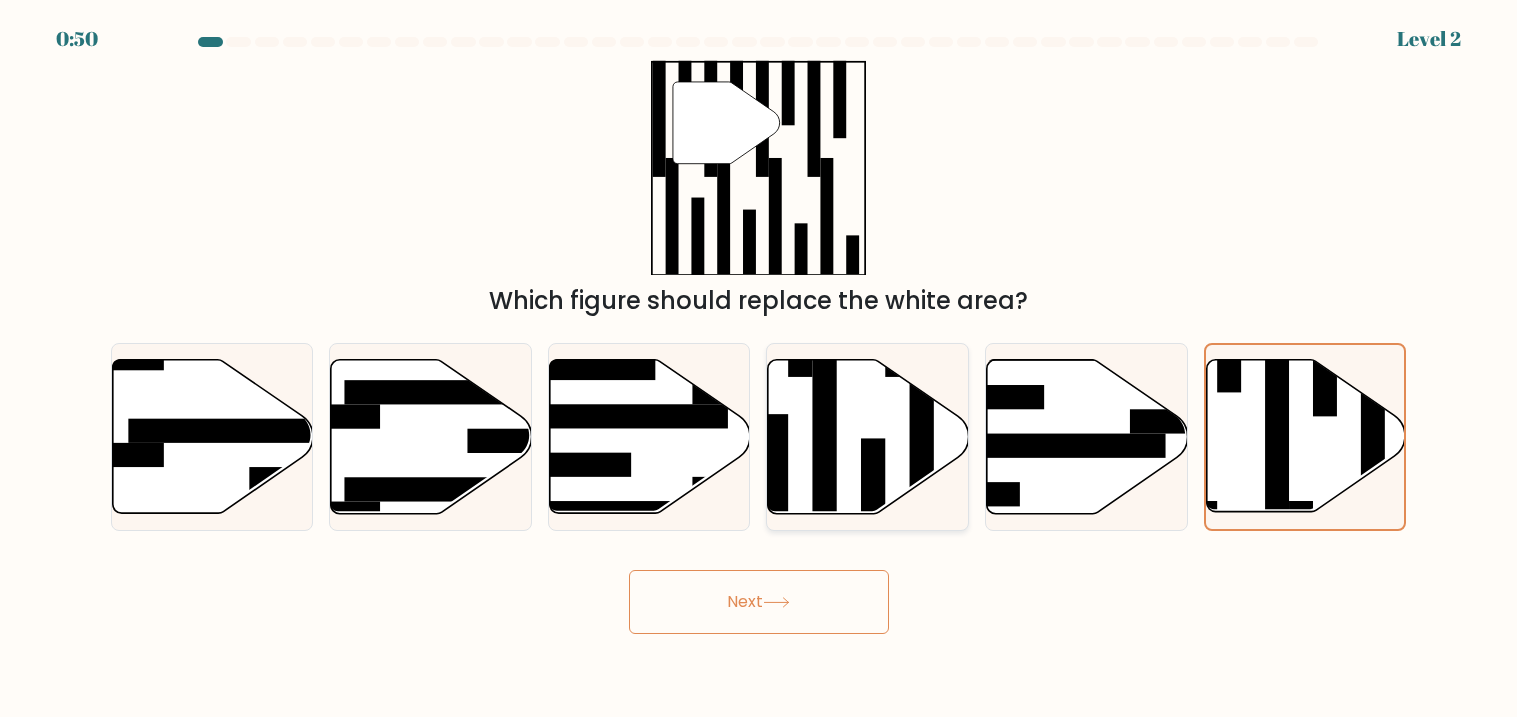 click 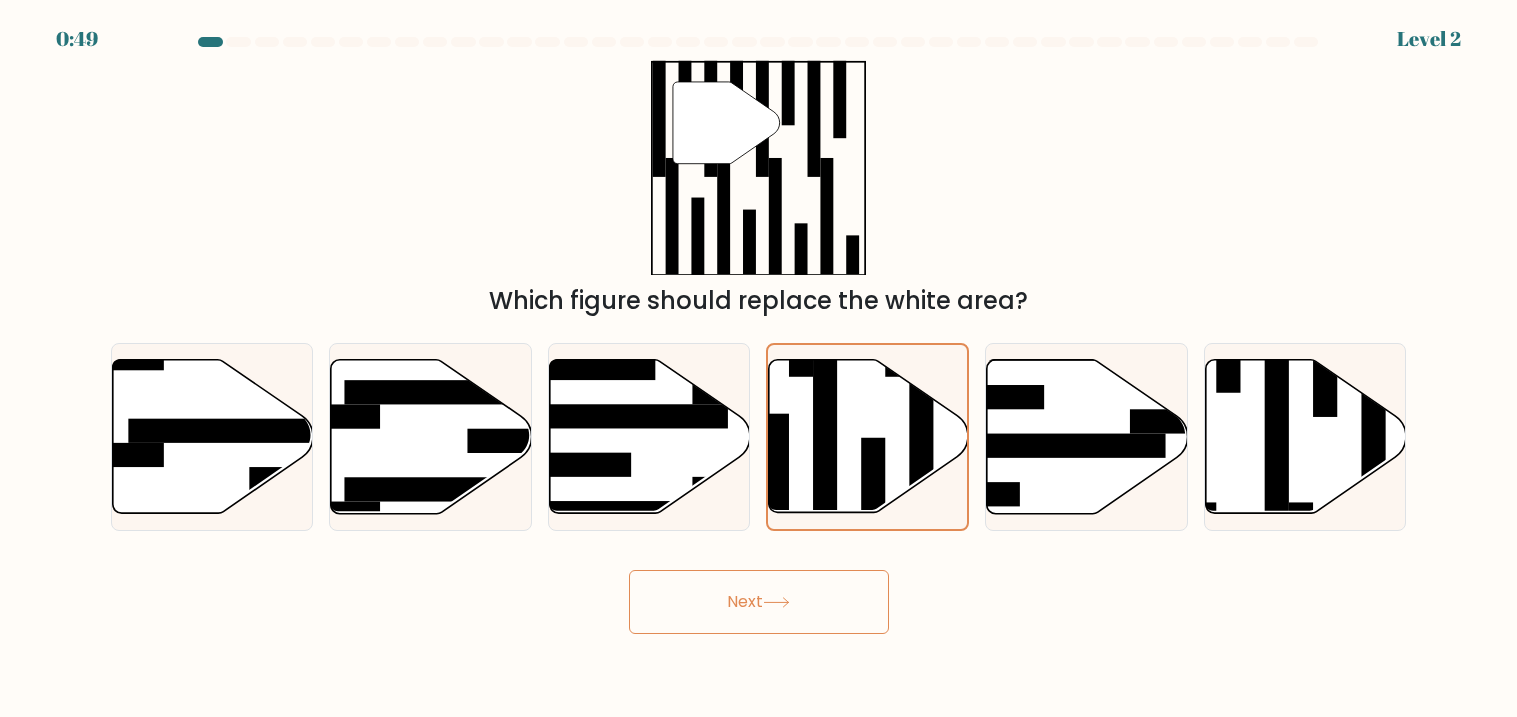 click on "Next" at bounding box center [759, 602] 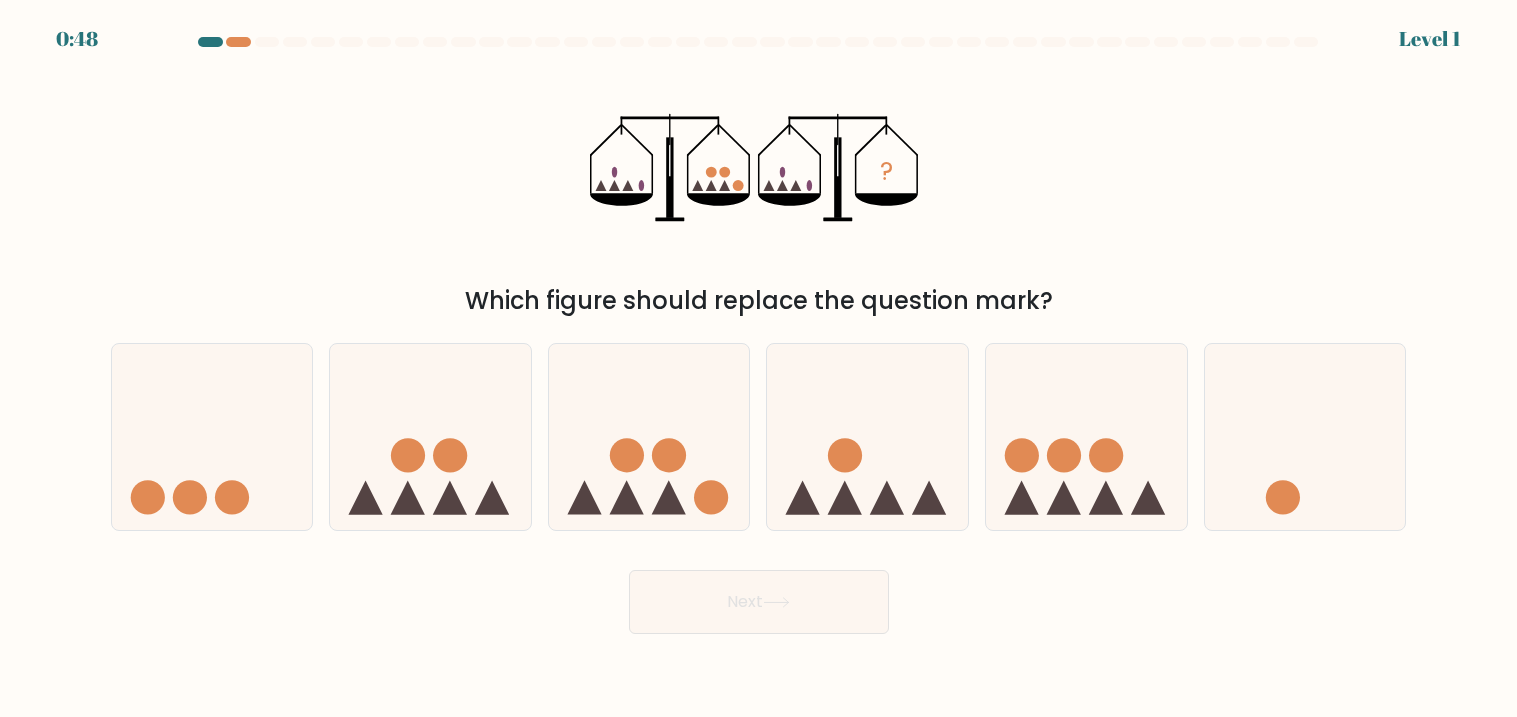 click on "Next" at bounding box center (759, 602) 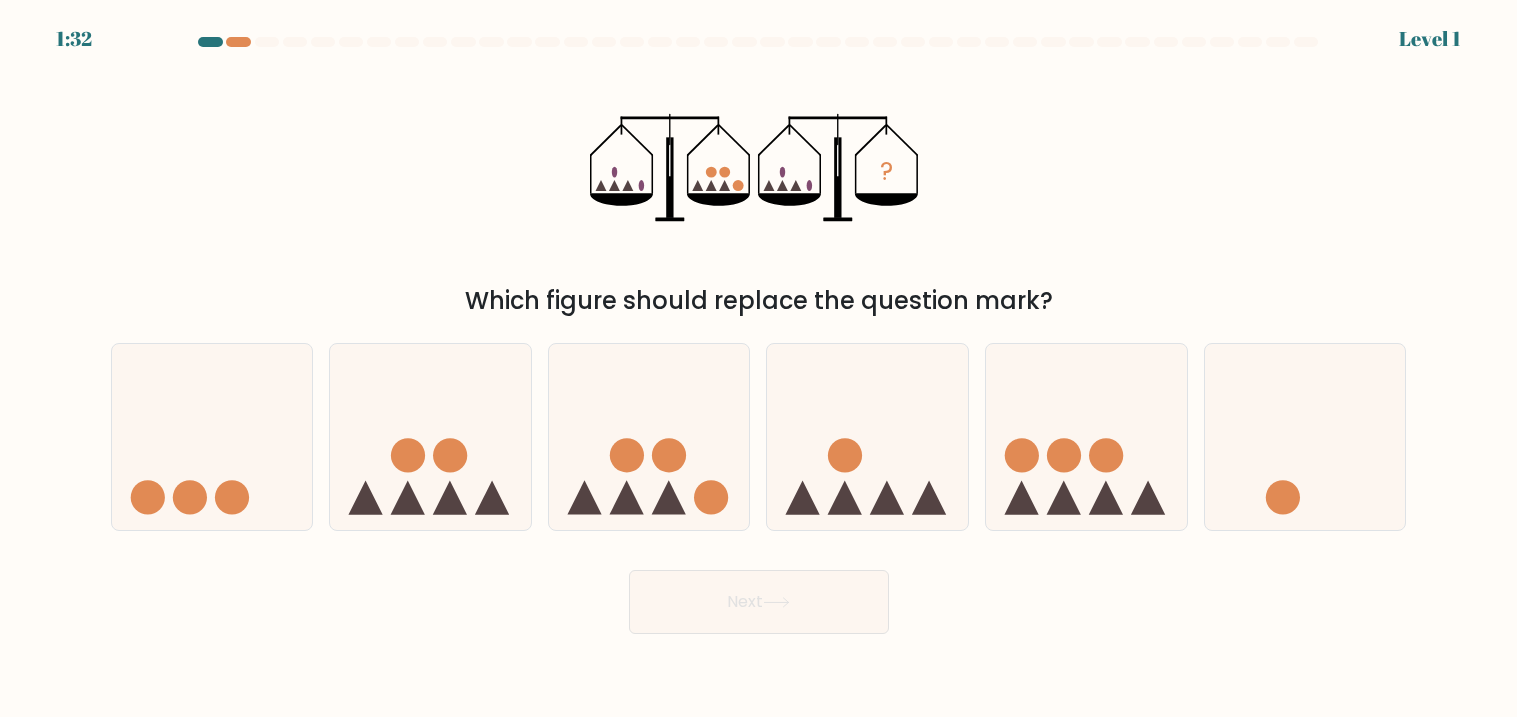 click on "Next" at bounding box center [759, 602] 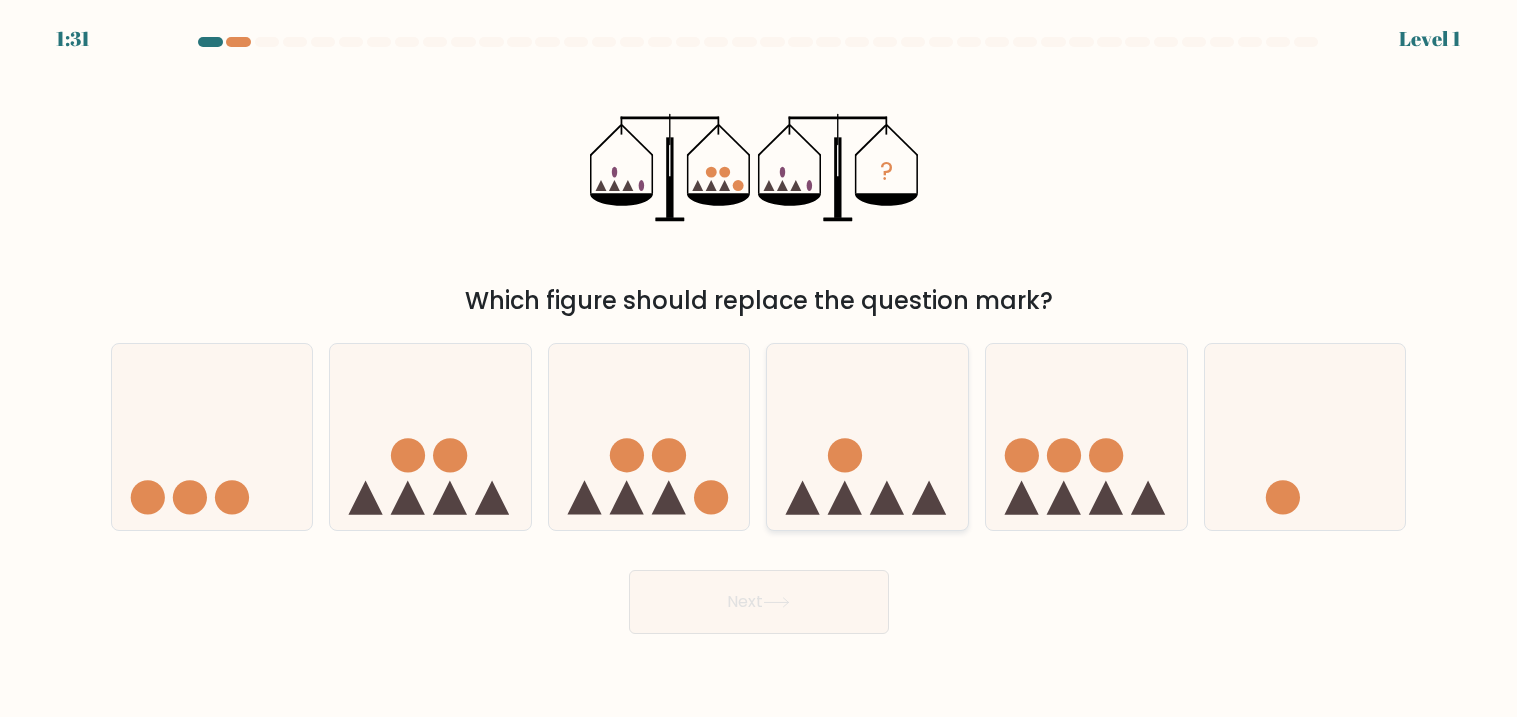 click 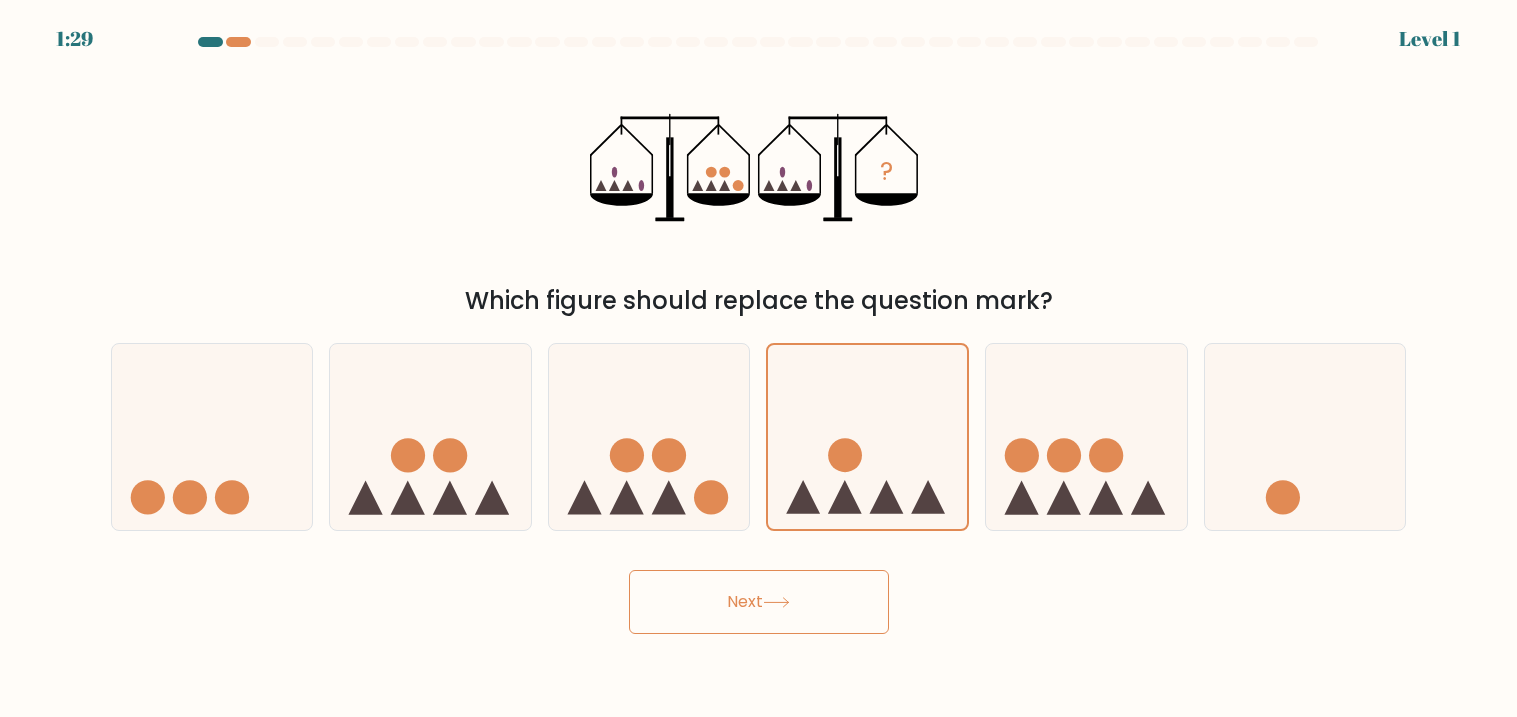 click on "Next" at bounding box center (759, 594) 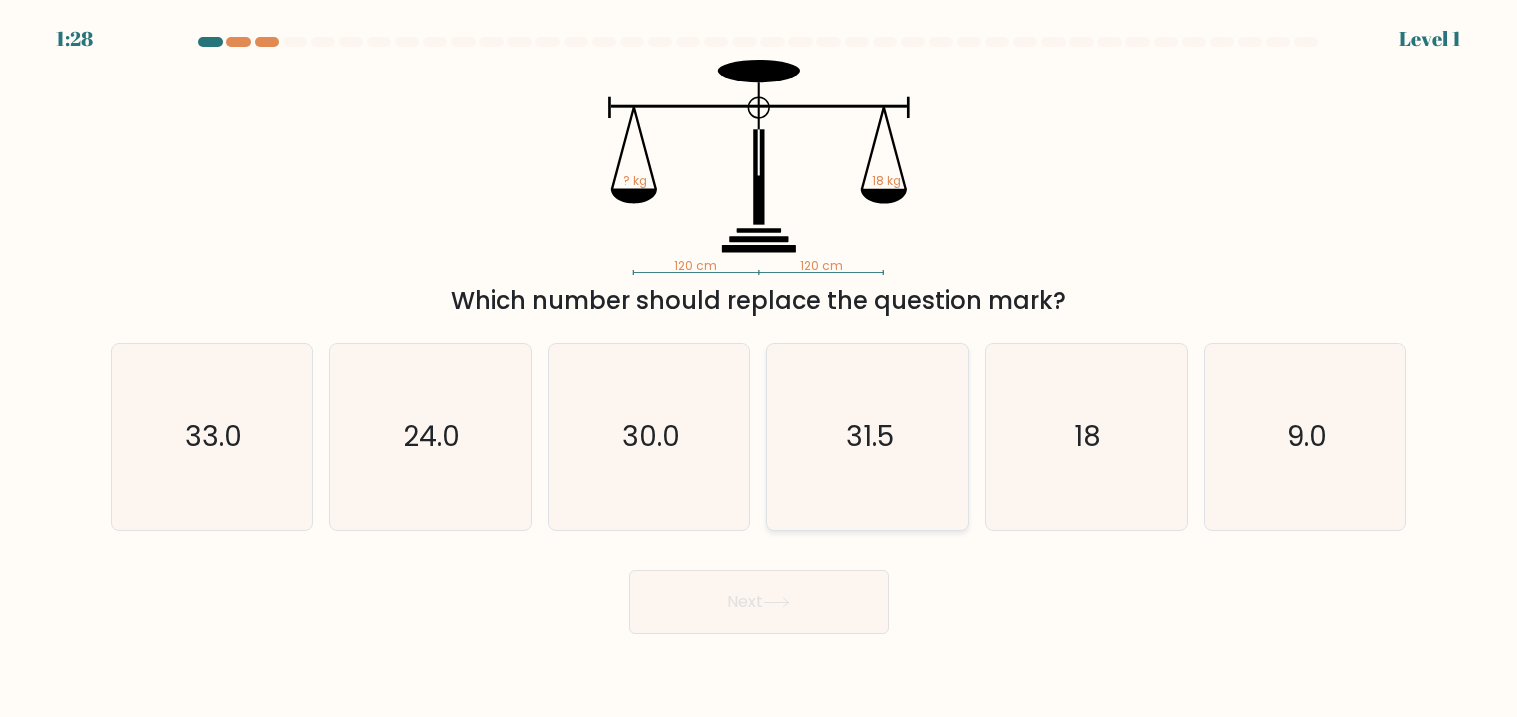 click on "31.5" 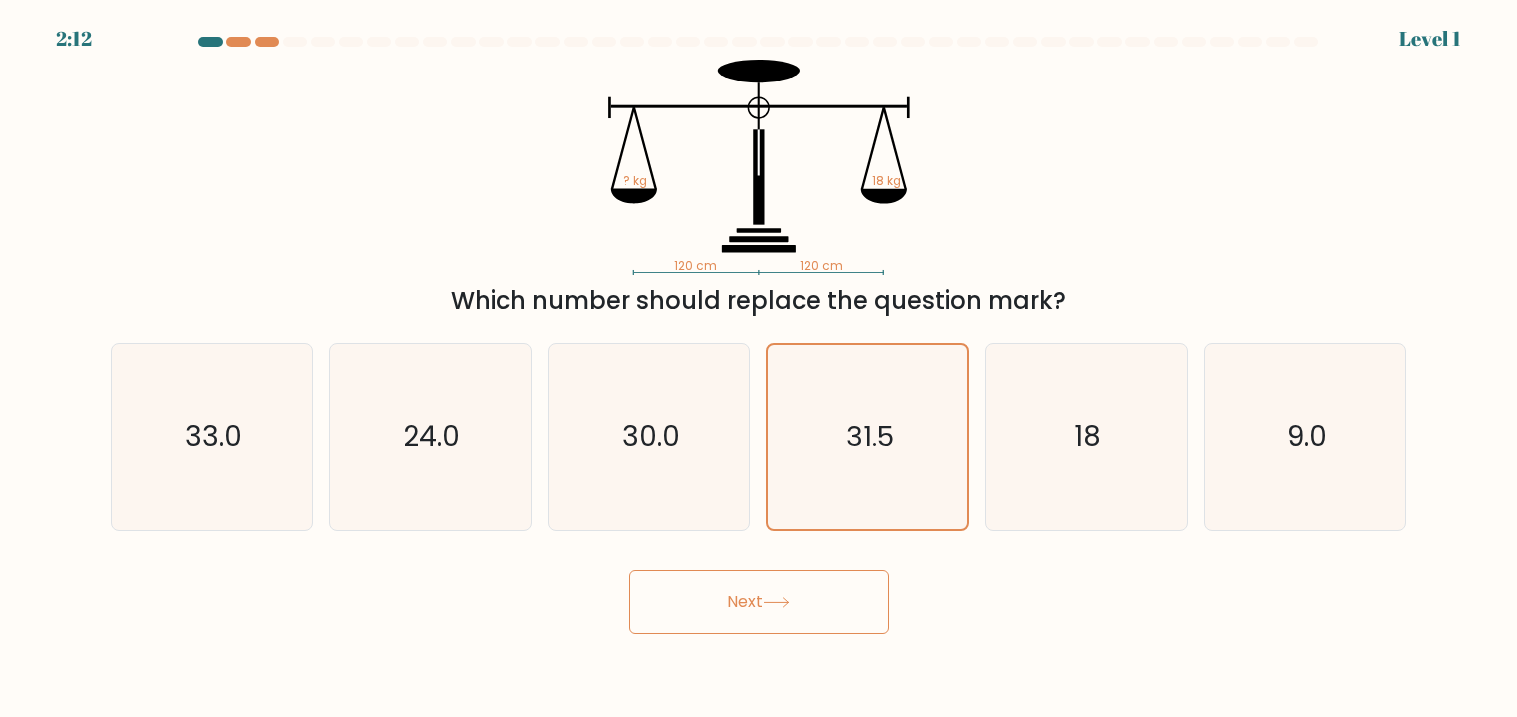 click on "2:12
Level 1" at bounding box center (758, 358) 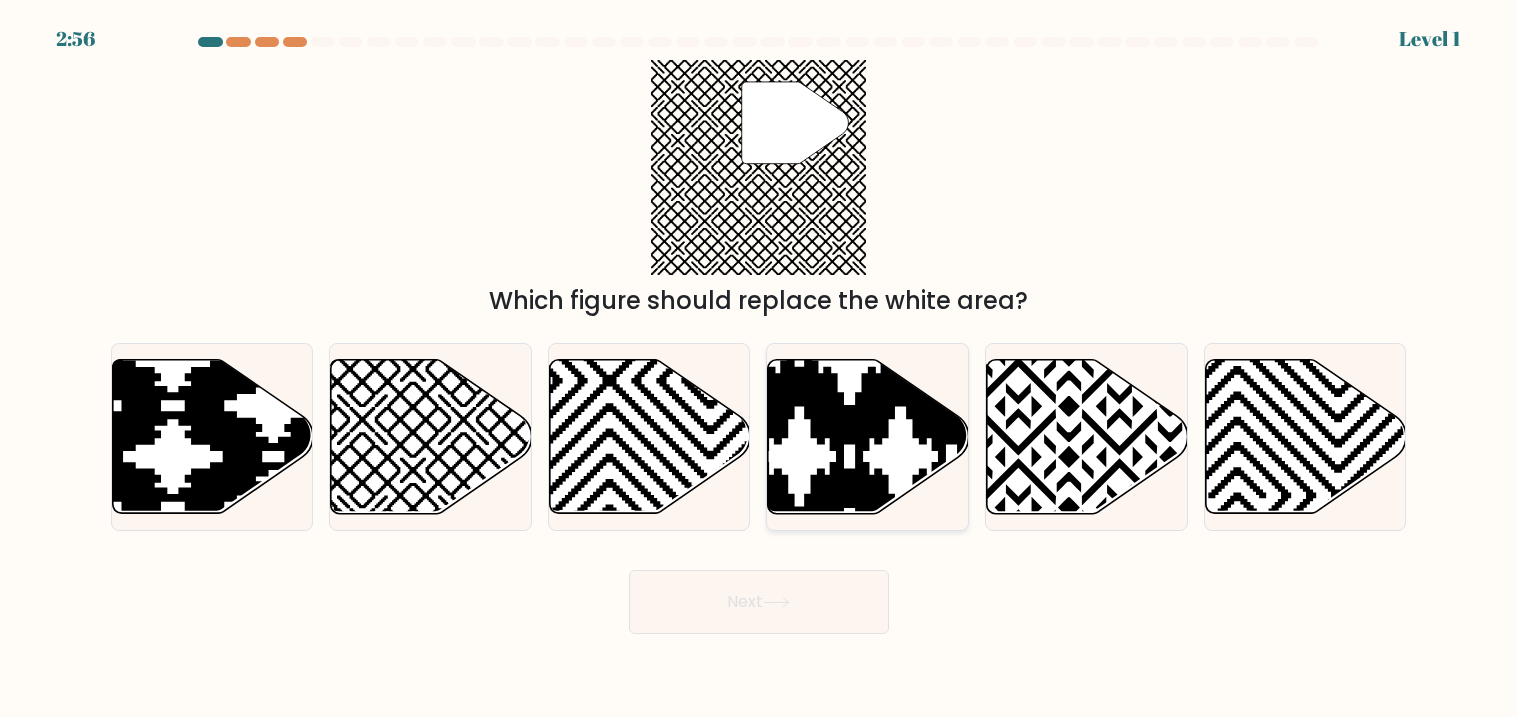 click 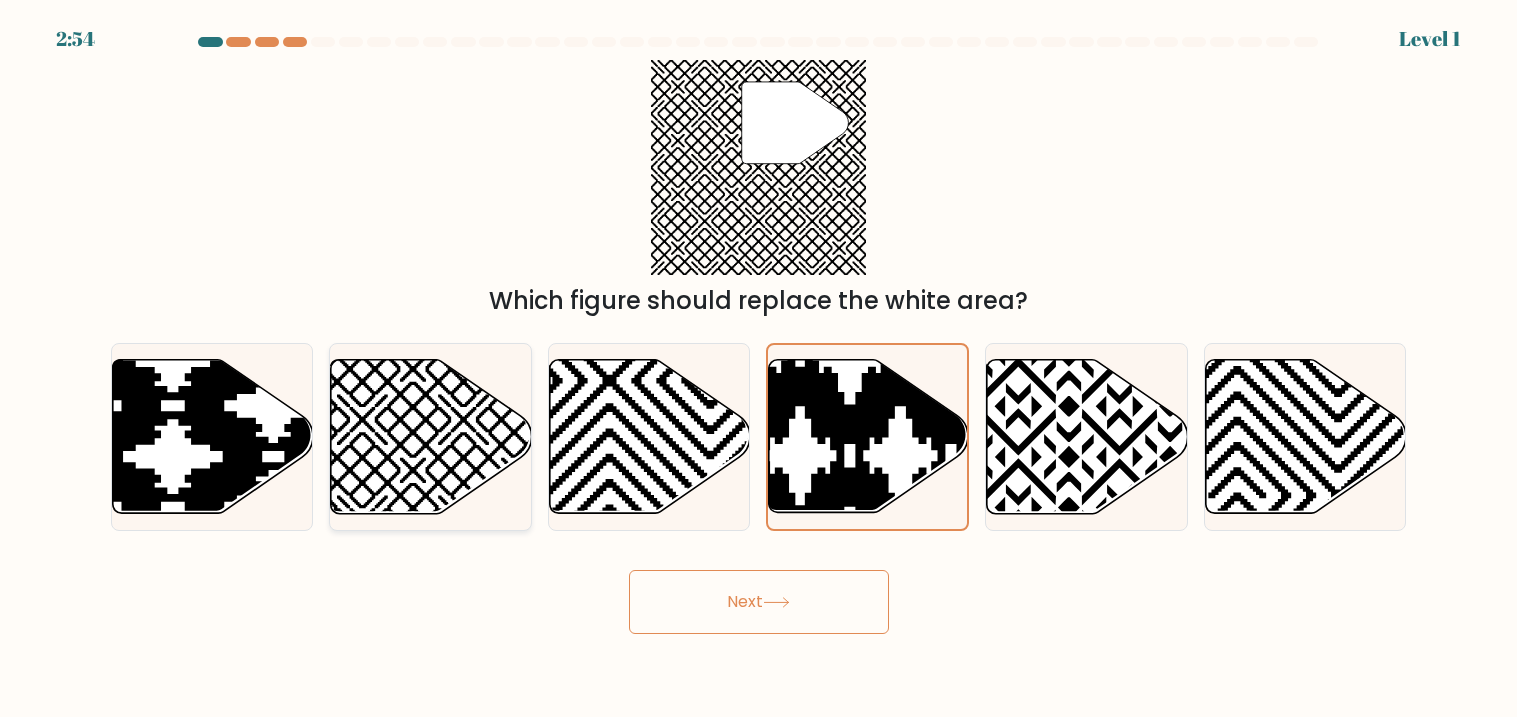 click 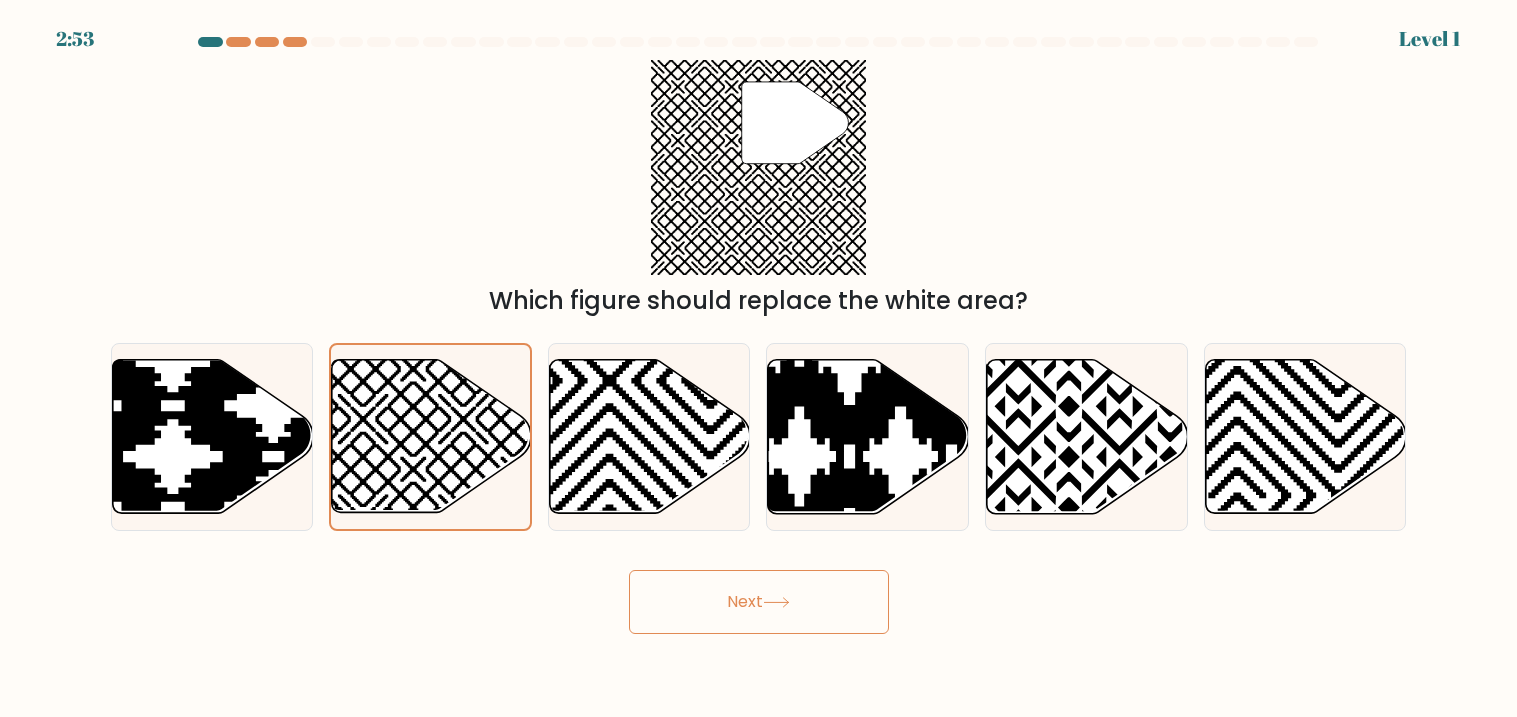 click on "Next" at bounding box center [759, 602] 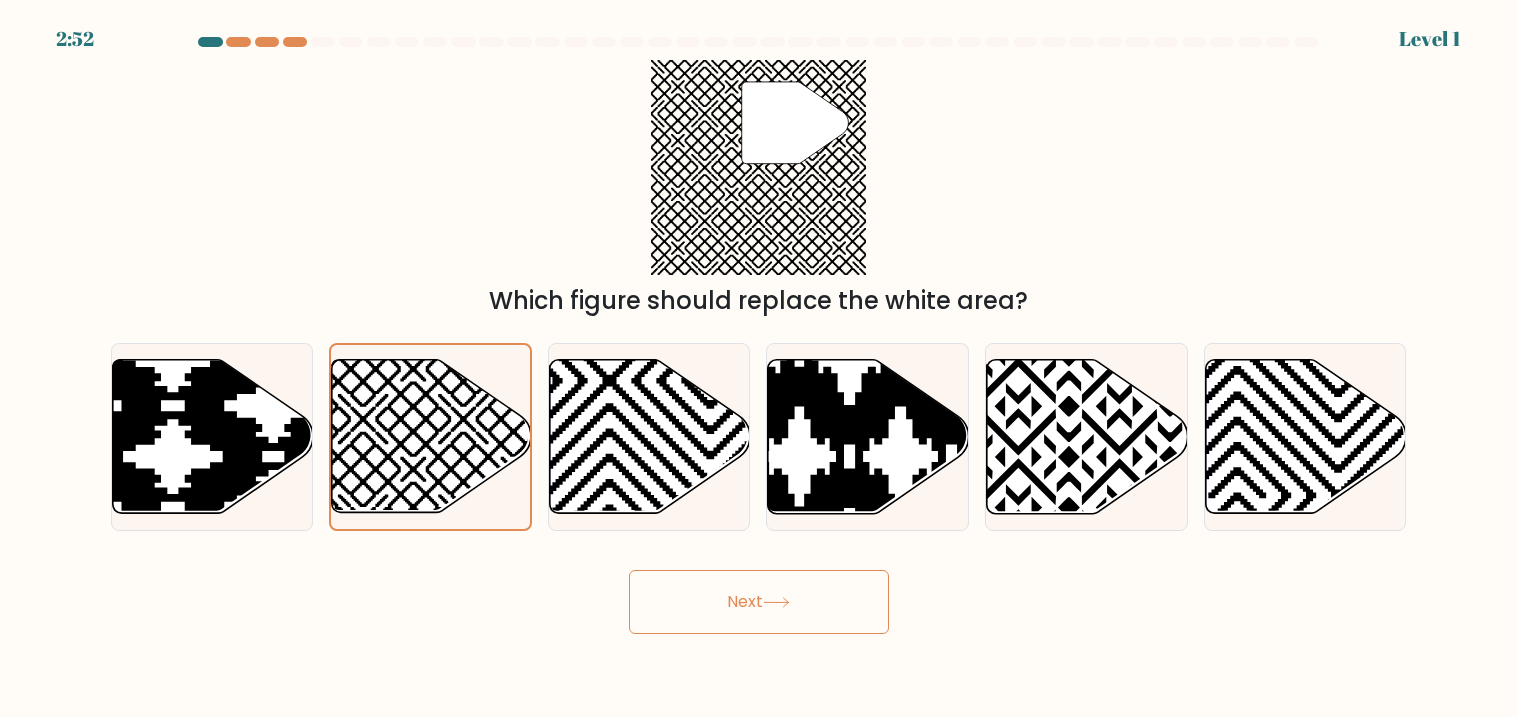 click on "Next" at bounding box center (759, 602) 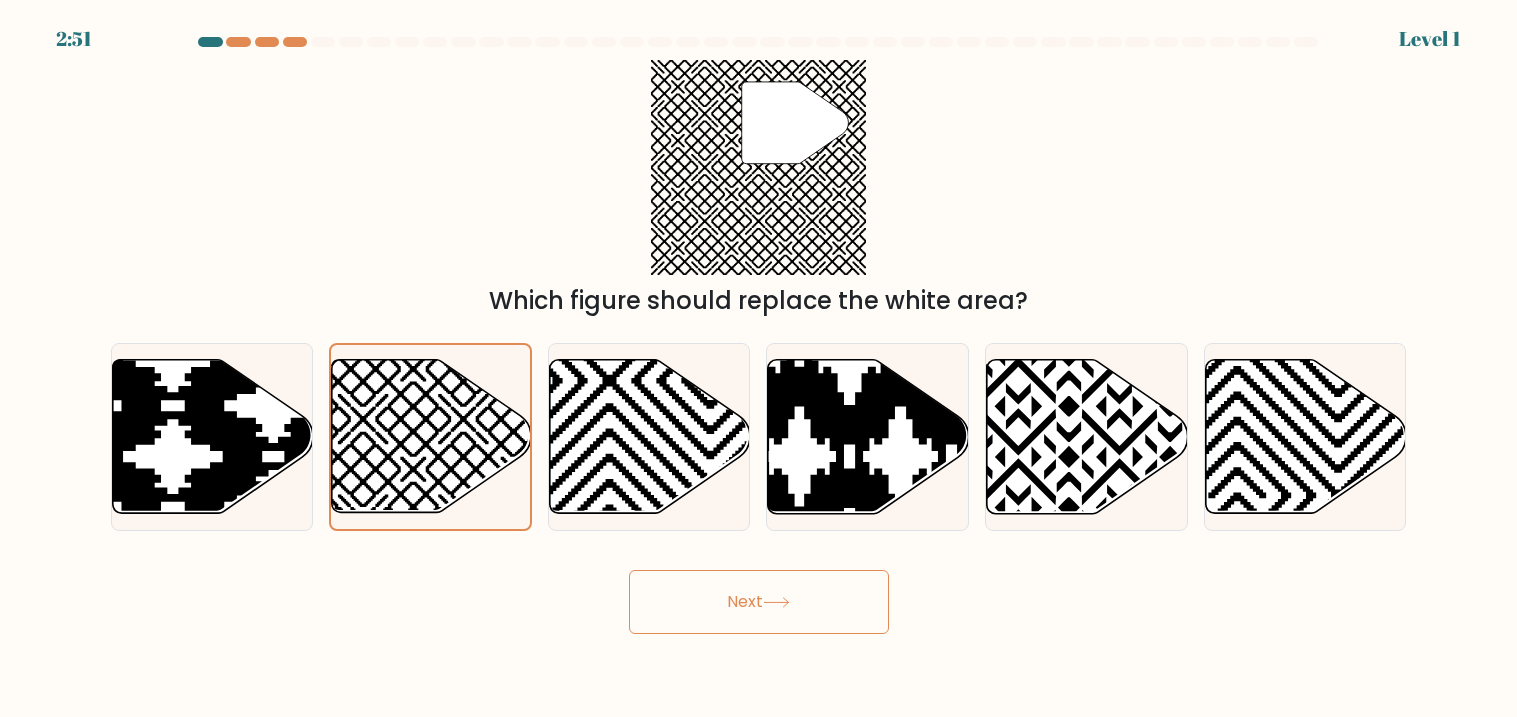 click on "Next" at bounding box center (759, 602) 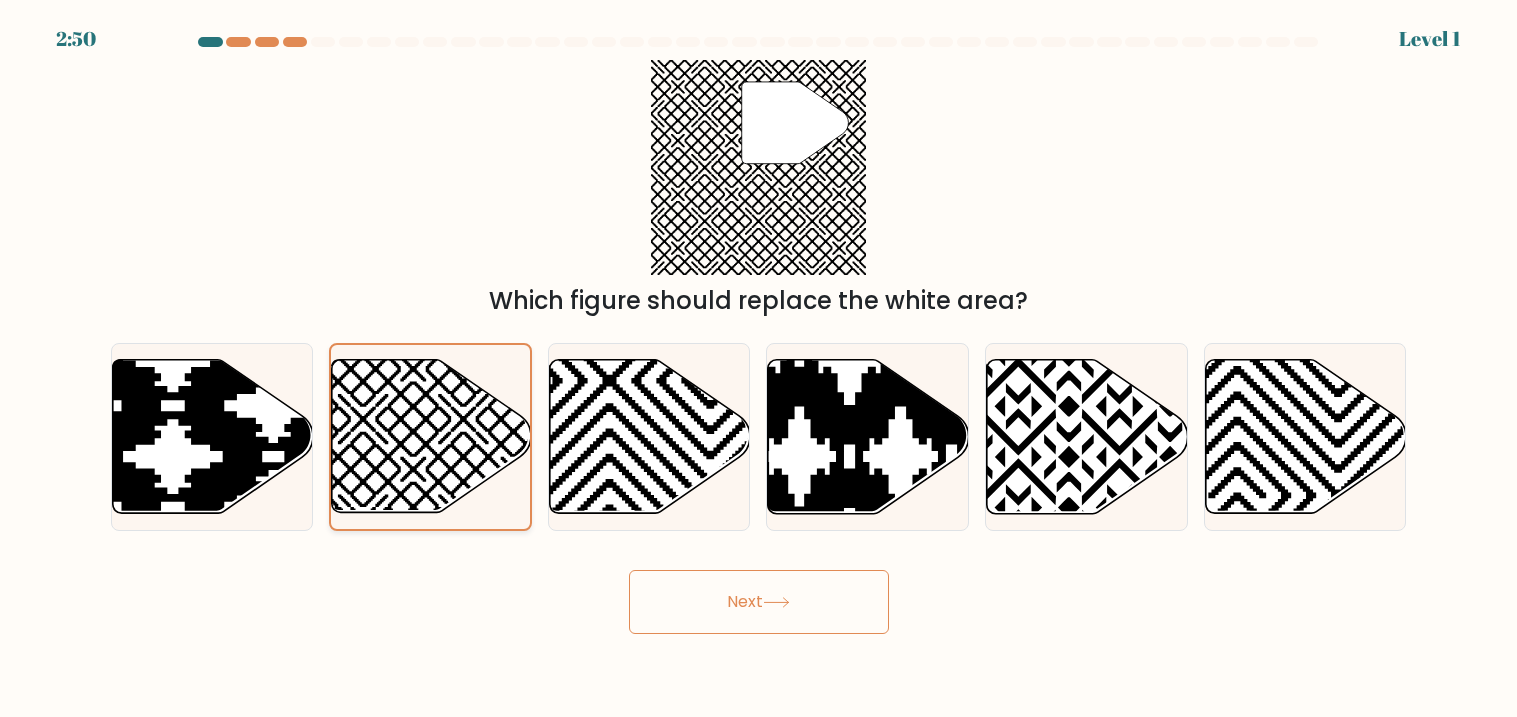 click 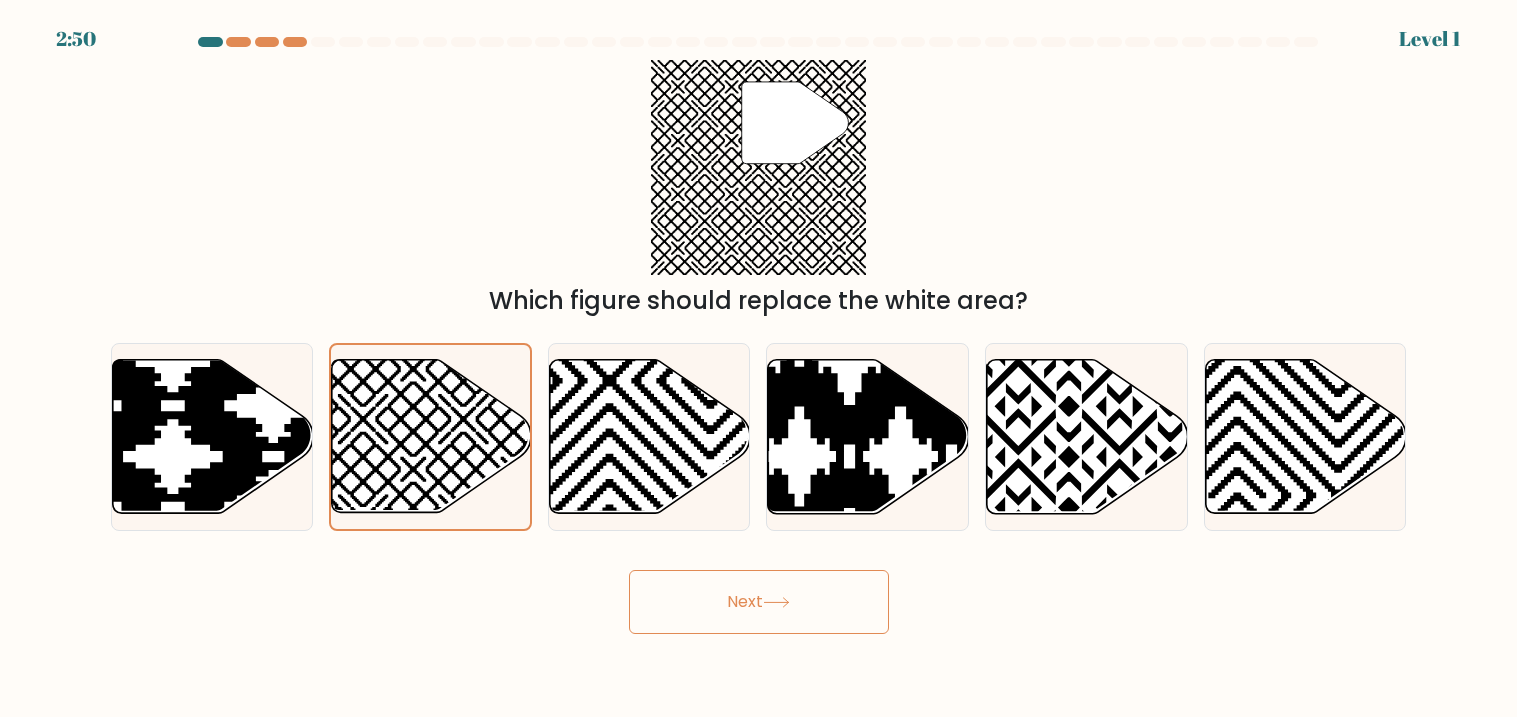 click on "Next" at bounding box center [759, 602] 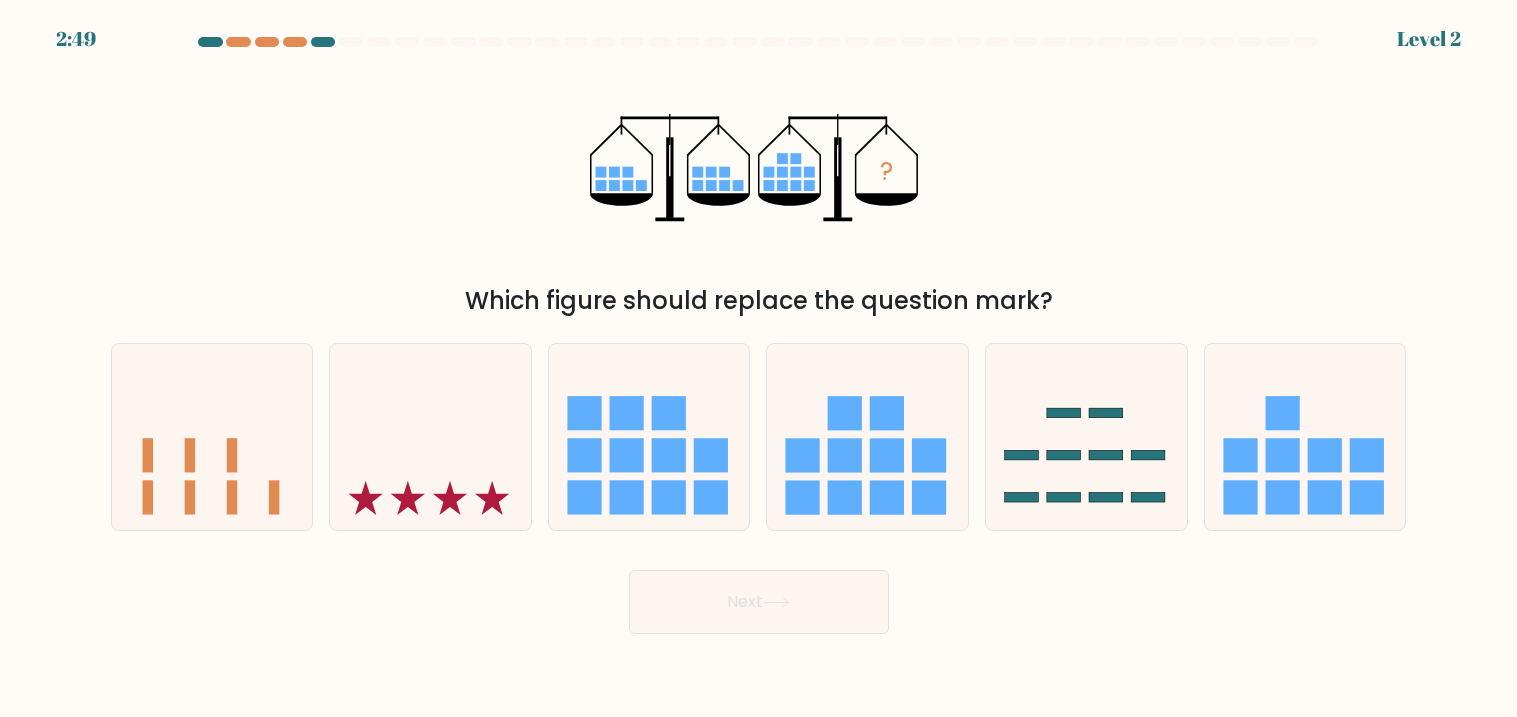 click on "Next" at bounding box center [759, 602] 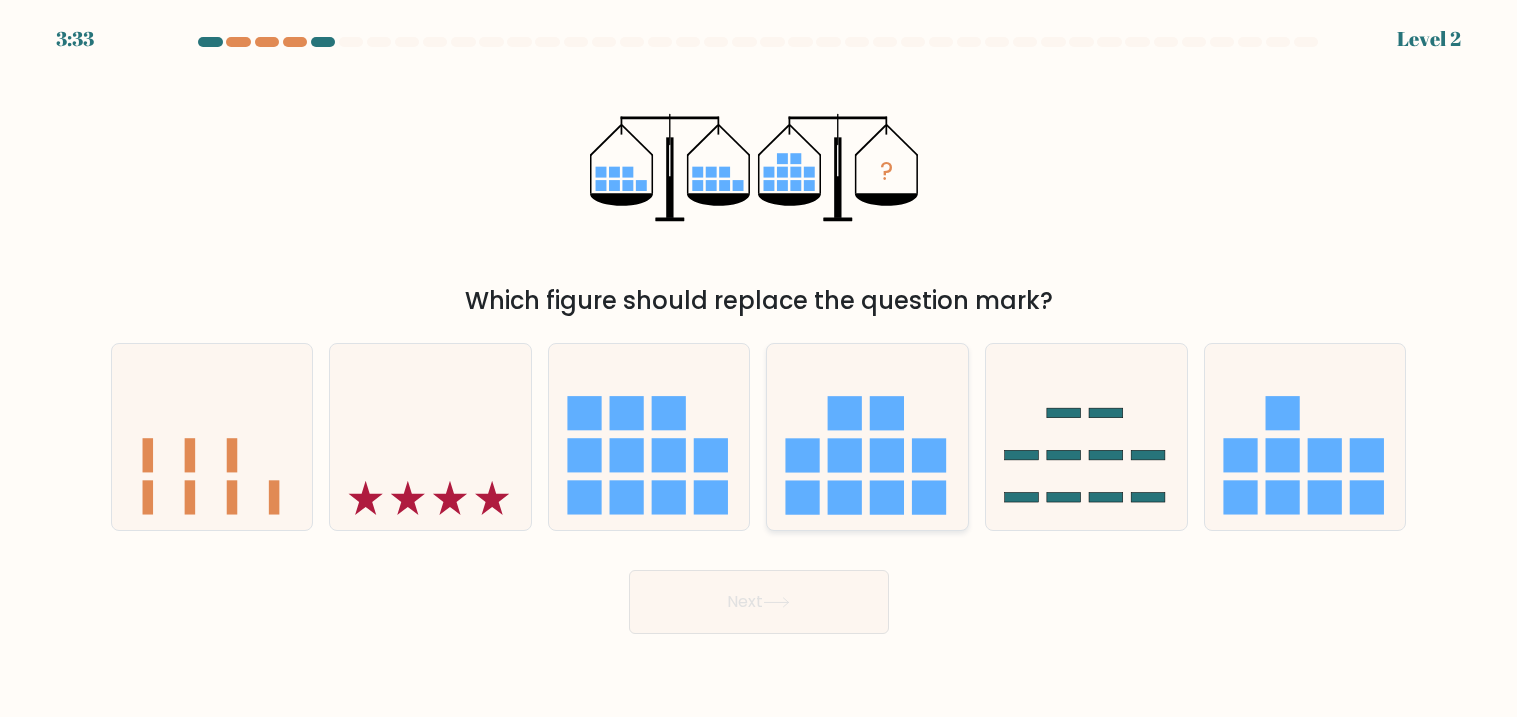 click 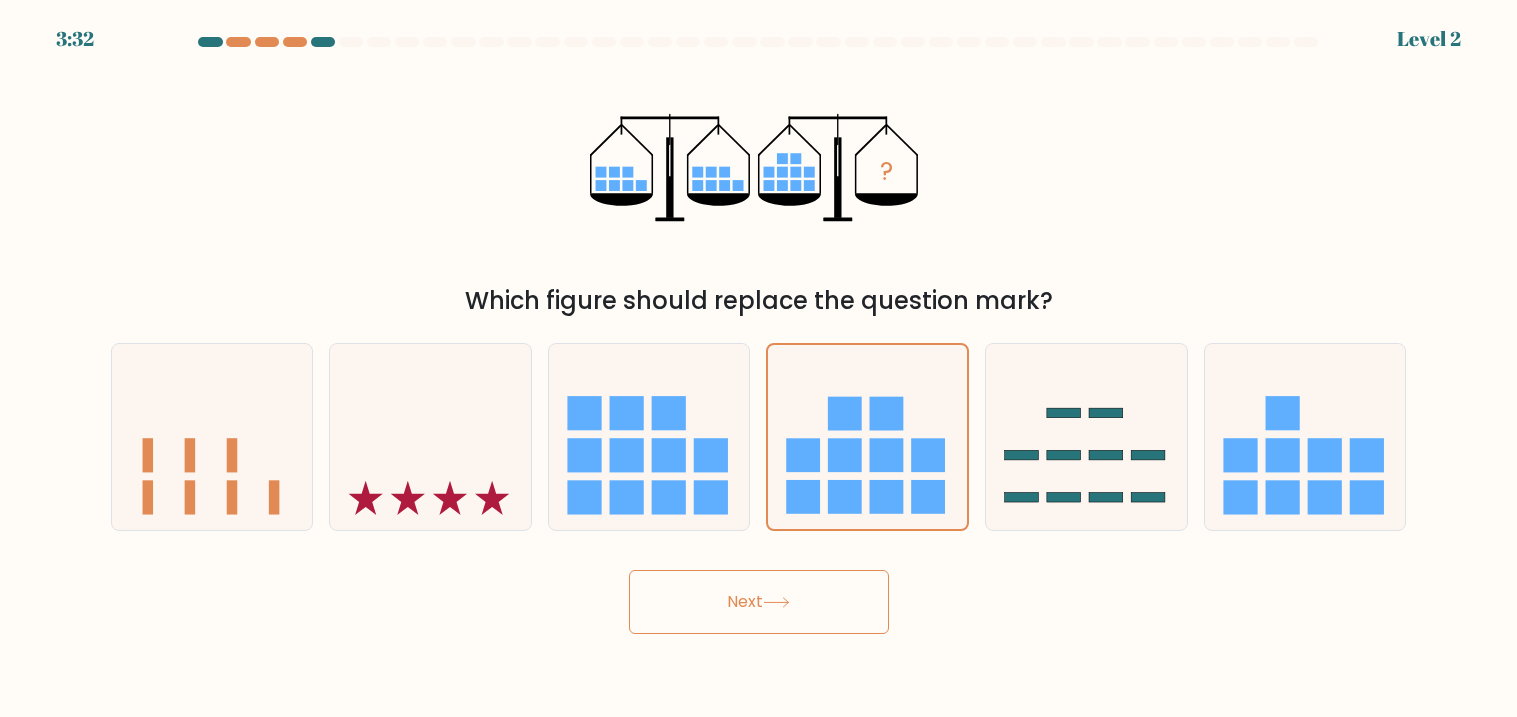 click on "Next" at bounding box center (759, 602) 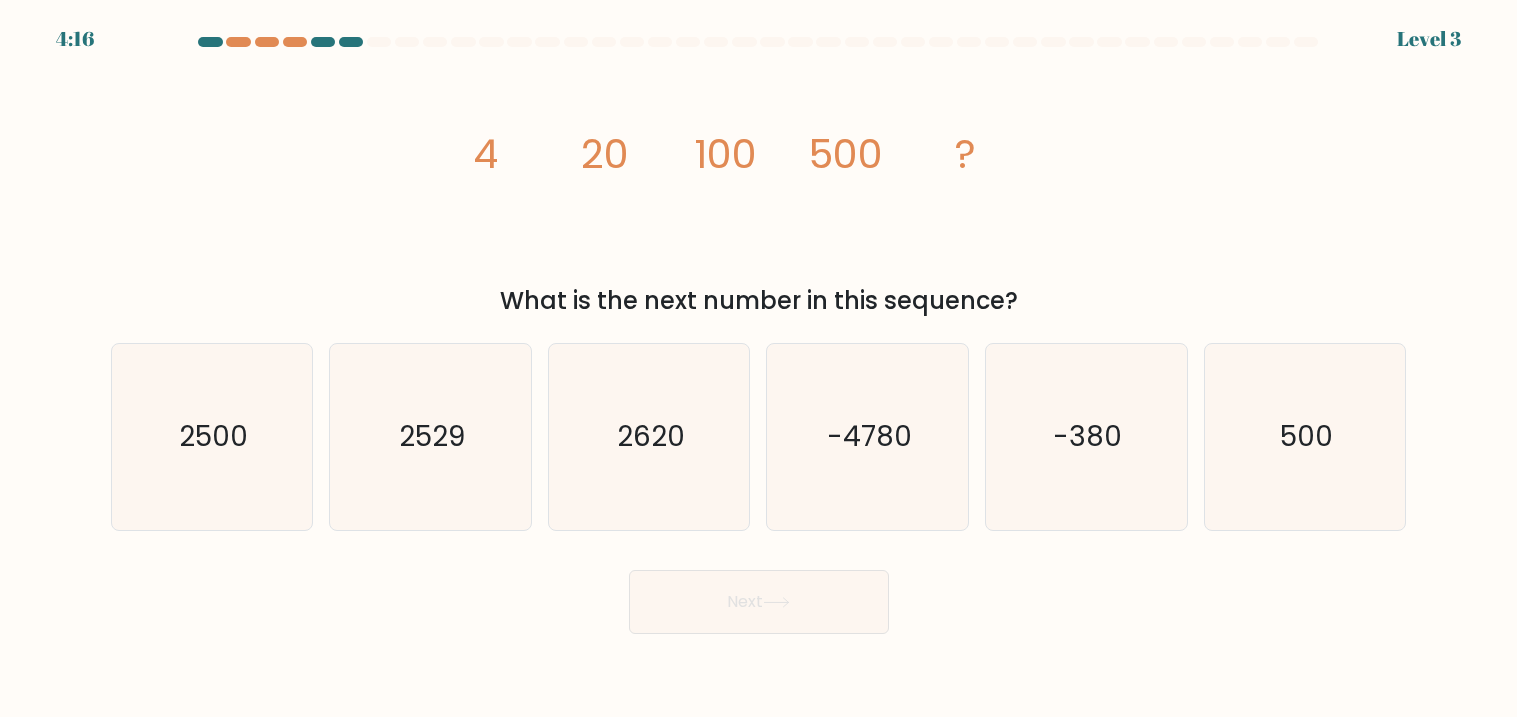 click at bounding box center (758, 335) 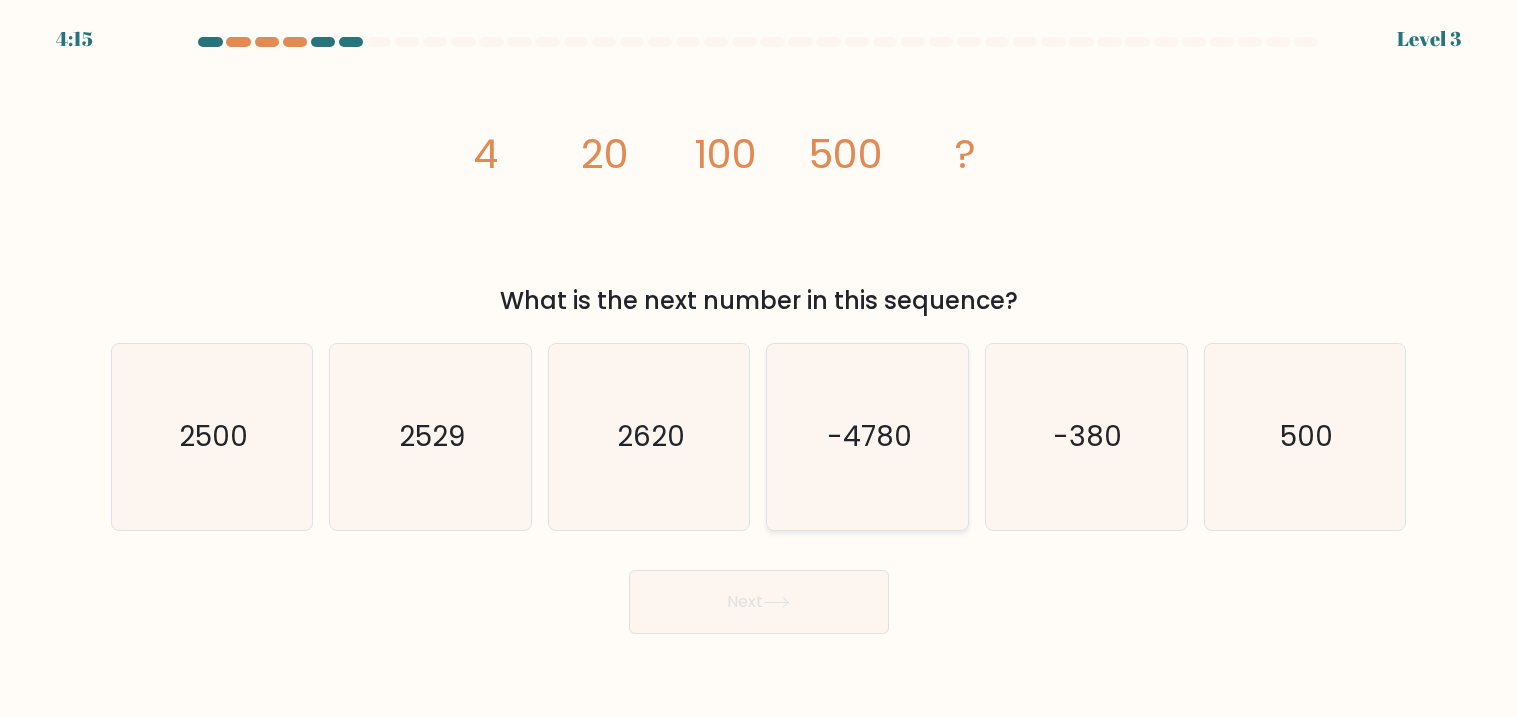 click on "-4780" 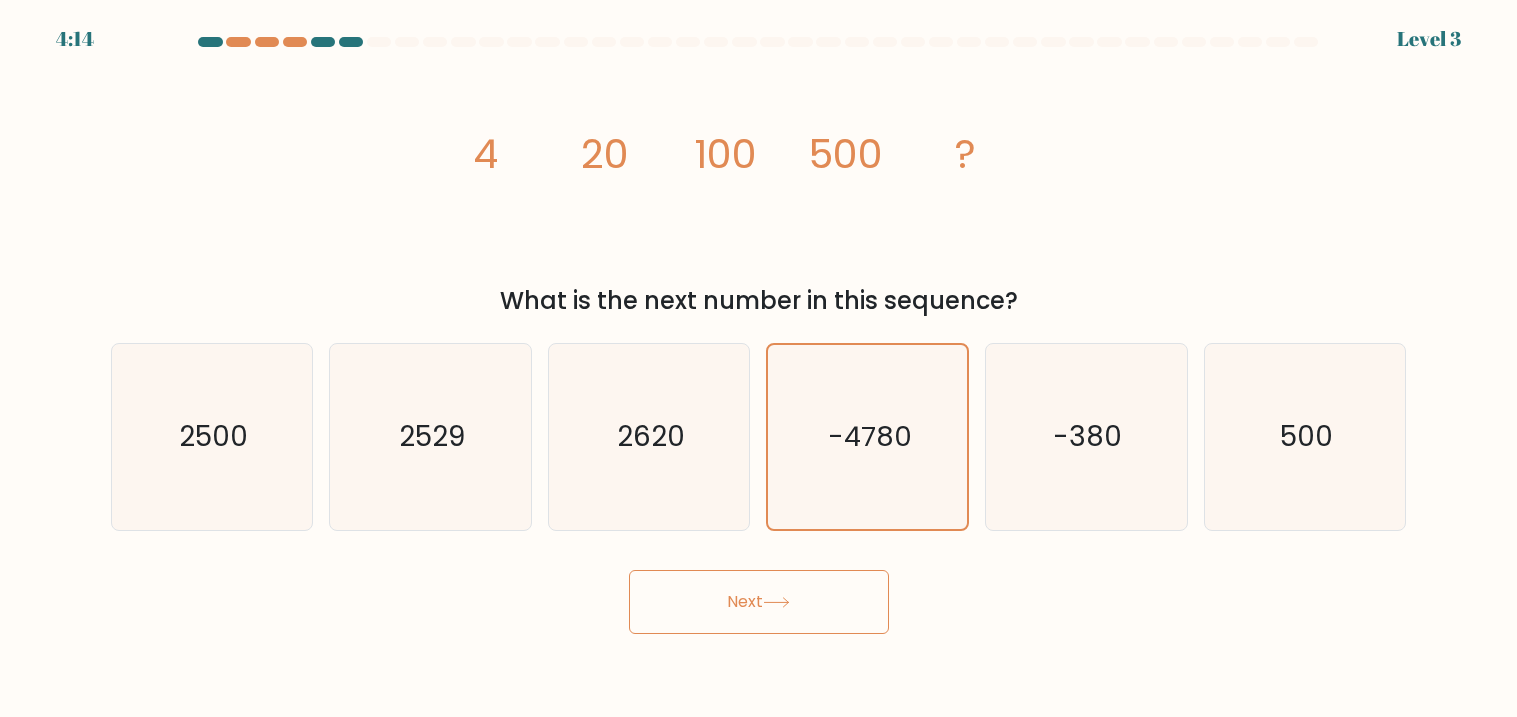 click on "Next" at bounding box center (759, 602) 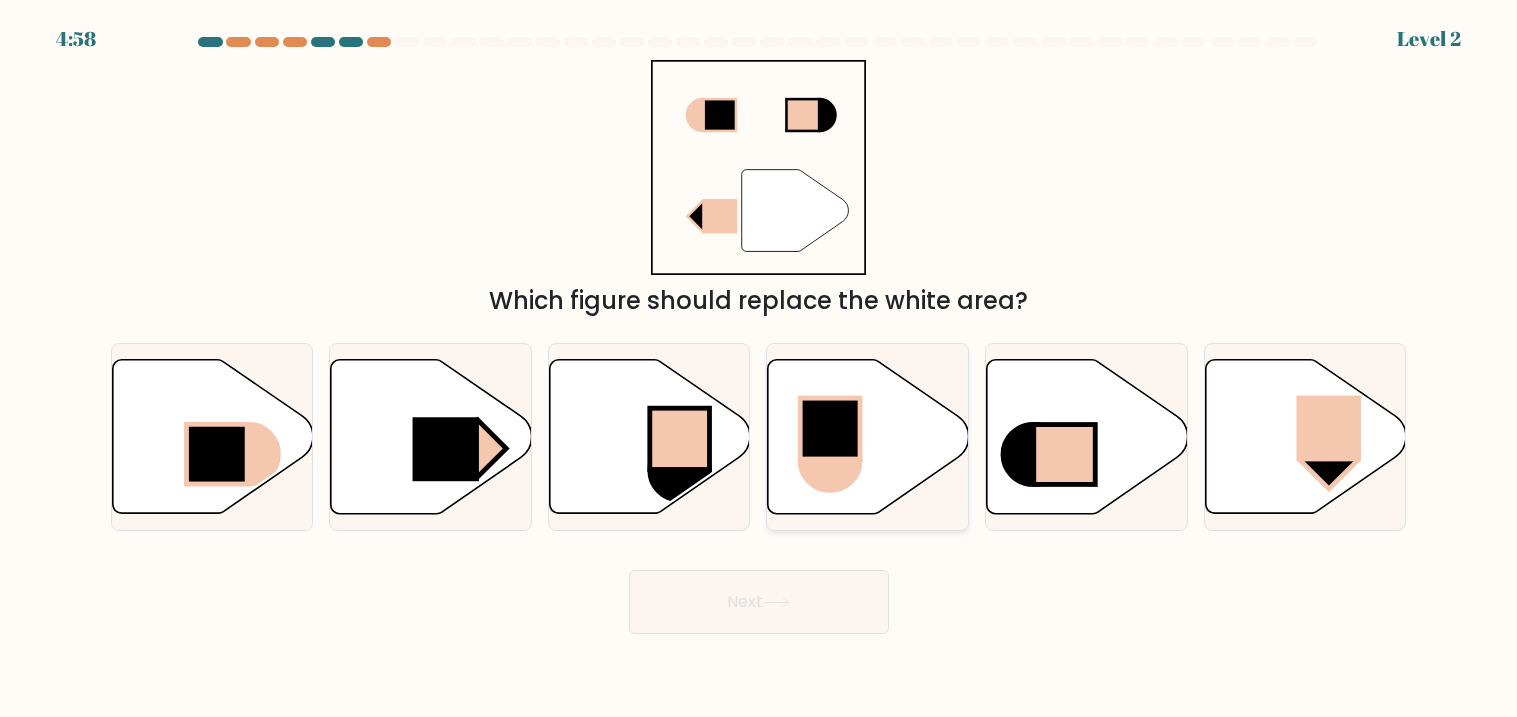 click 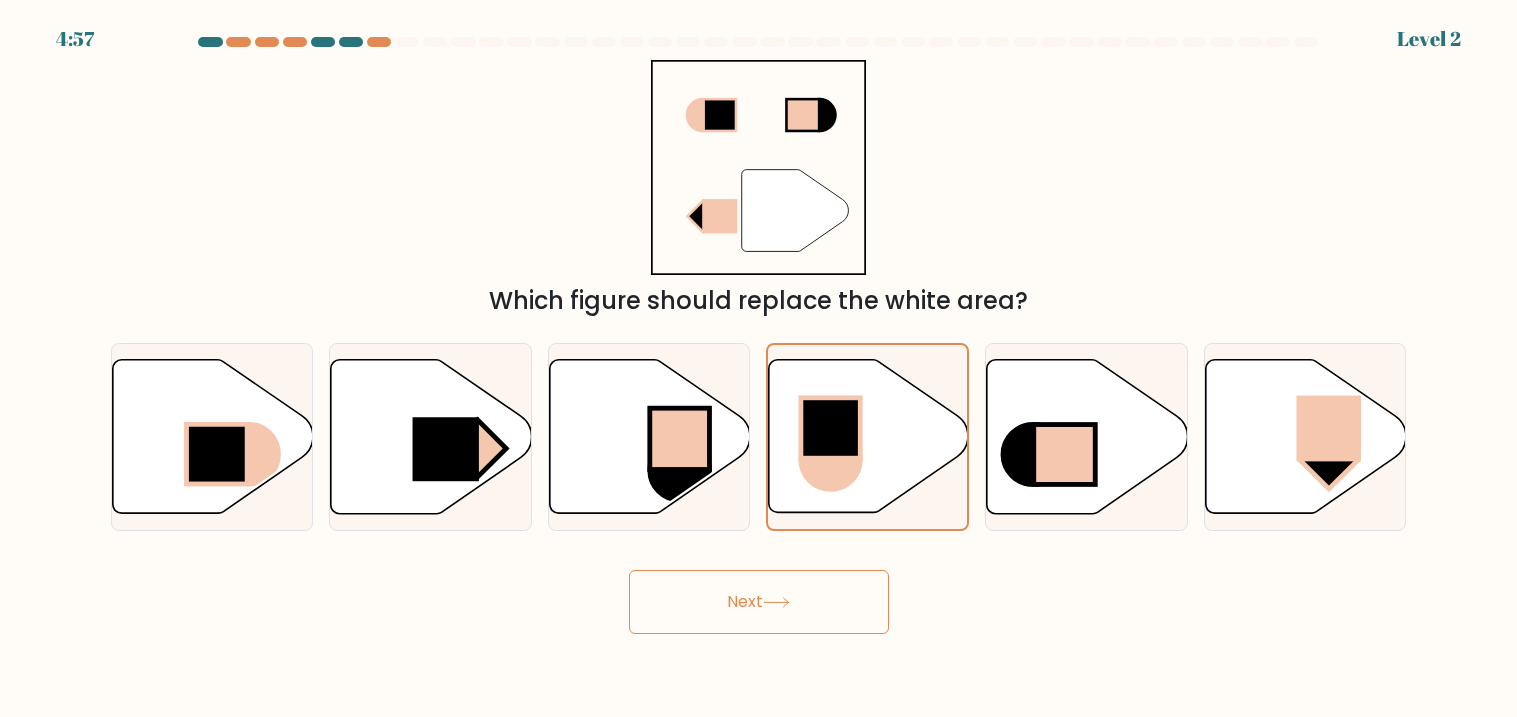 click on "Next" at bounding box center (759, 602) 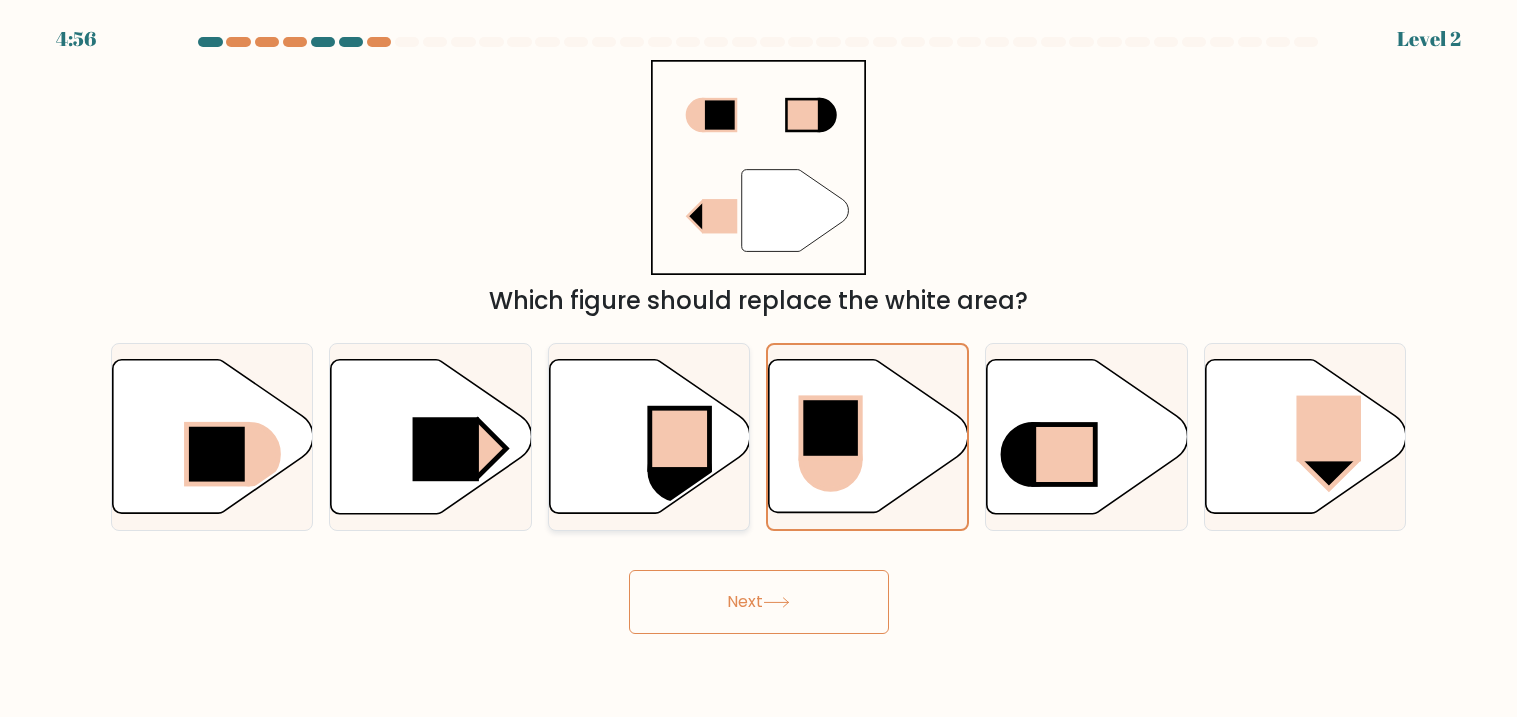 click 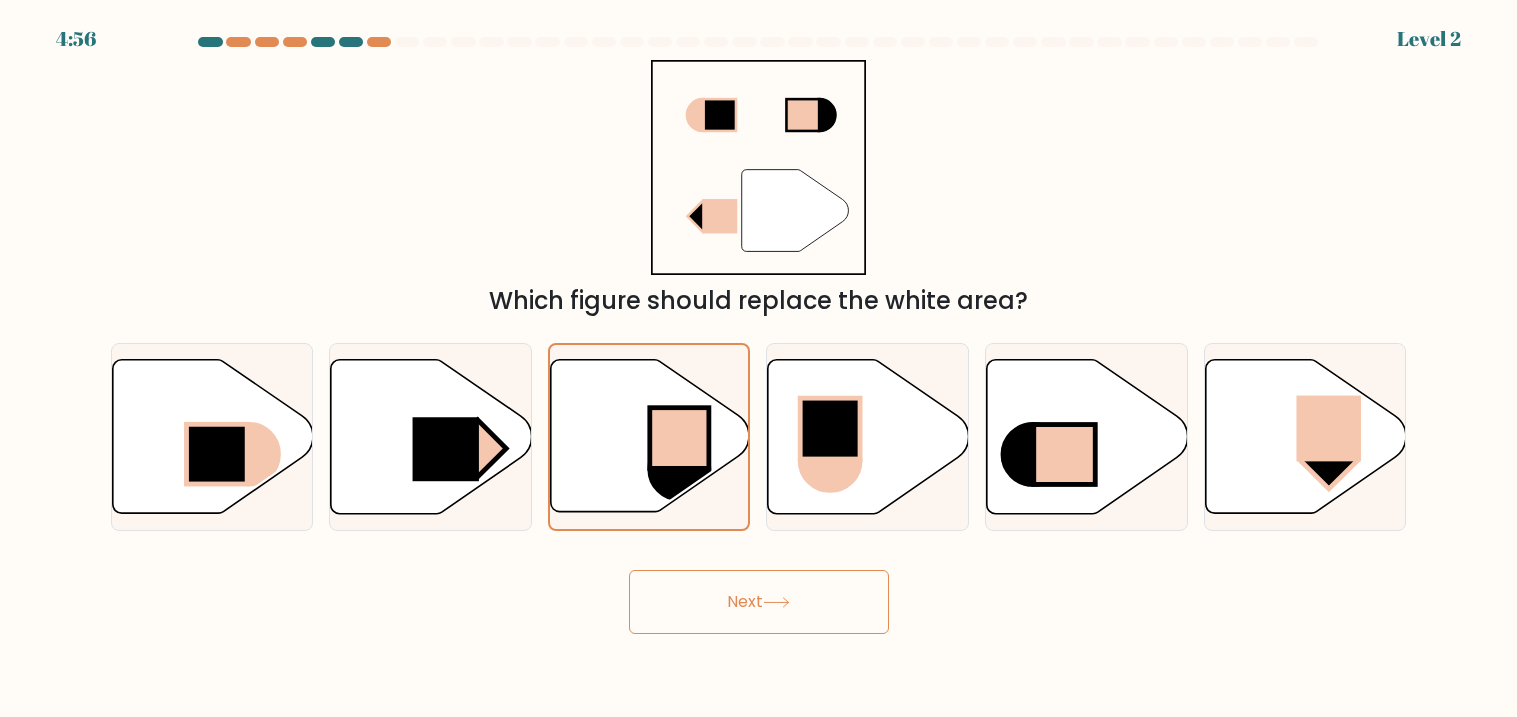click on "Next" at bounding box center [759, 602] 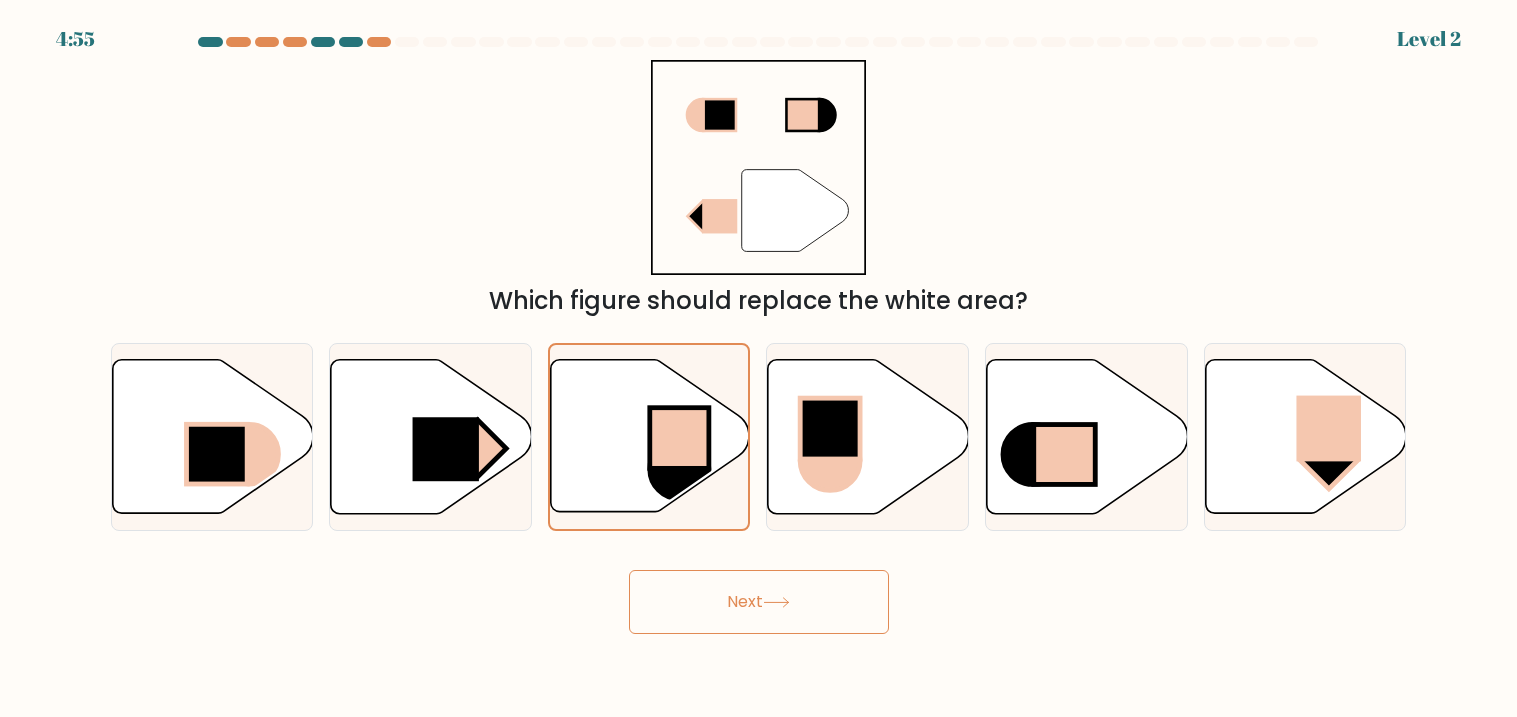 click on "Next" at bounding box center [759, 602] 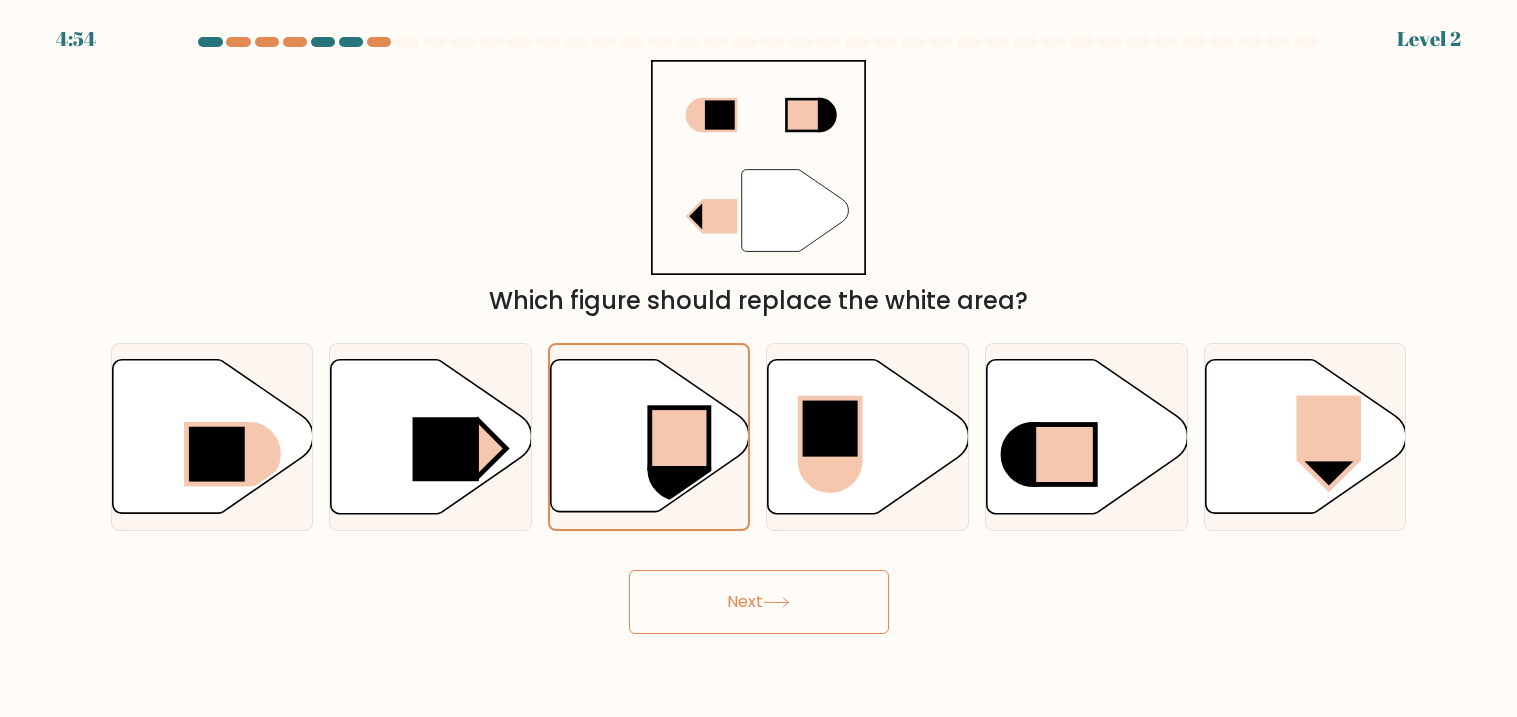 click on "Next" at bounding box center [759, 602] 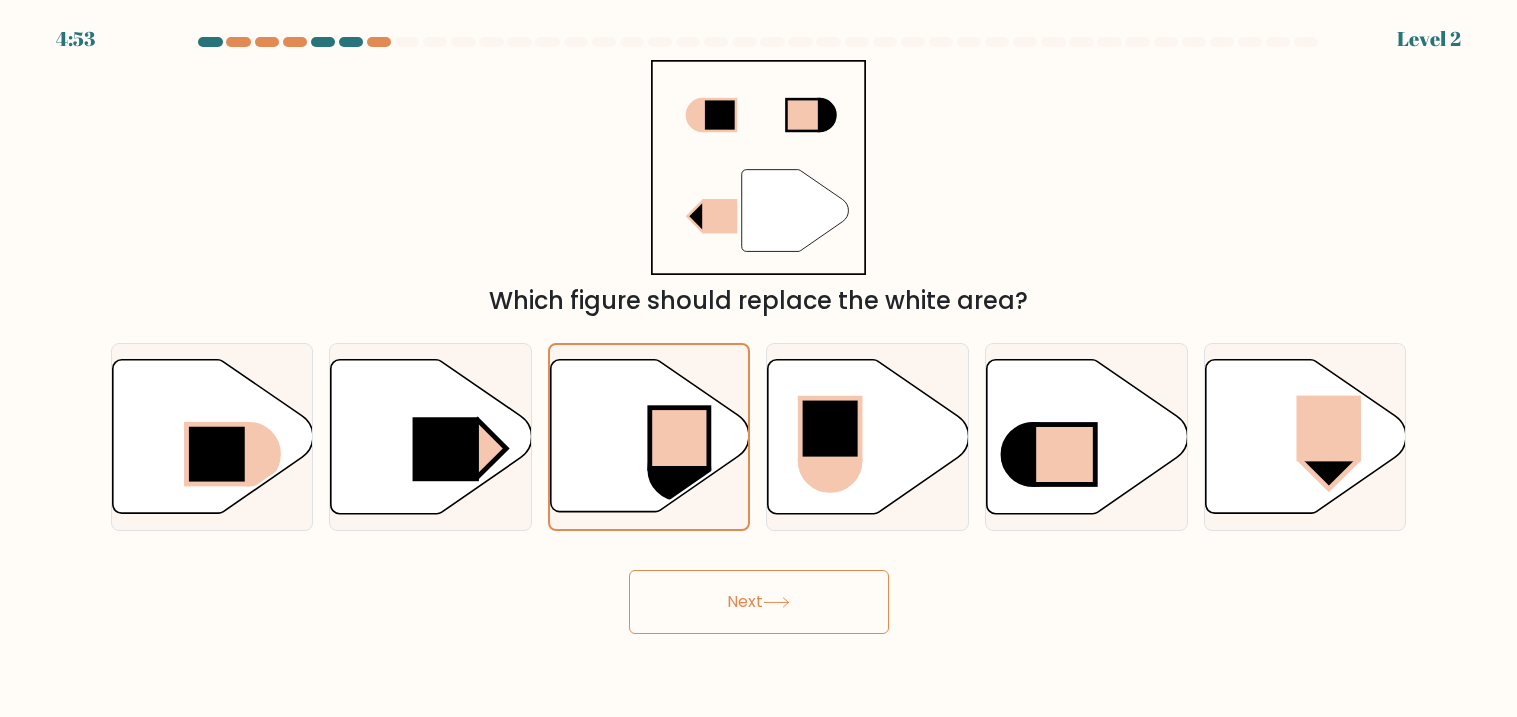 click on "Next" at bounding box center (759, 602) 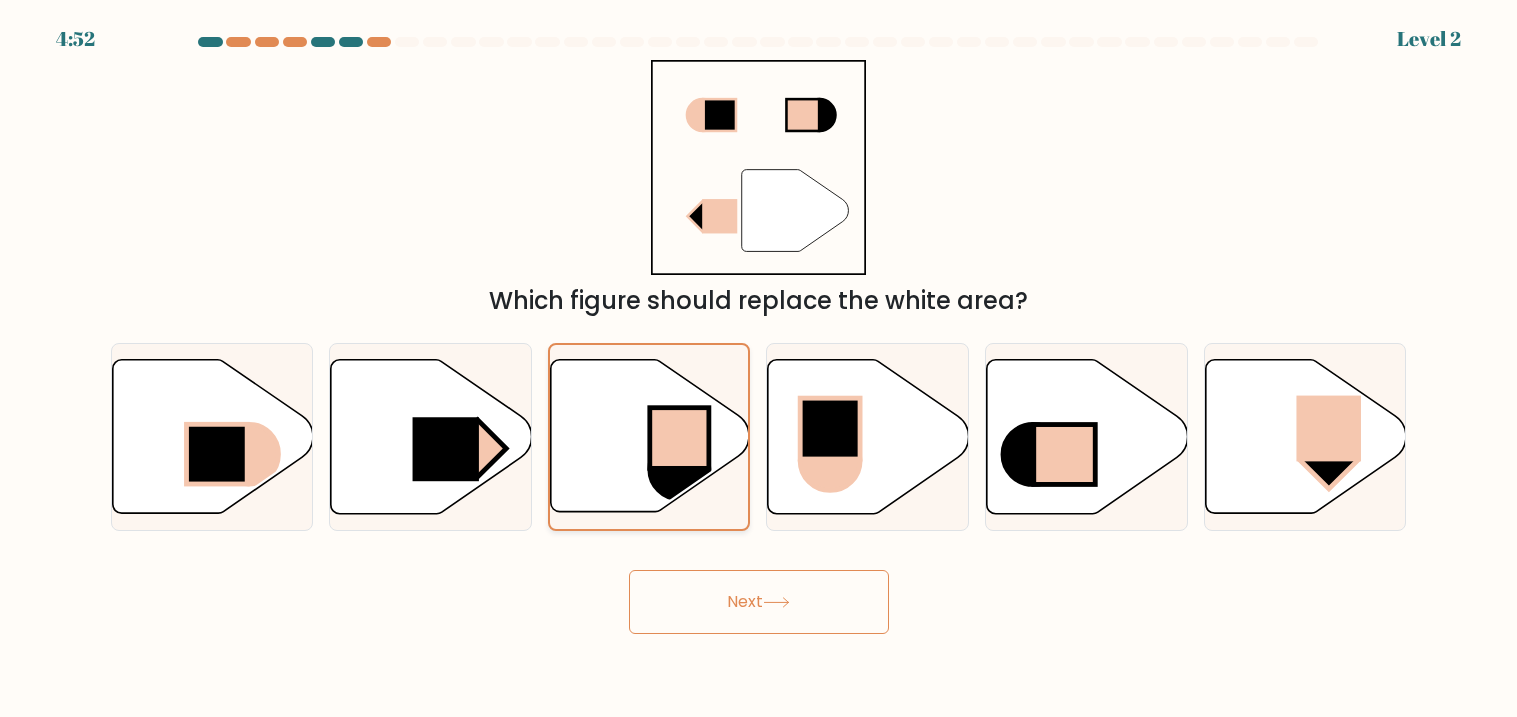 click 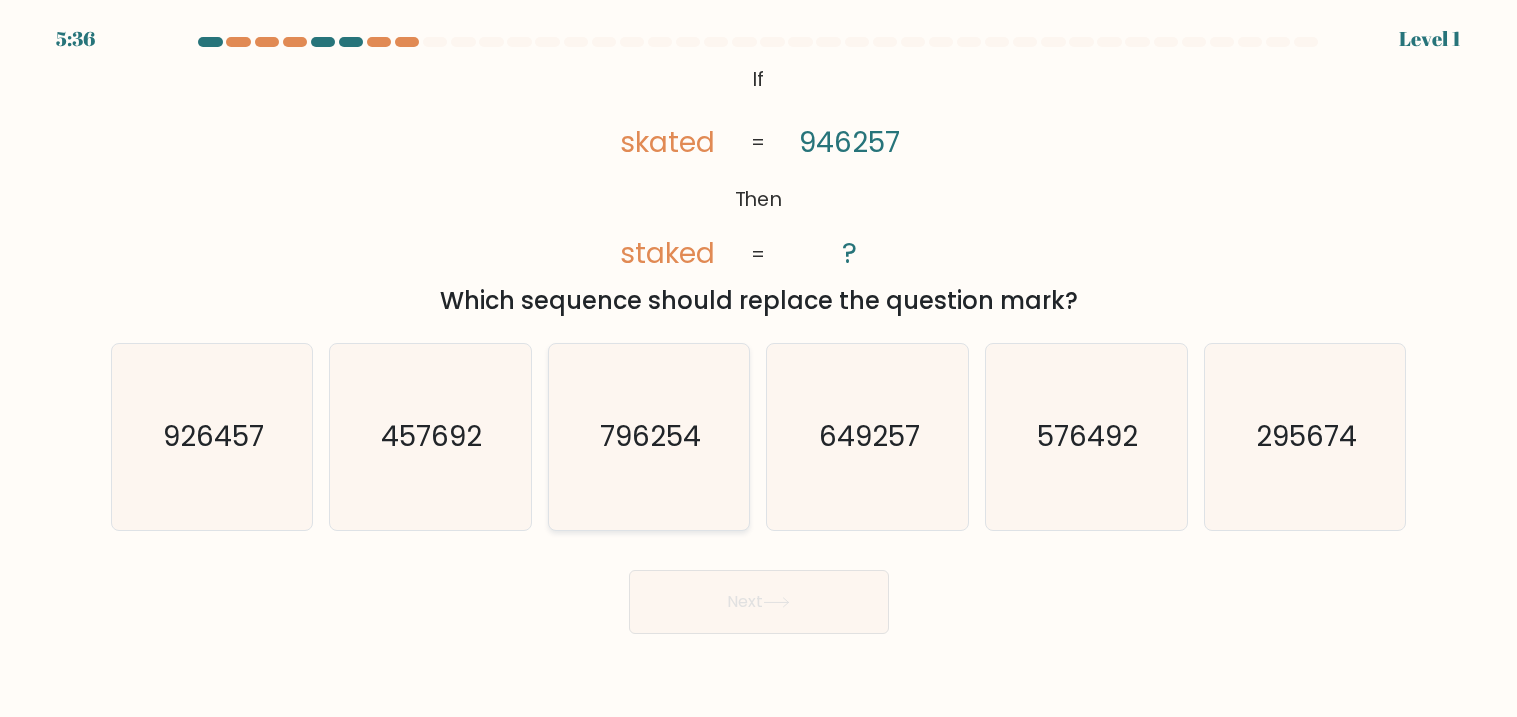 click on "796254" 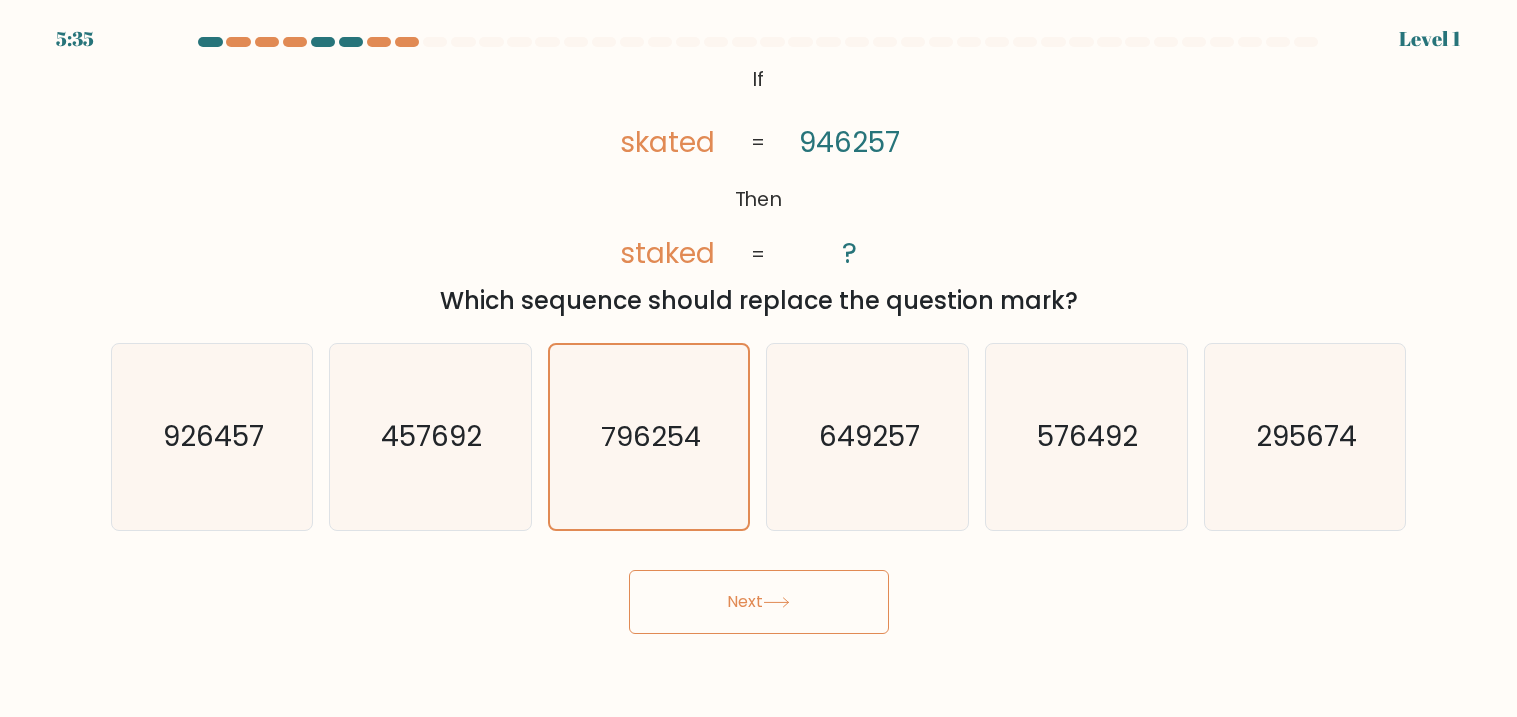click on "Next" at bounding box center (759, 602) 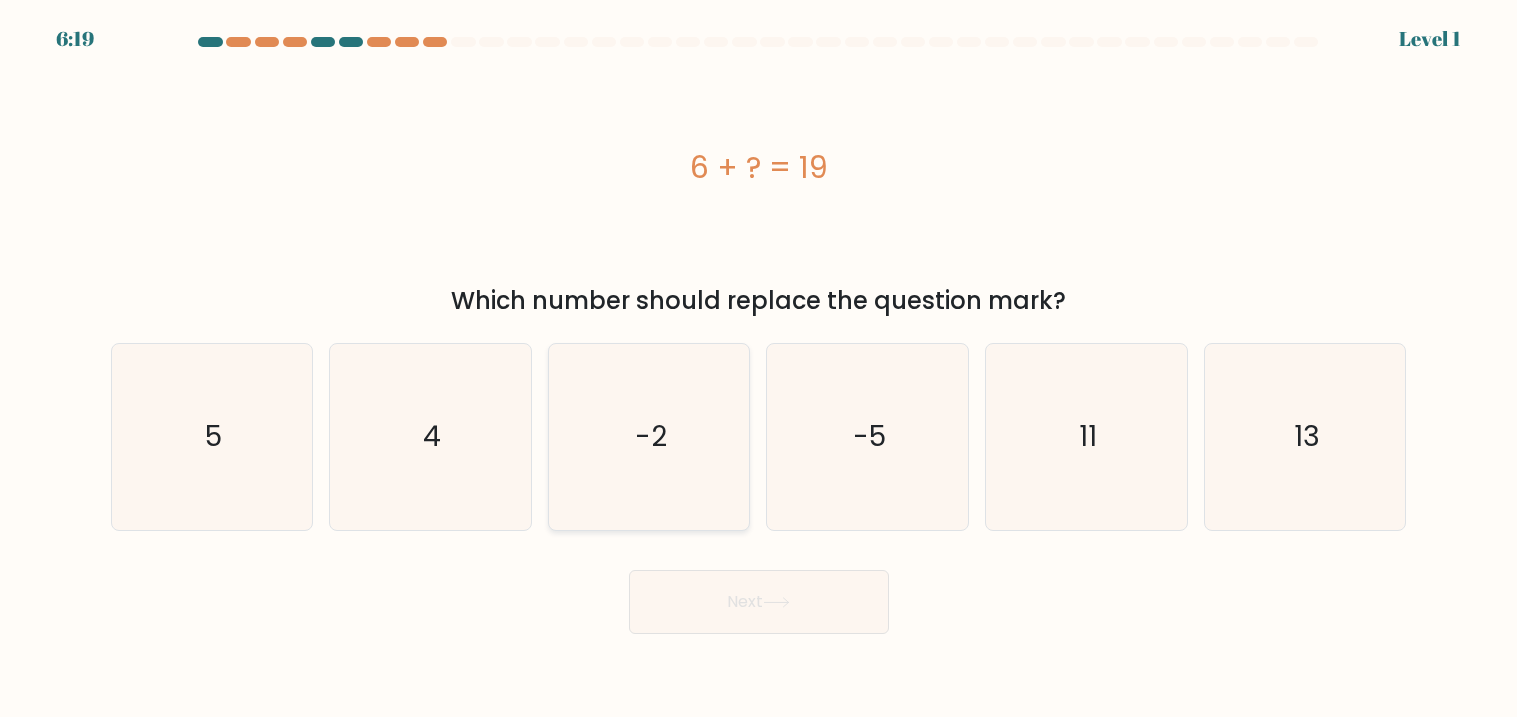 click on "-2" 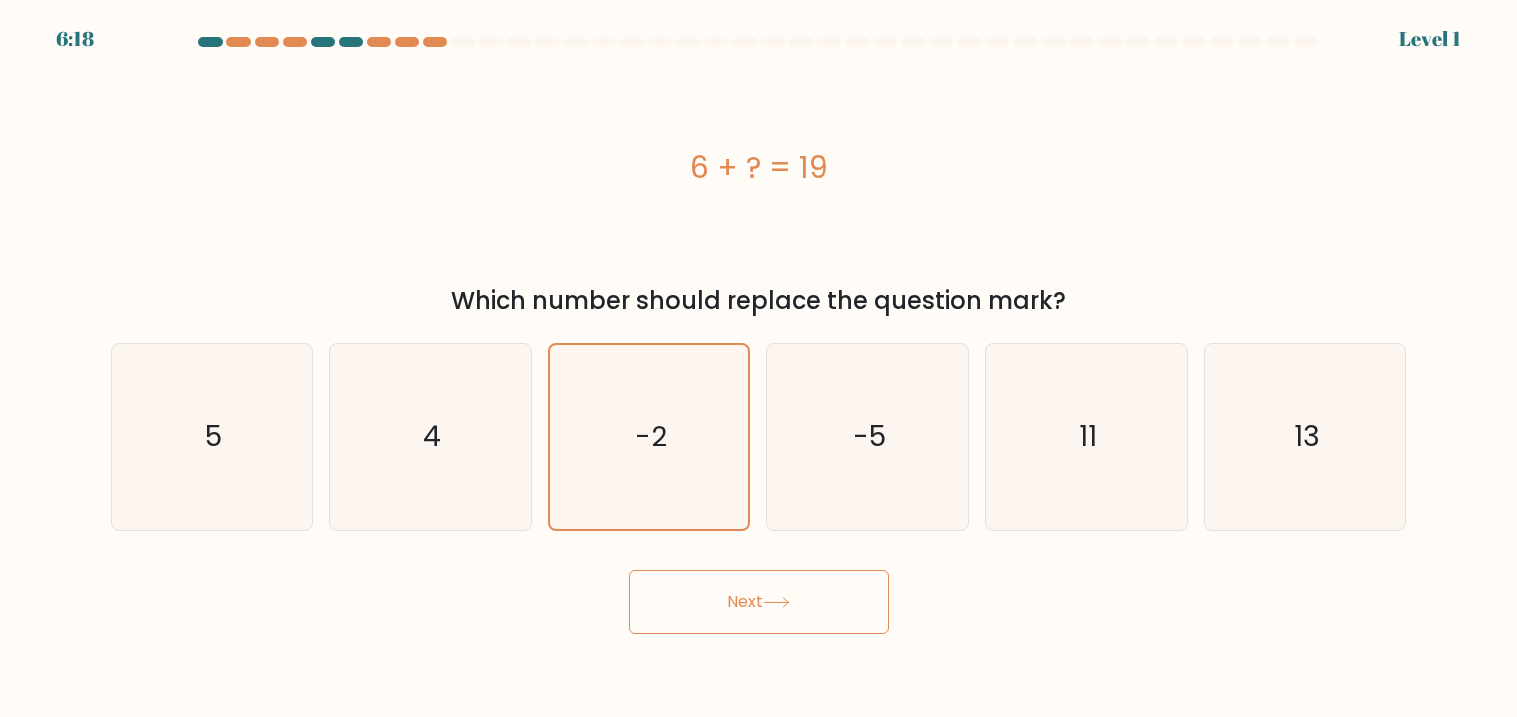 click 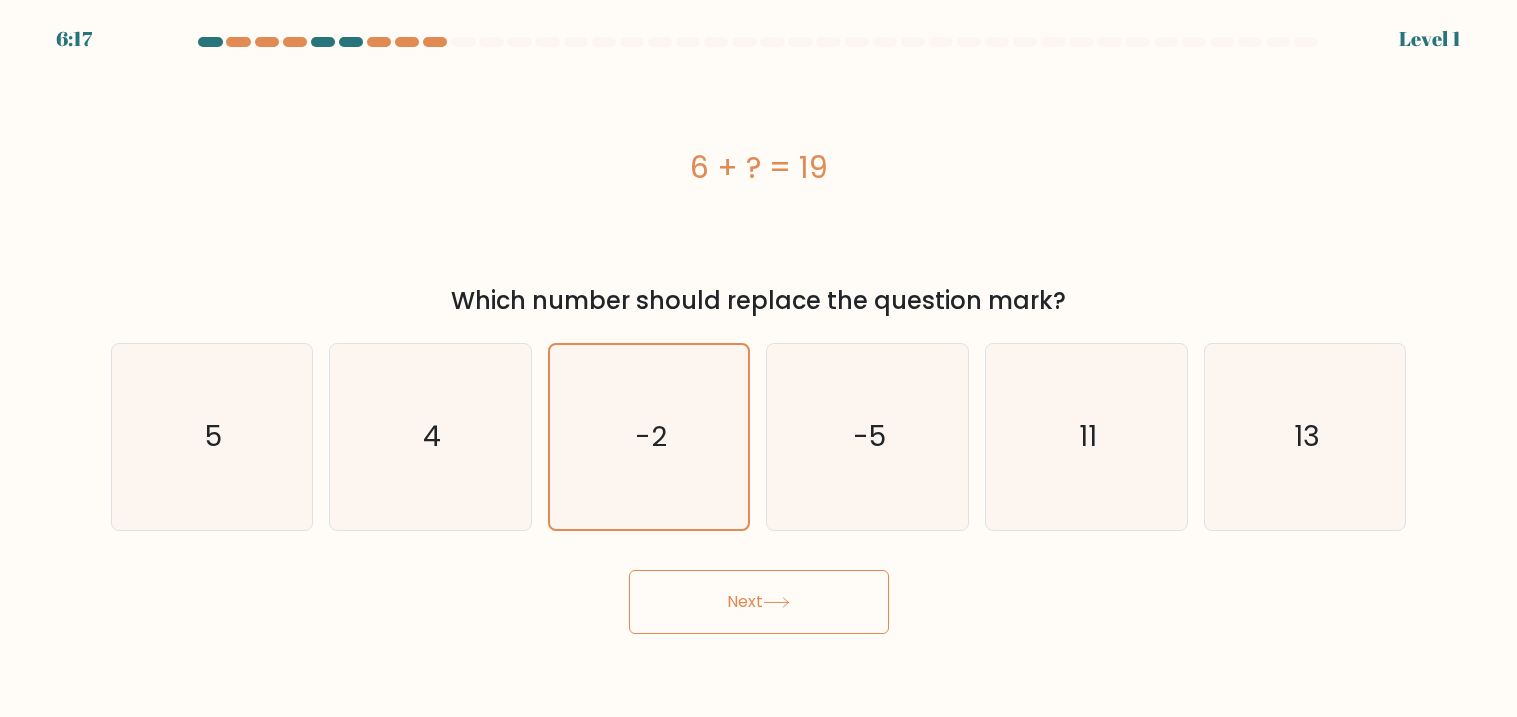 click 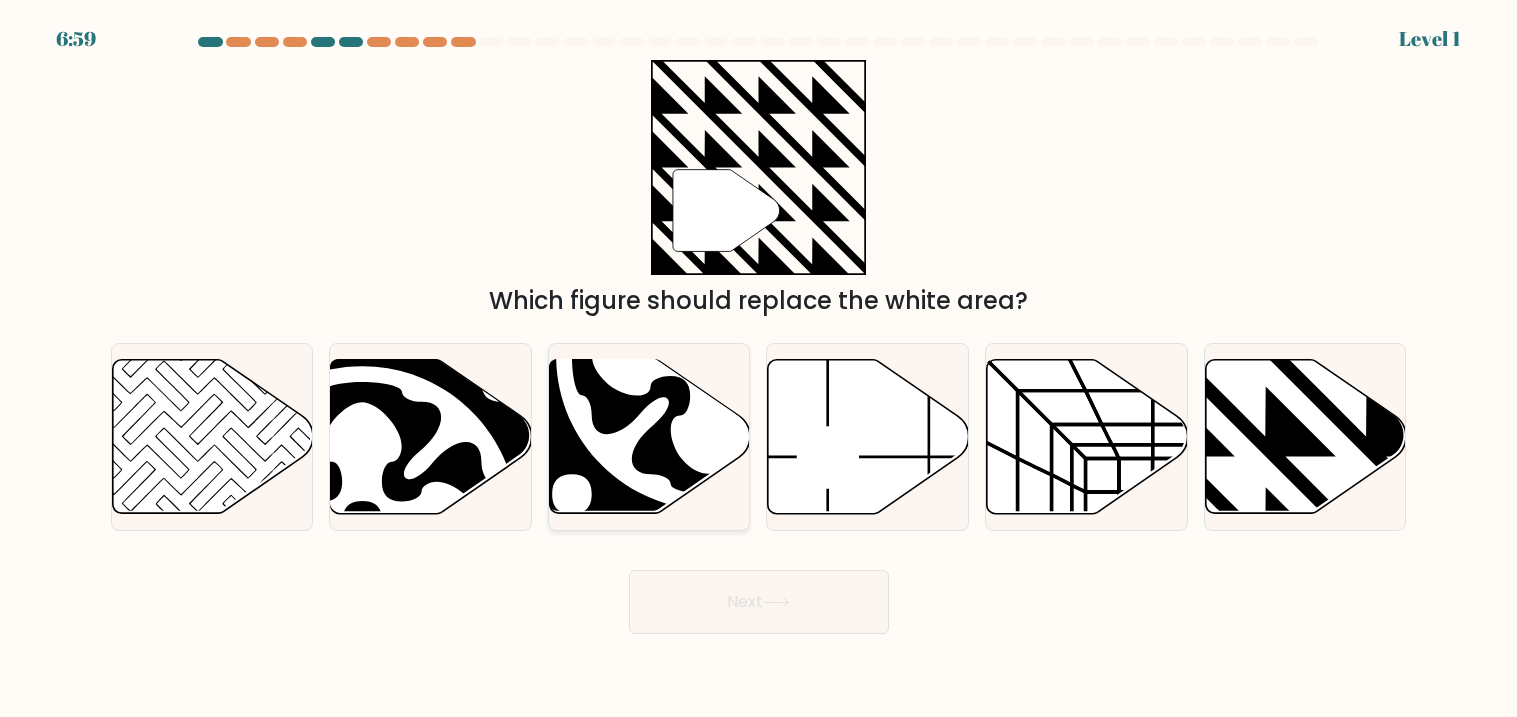 click 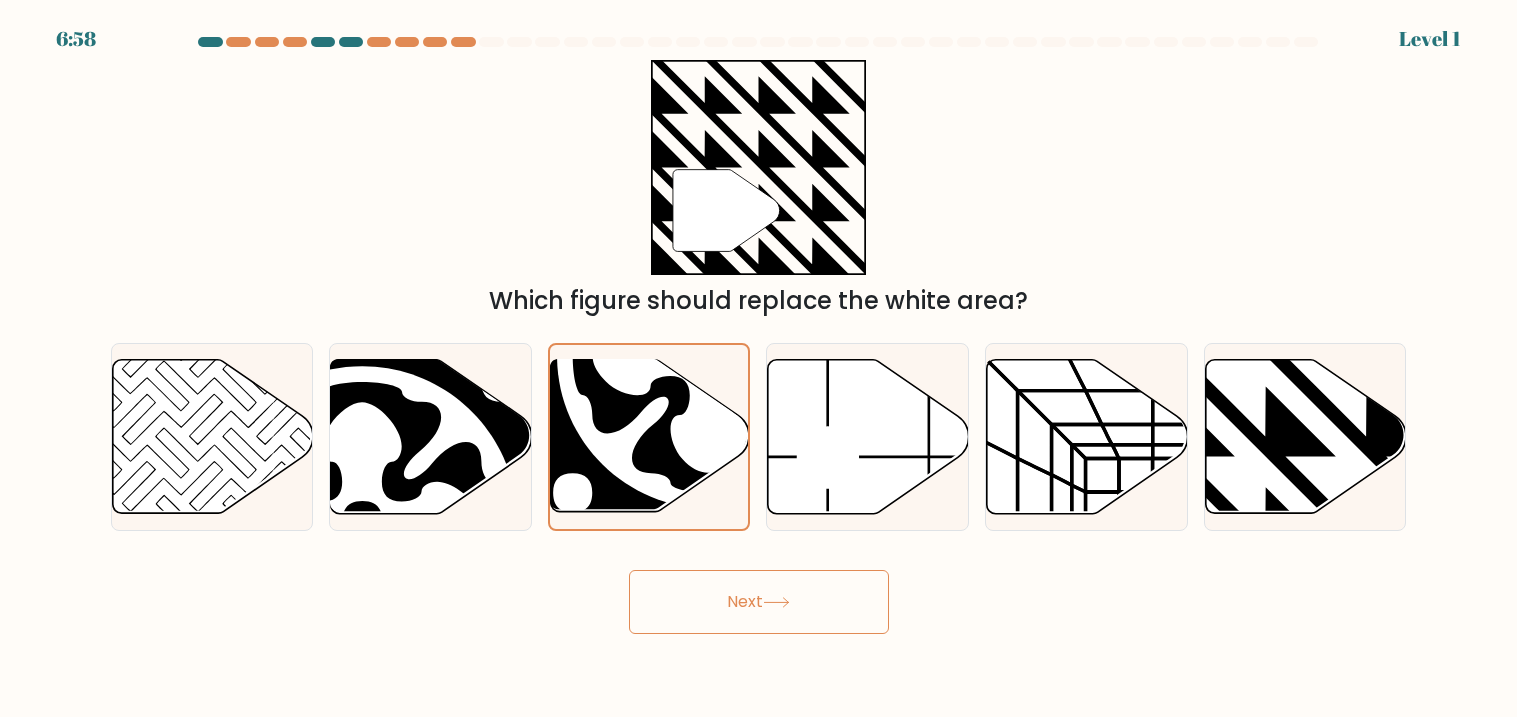 click on "Next" at bounding box center (759, 602) 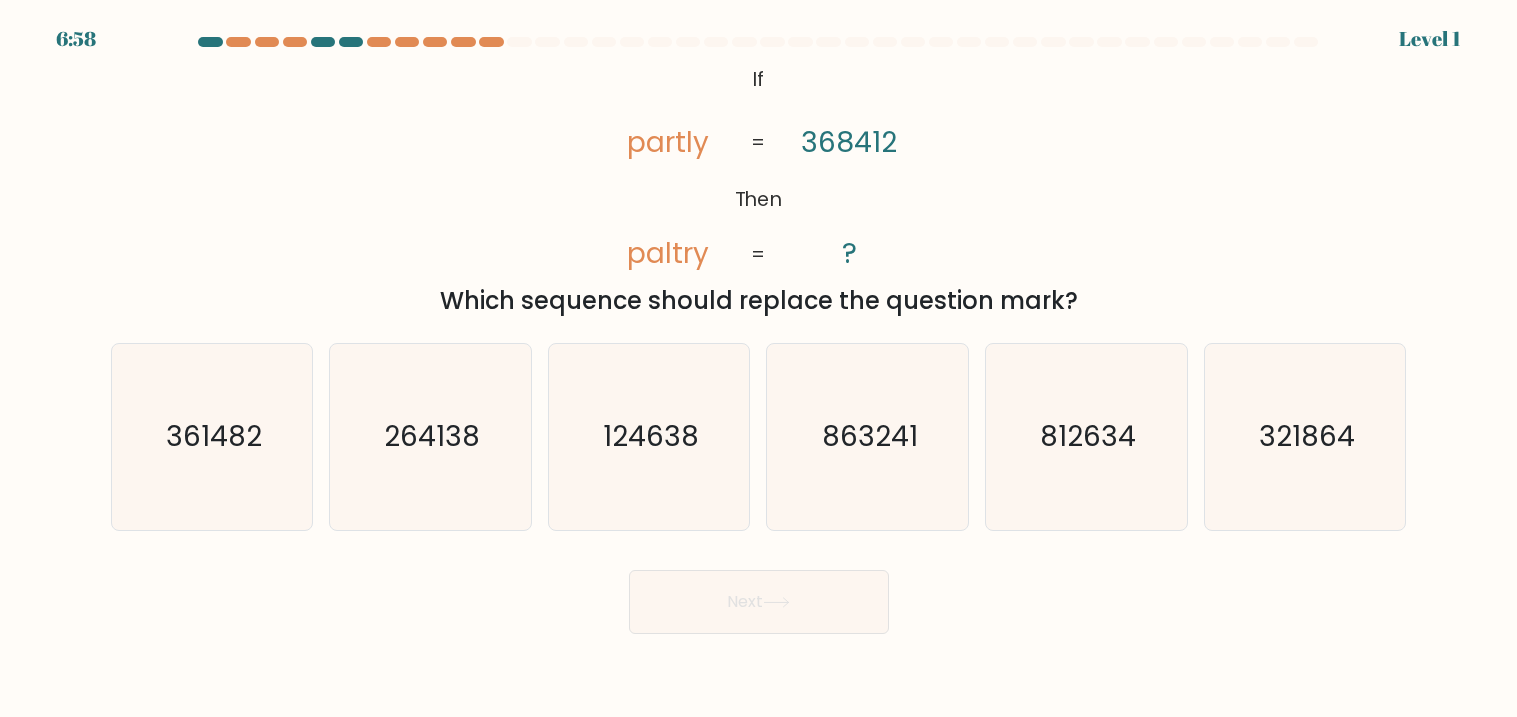 click on "Next" at bounding box center (759, 602) 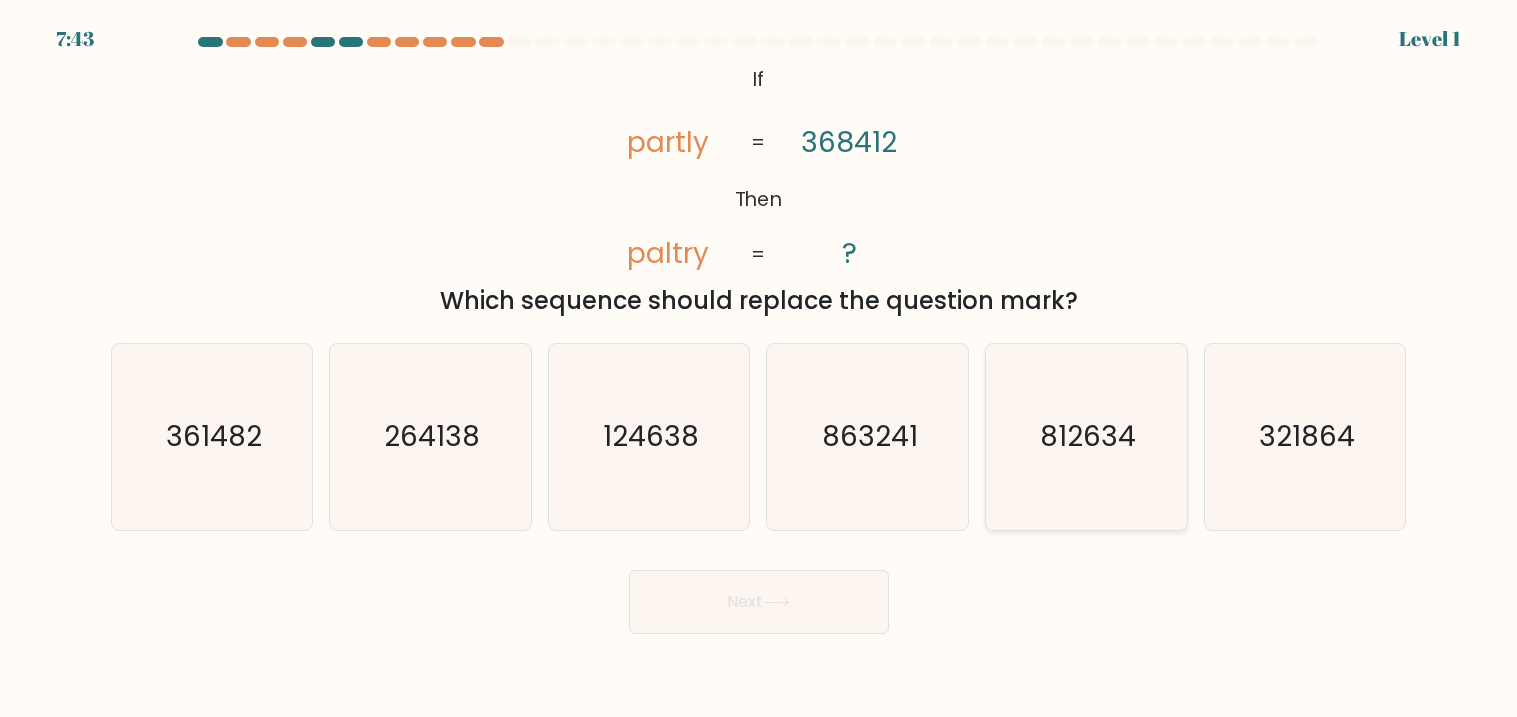 click on "812634" 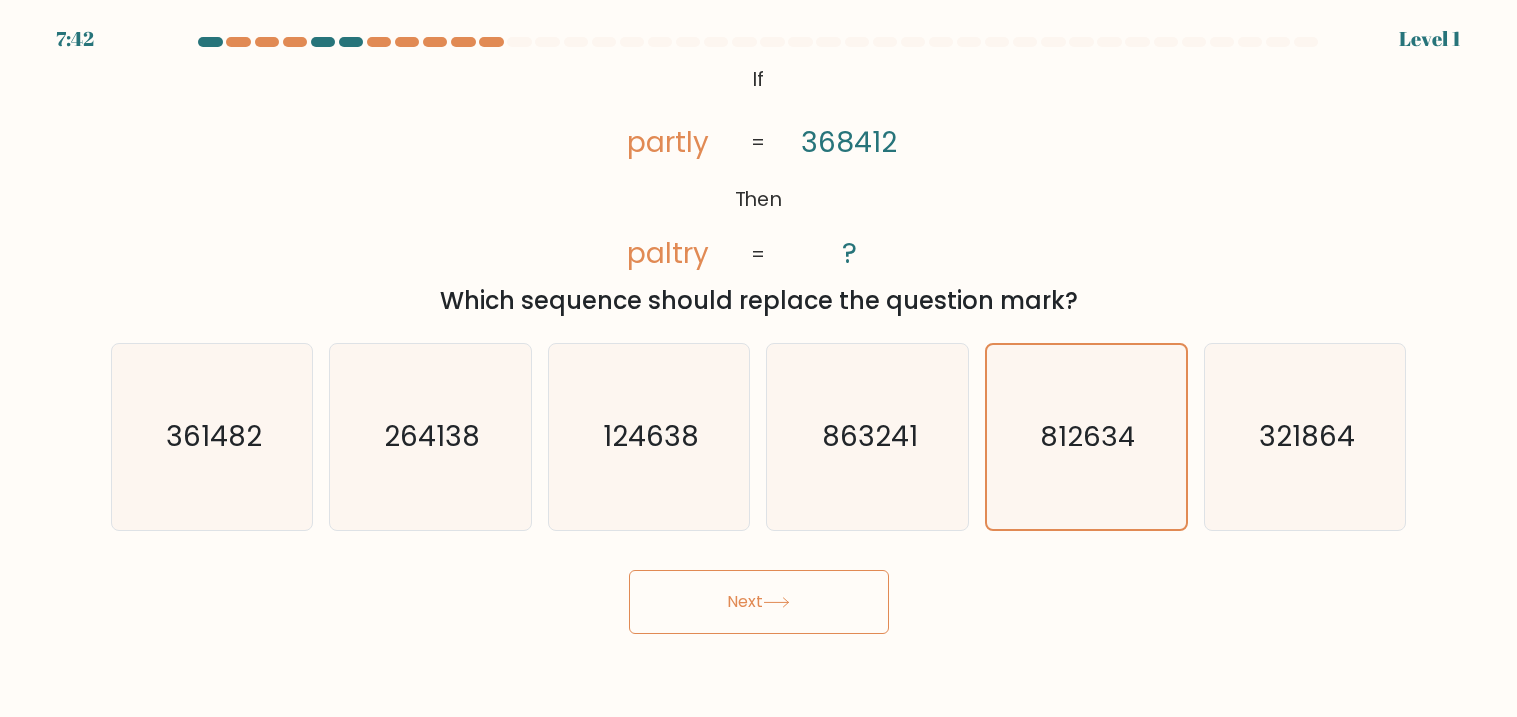 click on "Next" at bounding box center [759, 602] 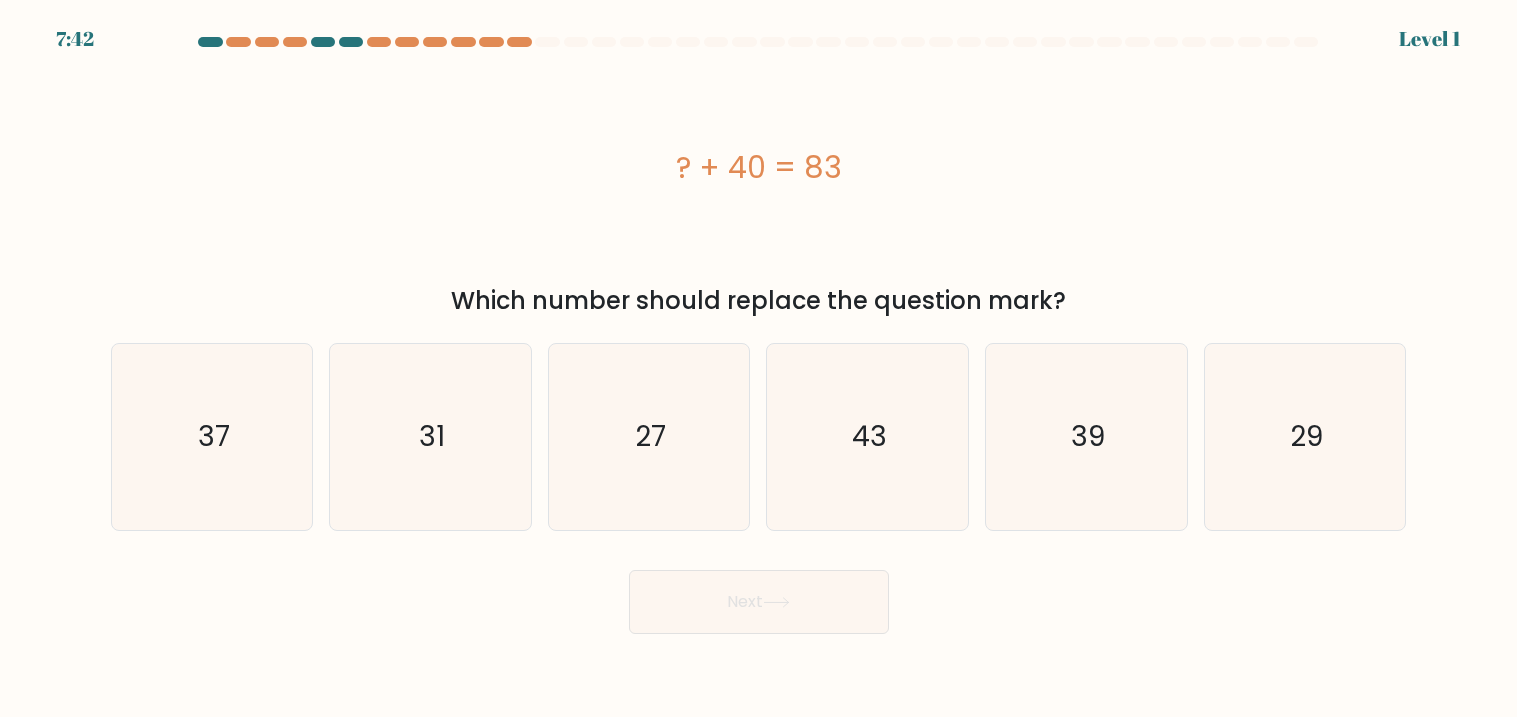 click on "Next" at bounding box center (759, 602) 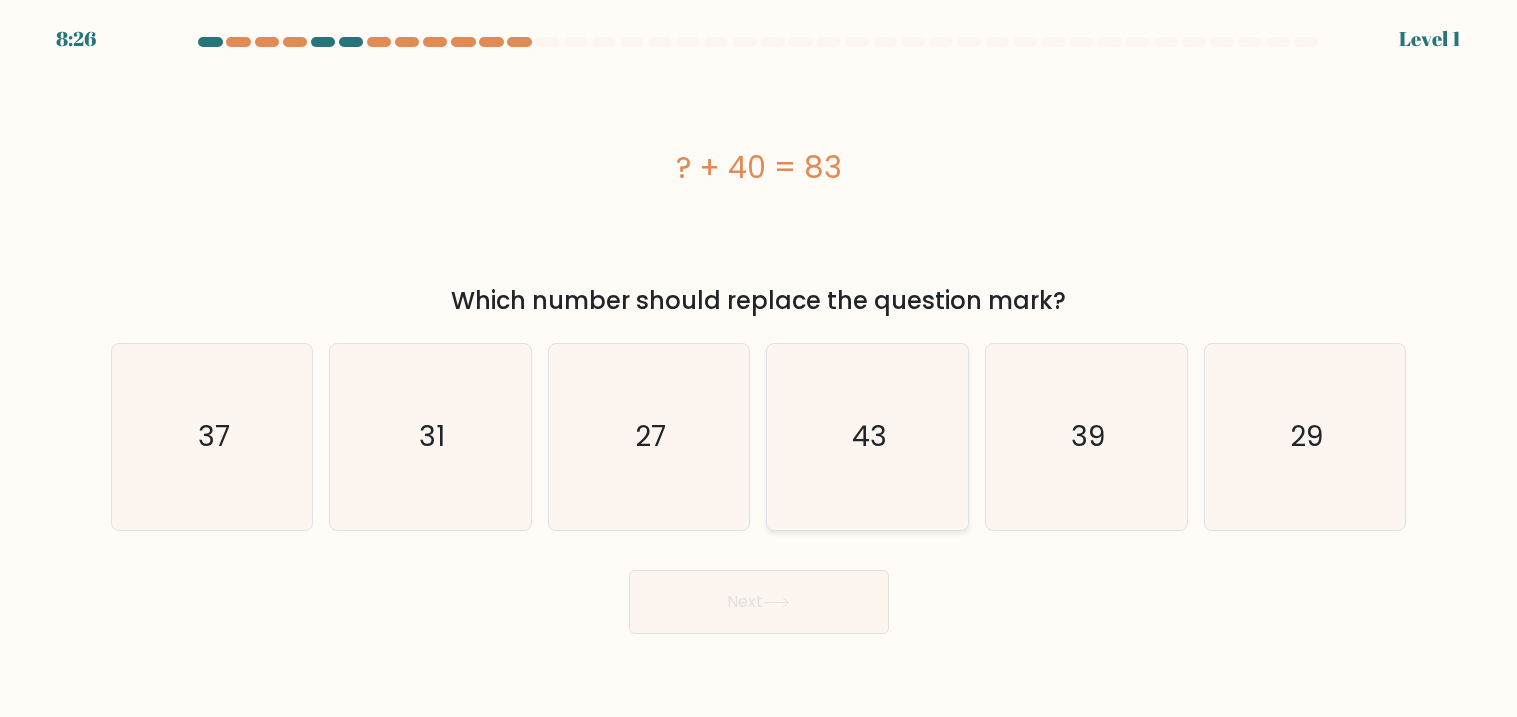 click on "43" 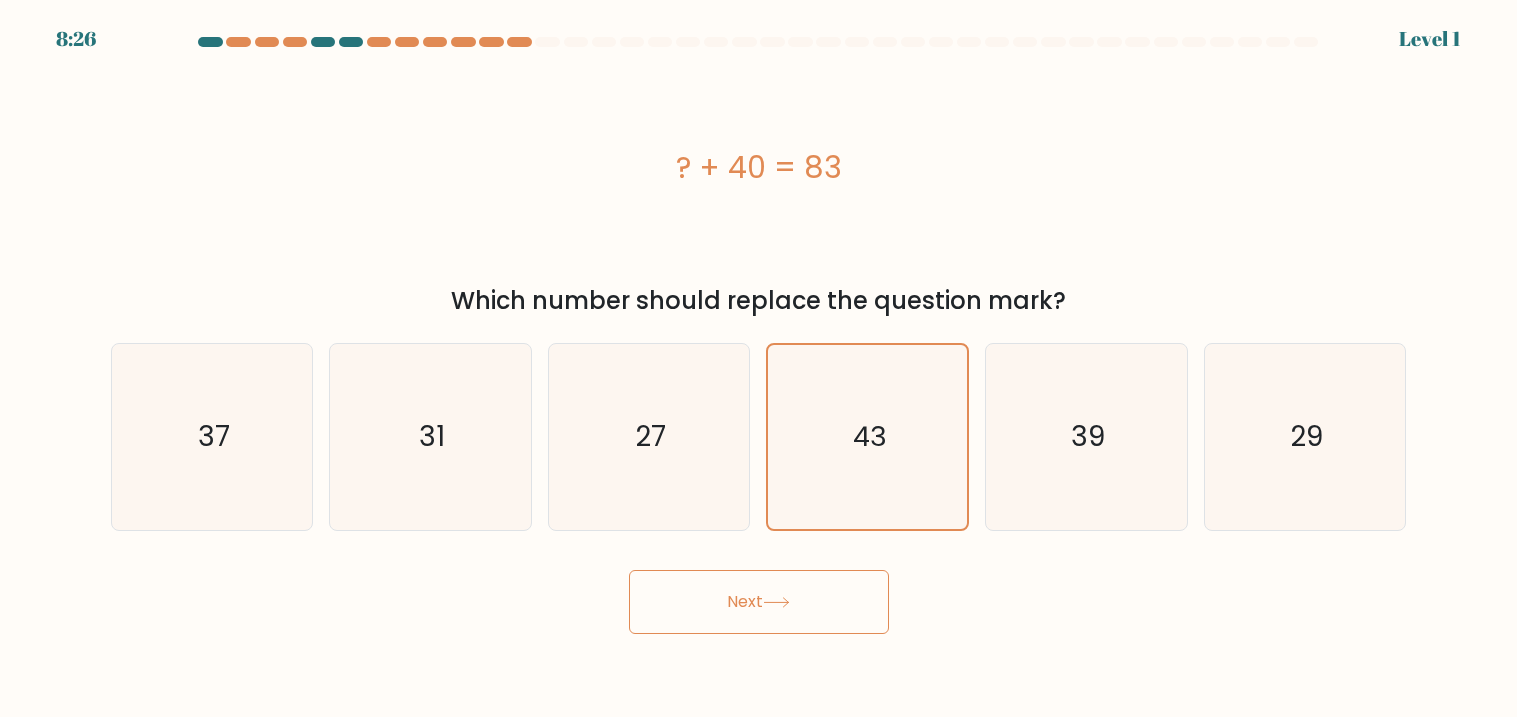 click 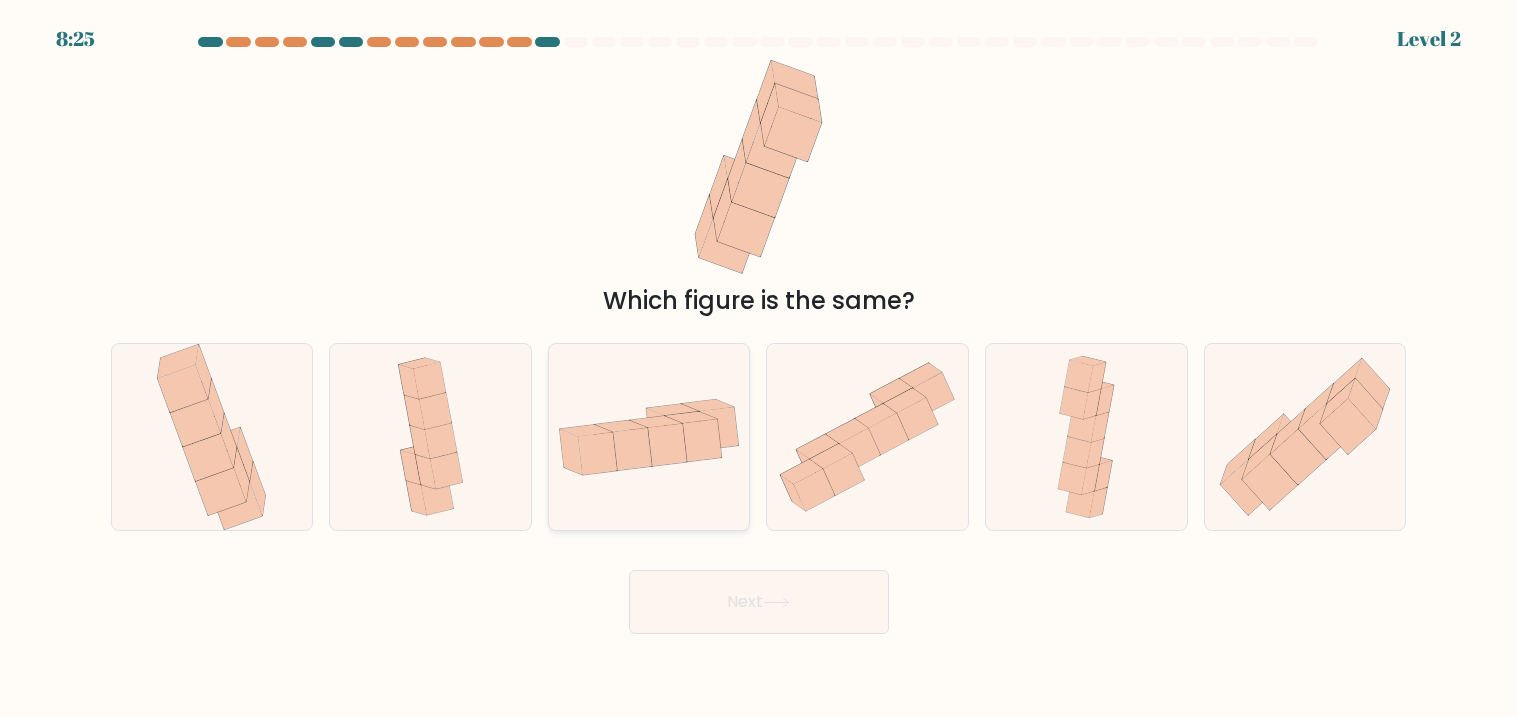 click at bounding box center (649, 437) 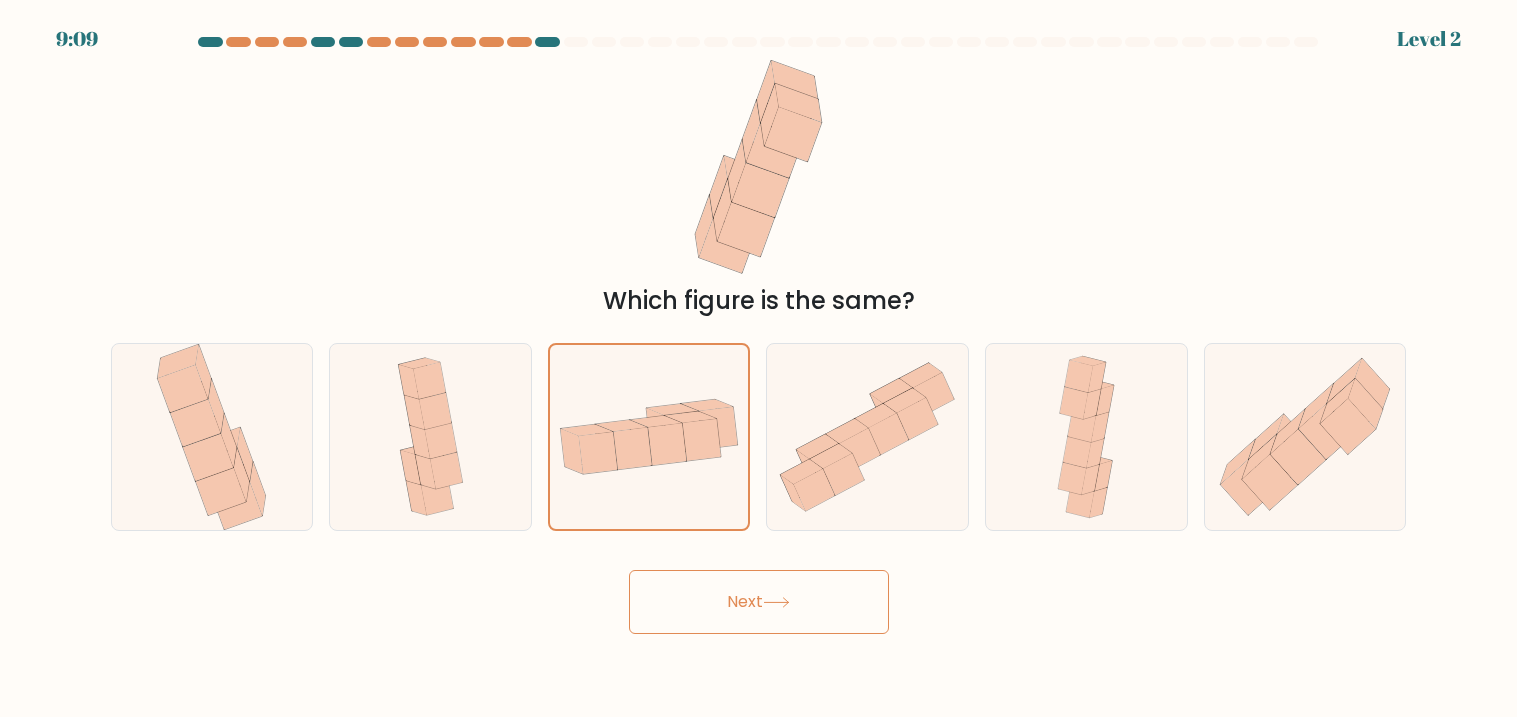 click on "Next" at bounding box center [759, 602] 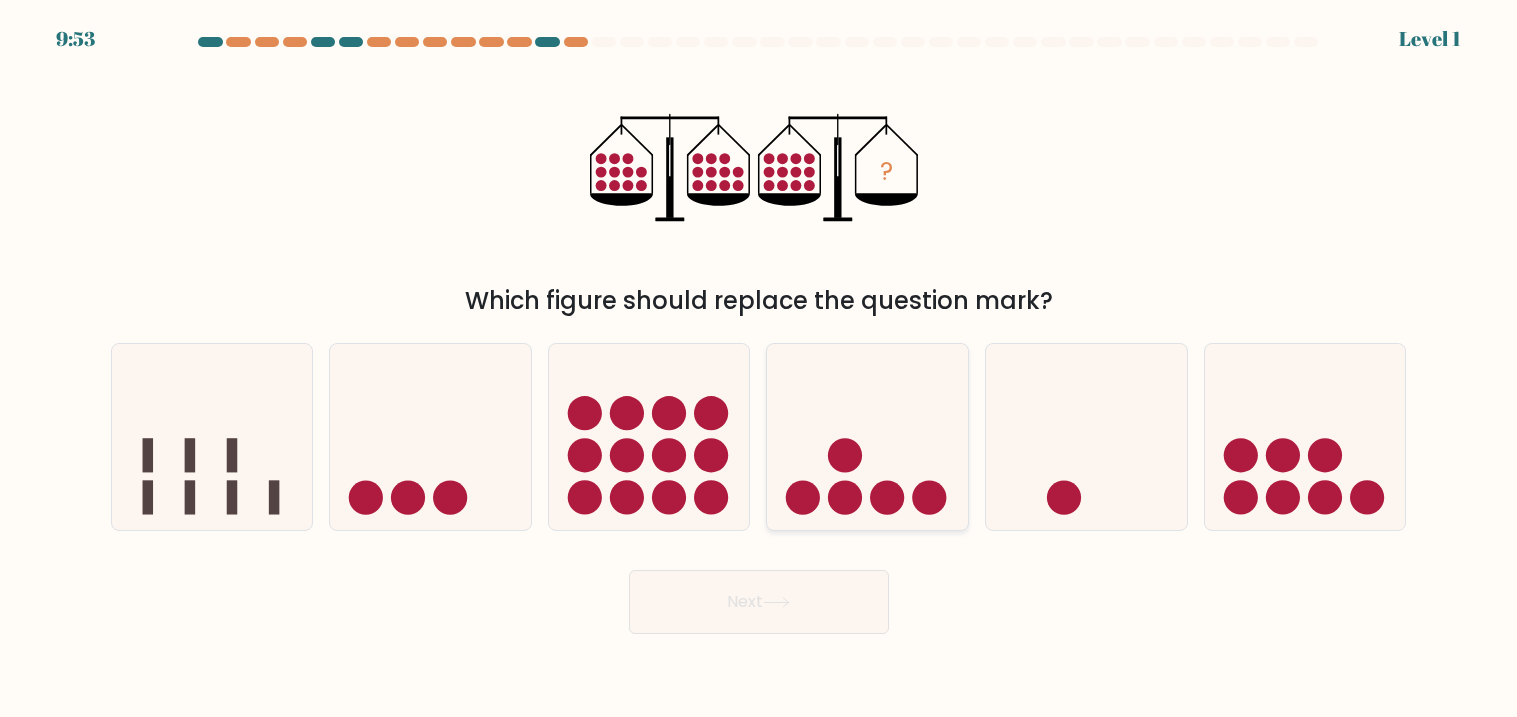 click 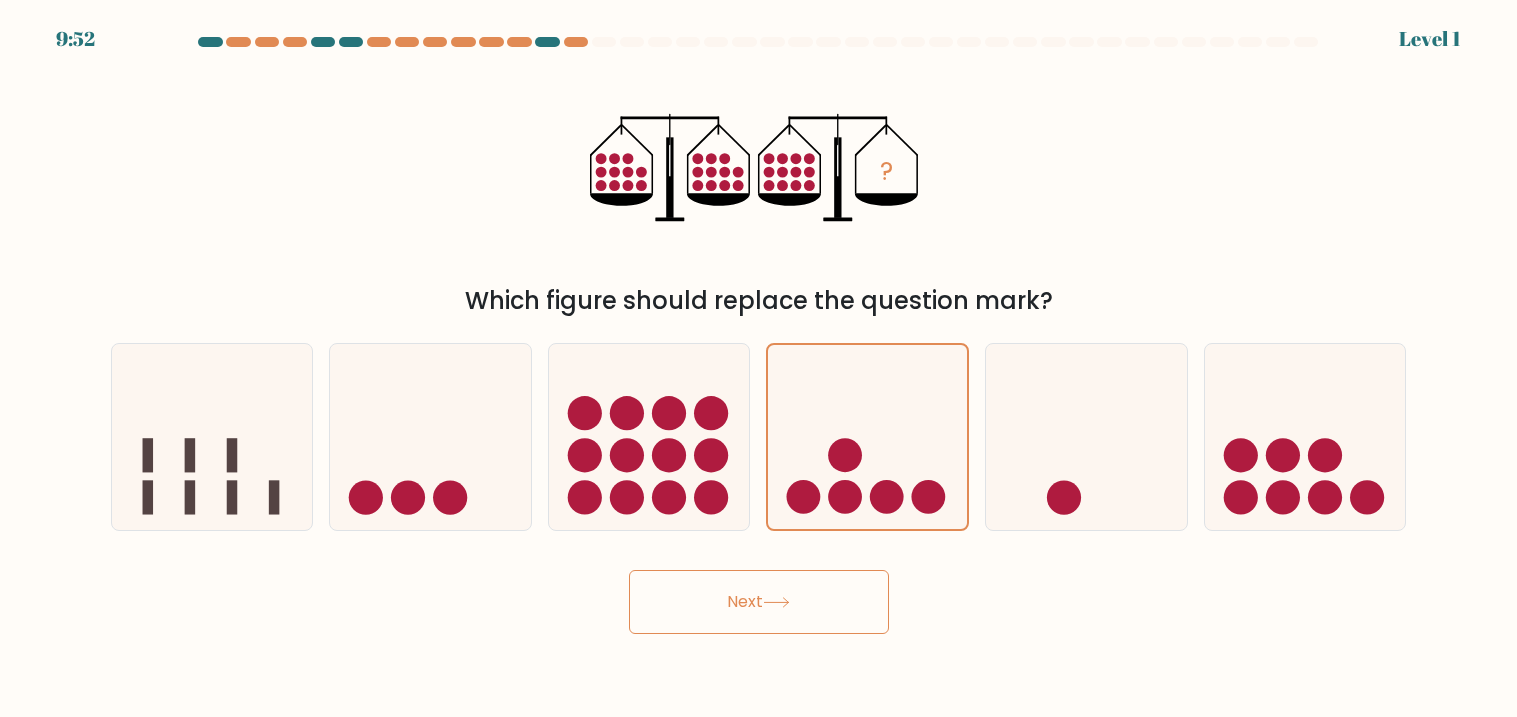 click on "Next" at bounding box center [759, 594] 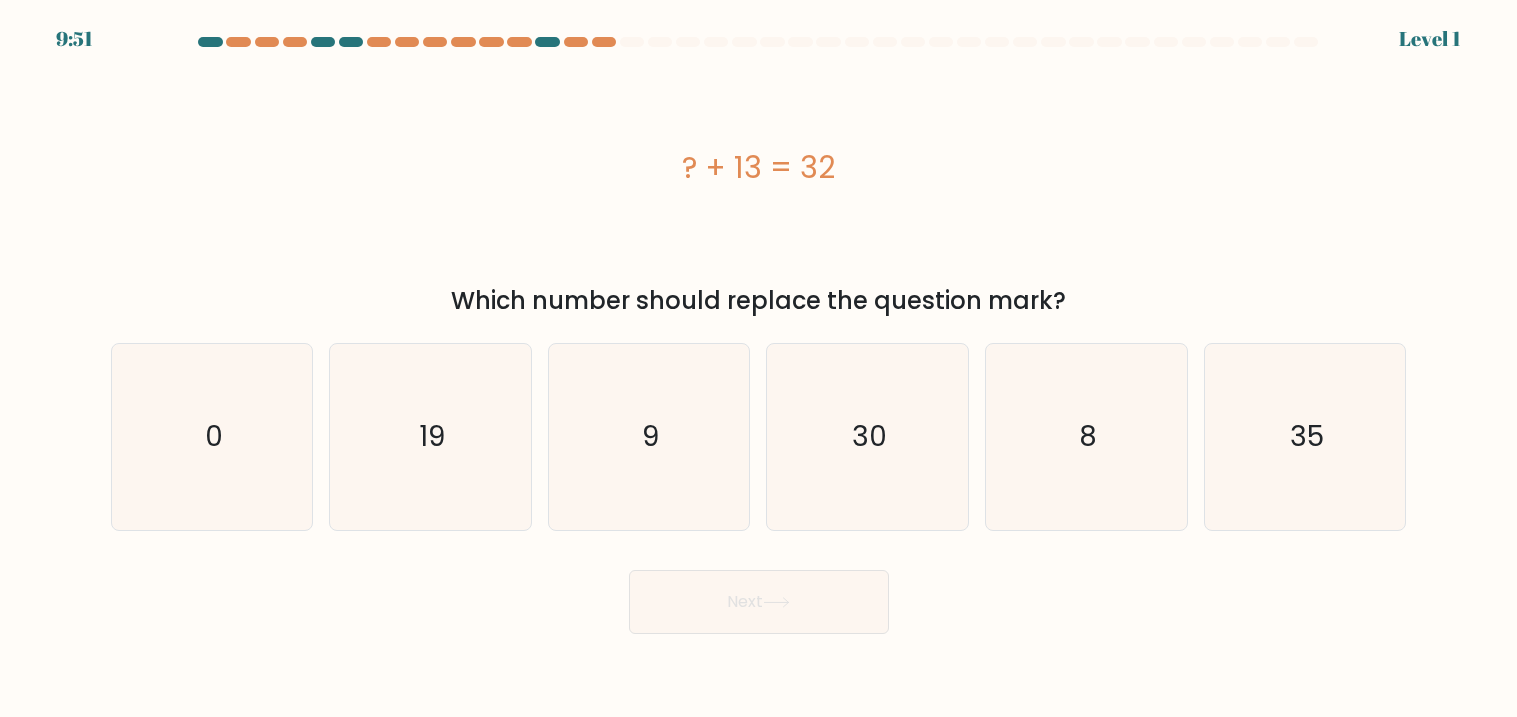 click on "a.
0
b.
19
c." at bounding box center [759, 429] 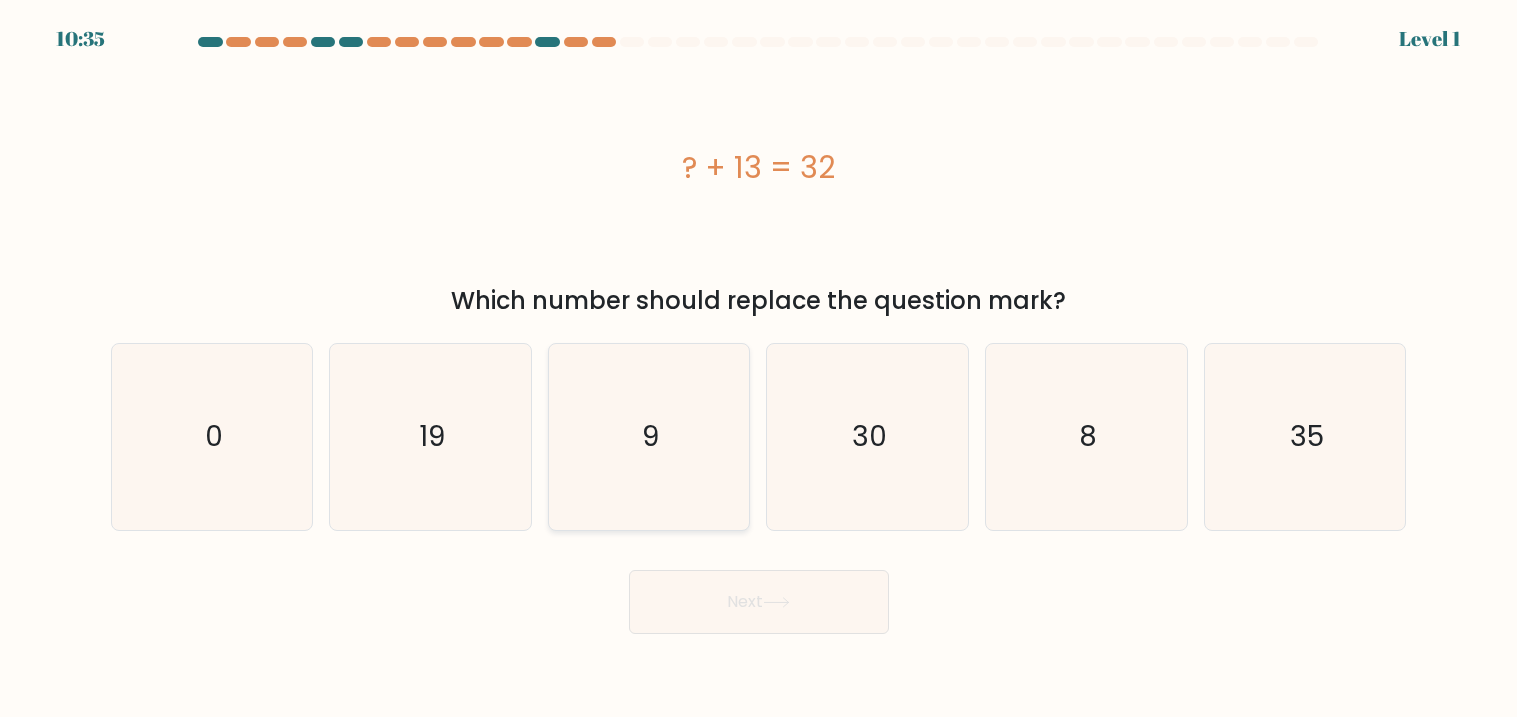 click on "9" 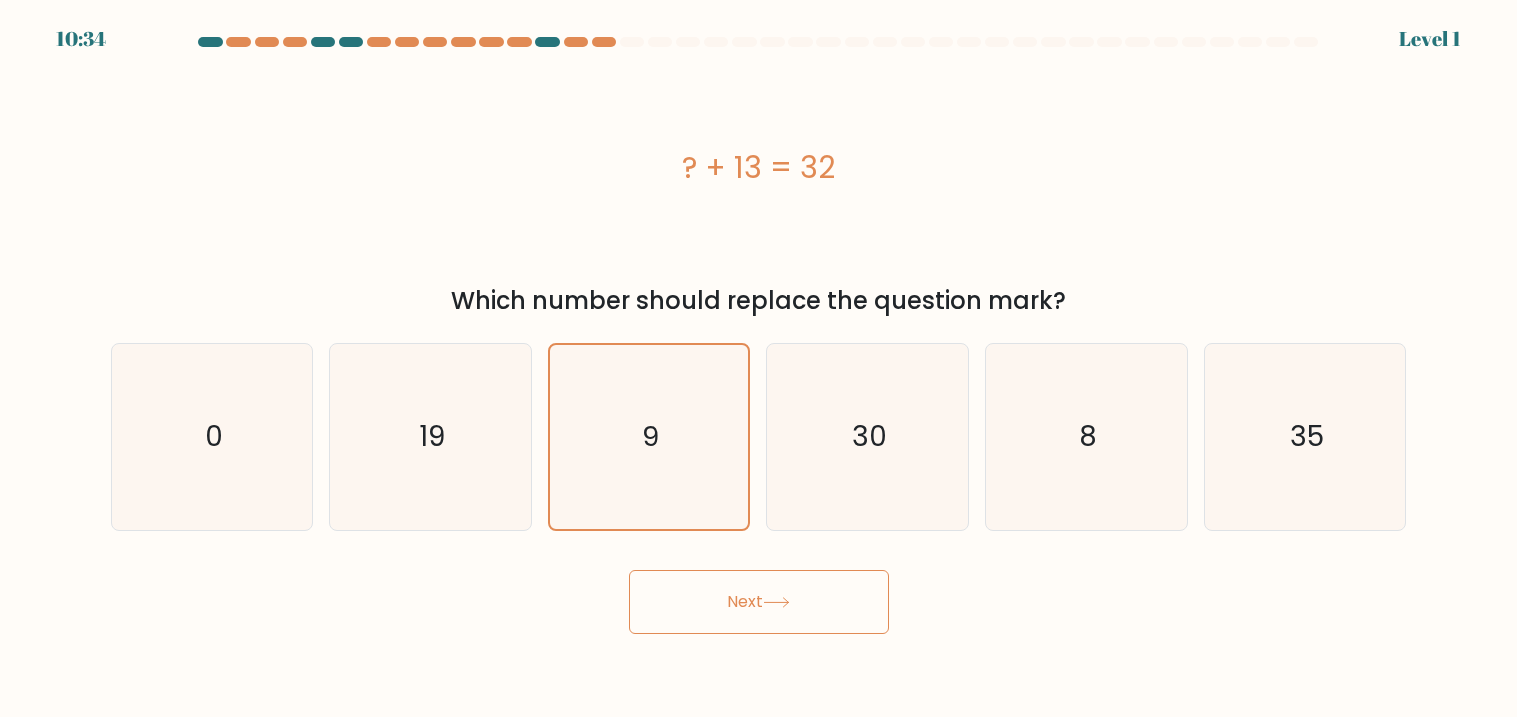 click on "Next" at bounding box center (759, 602) 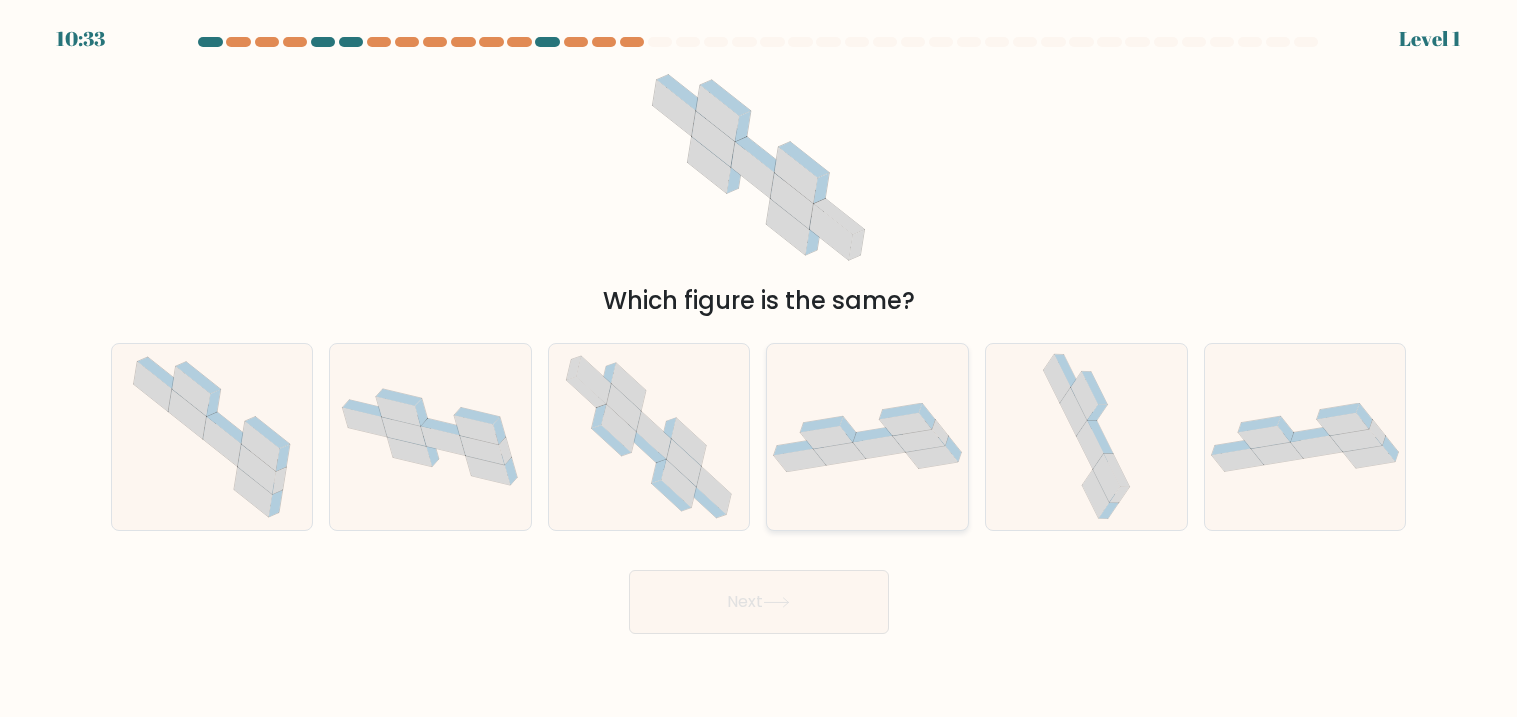 click at bounding box center [867, 437] 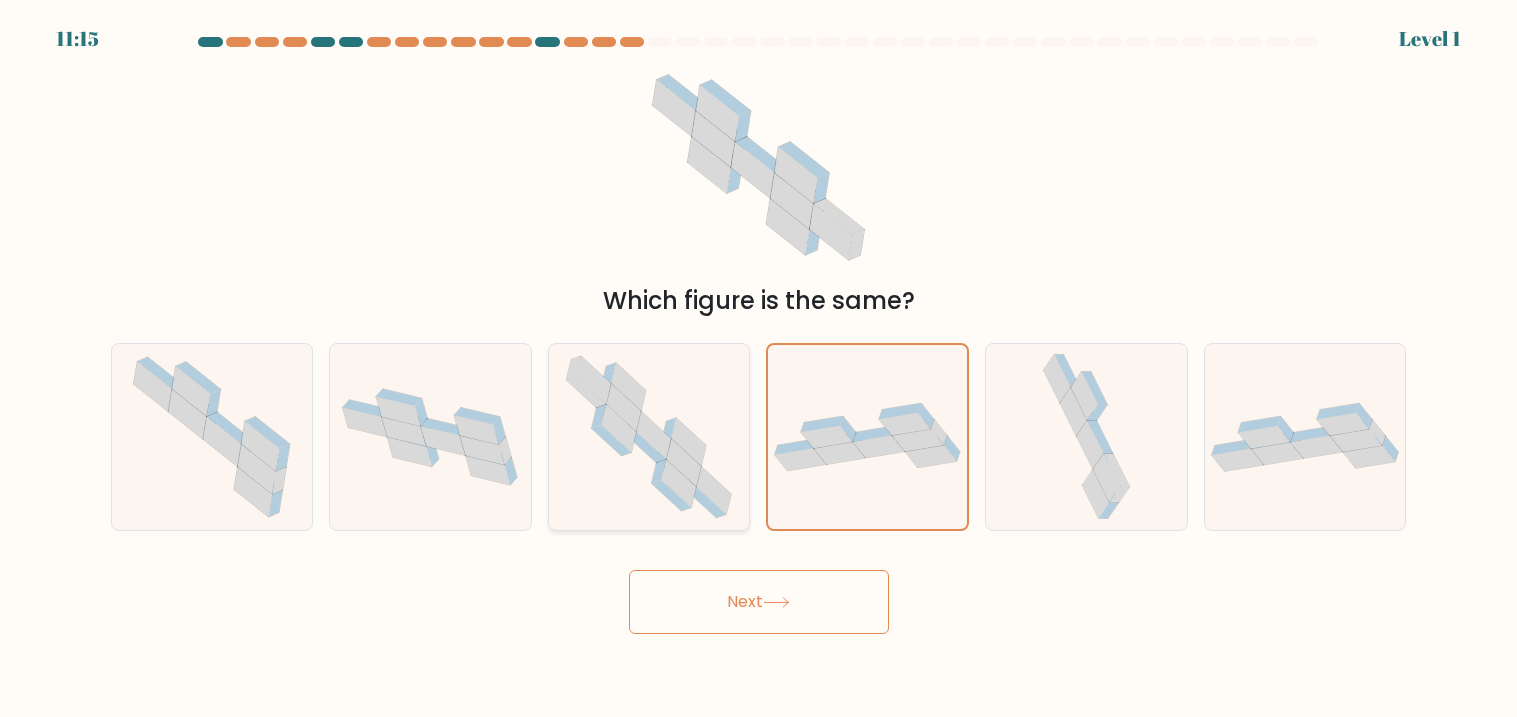 click 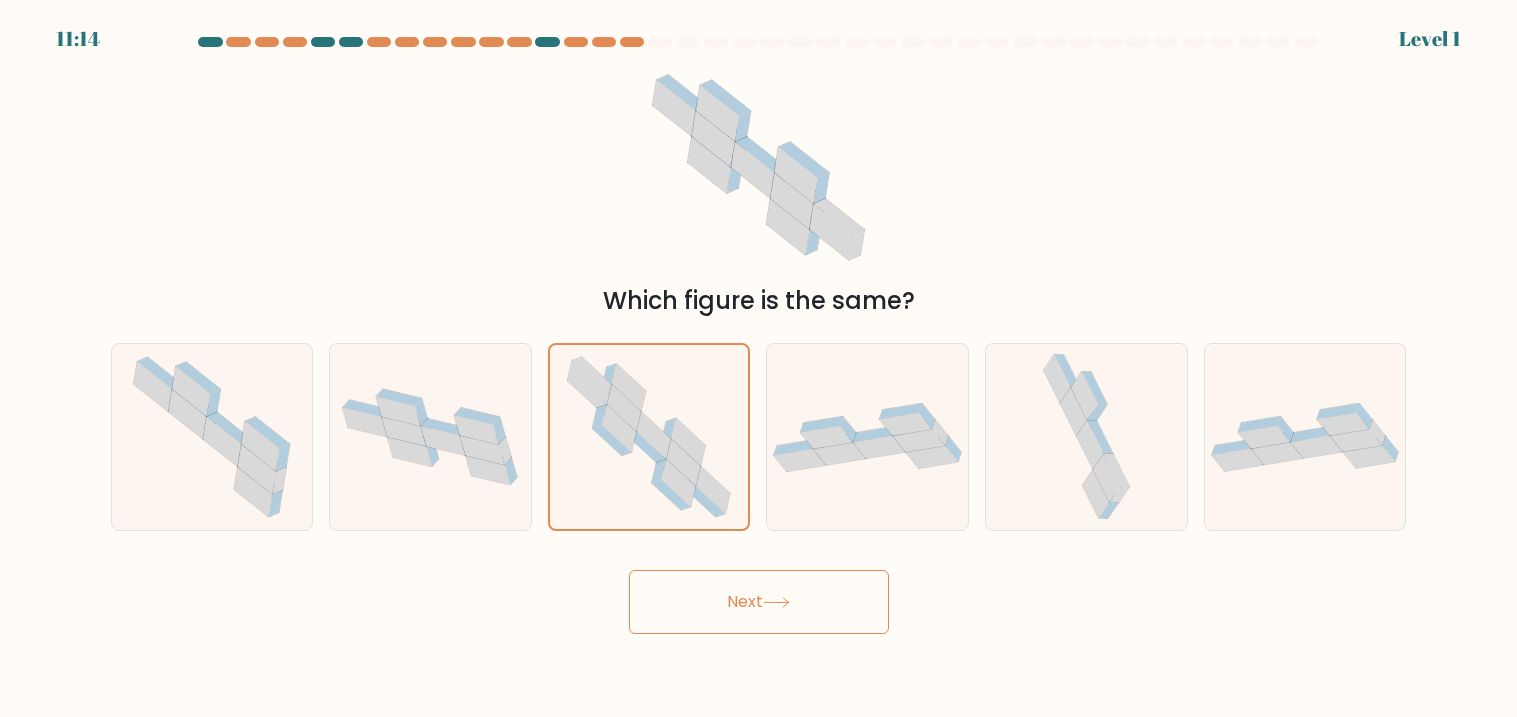 click on "Next" at bounding box center (759, 602) 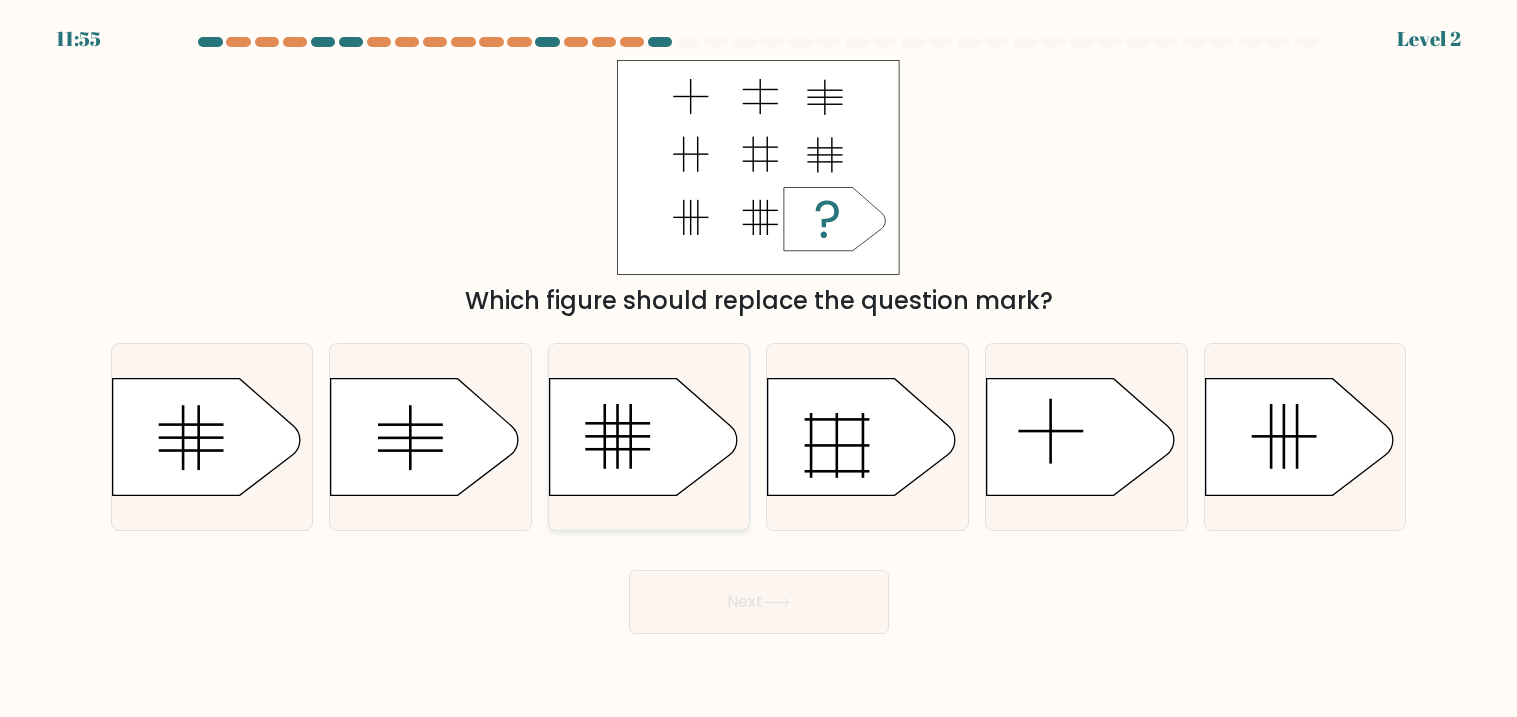 click 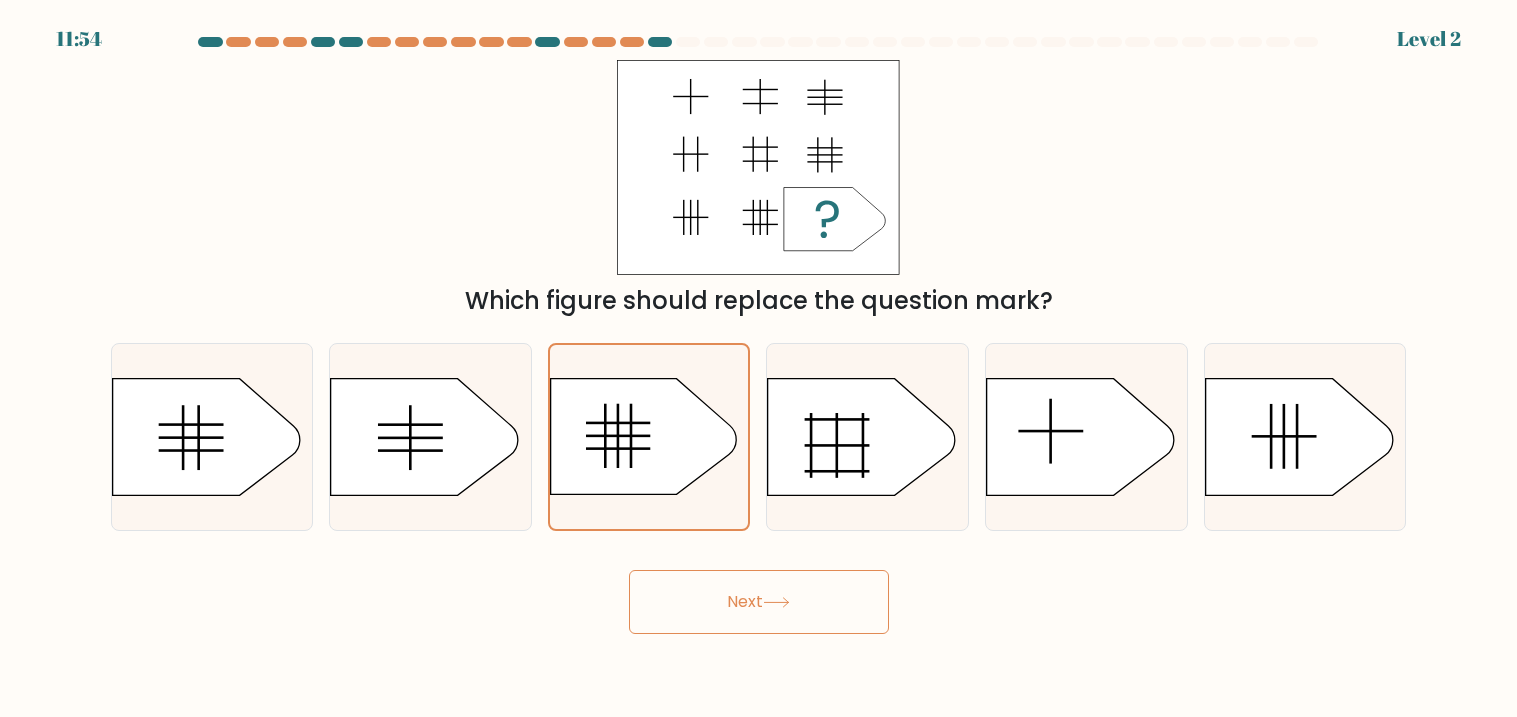 click on "Next" at bounding box center [759, 602] 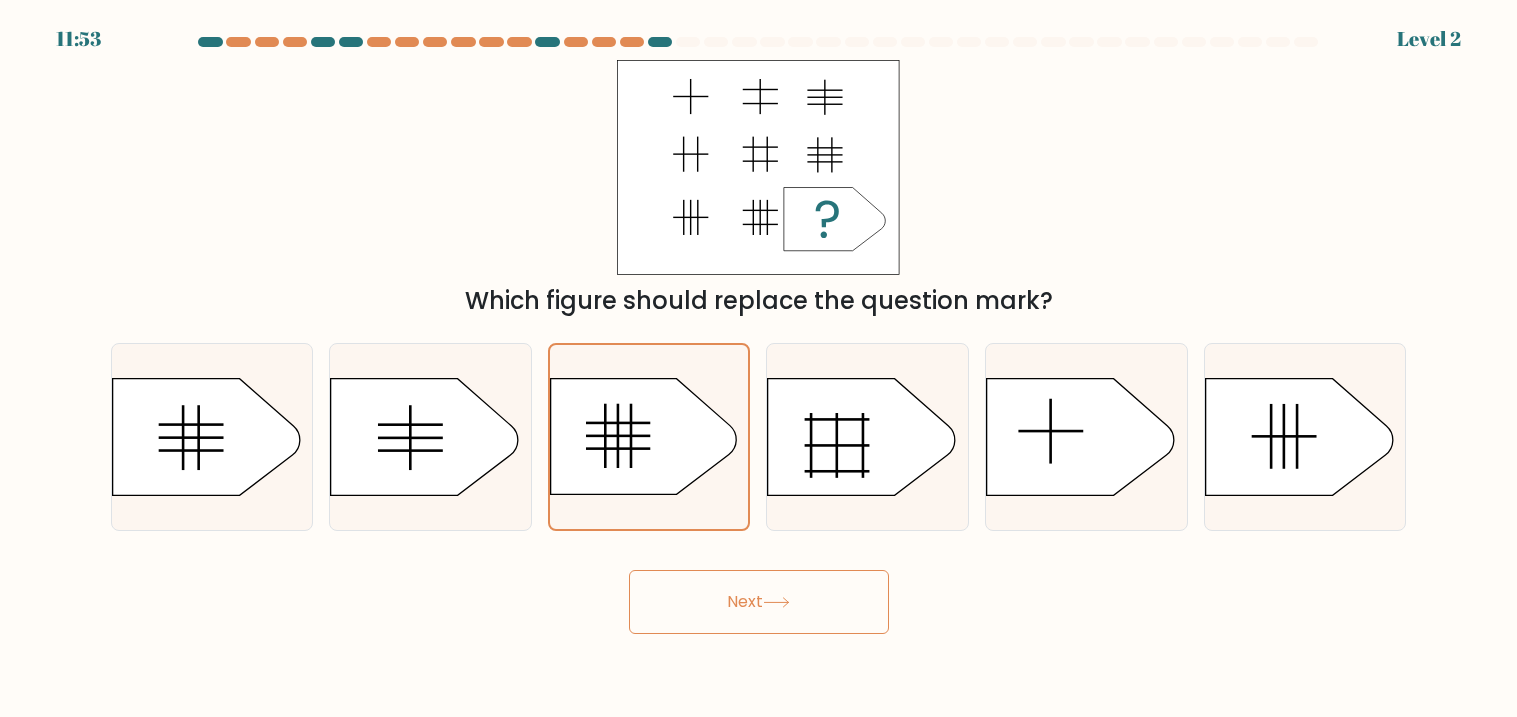 click on "Next" at bounding box center (759, 602) 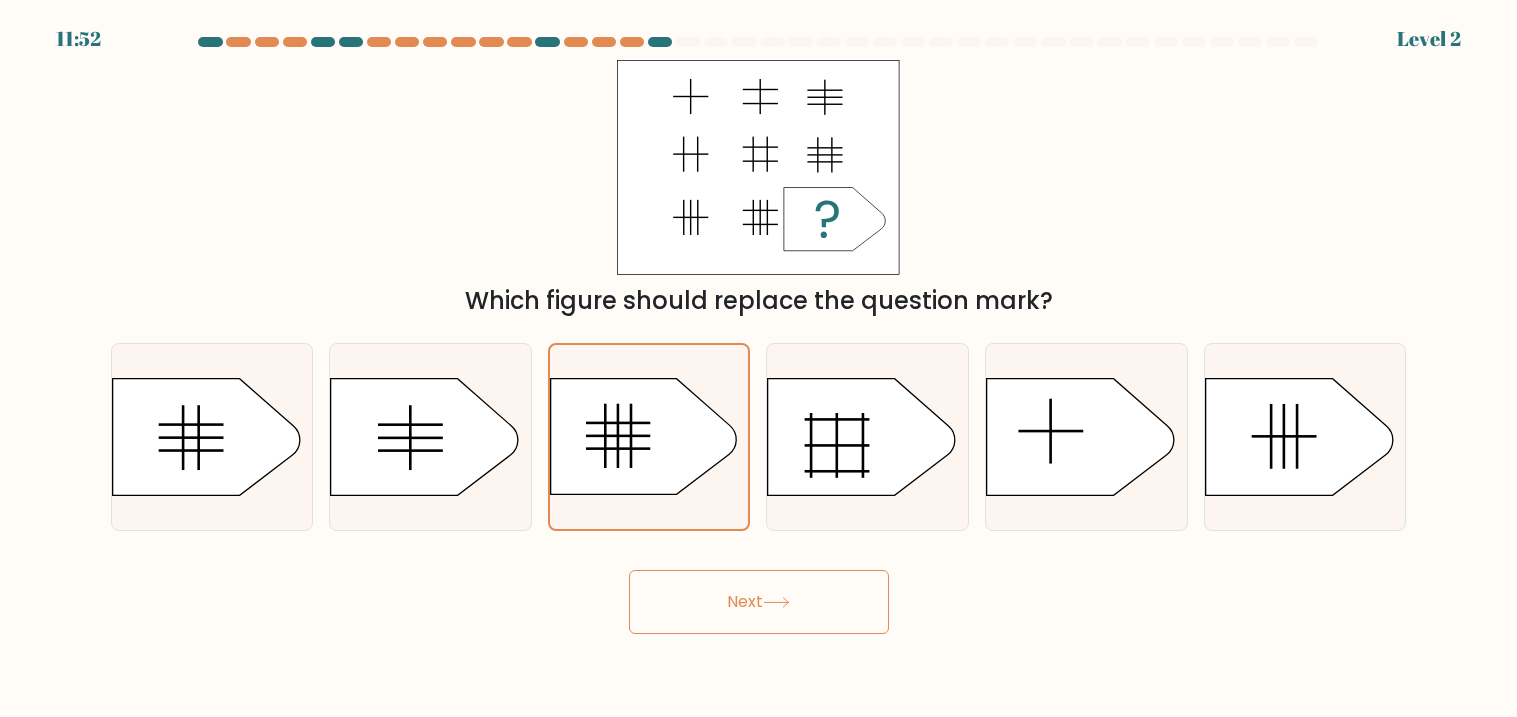 click on "Next" at bounding box center [759, 602] 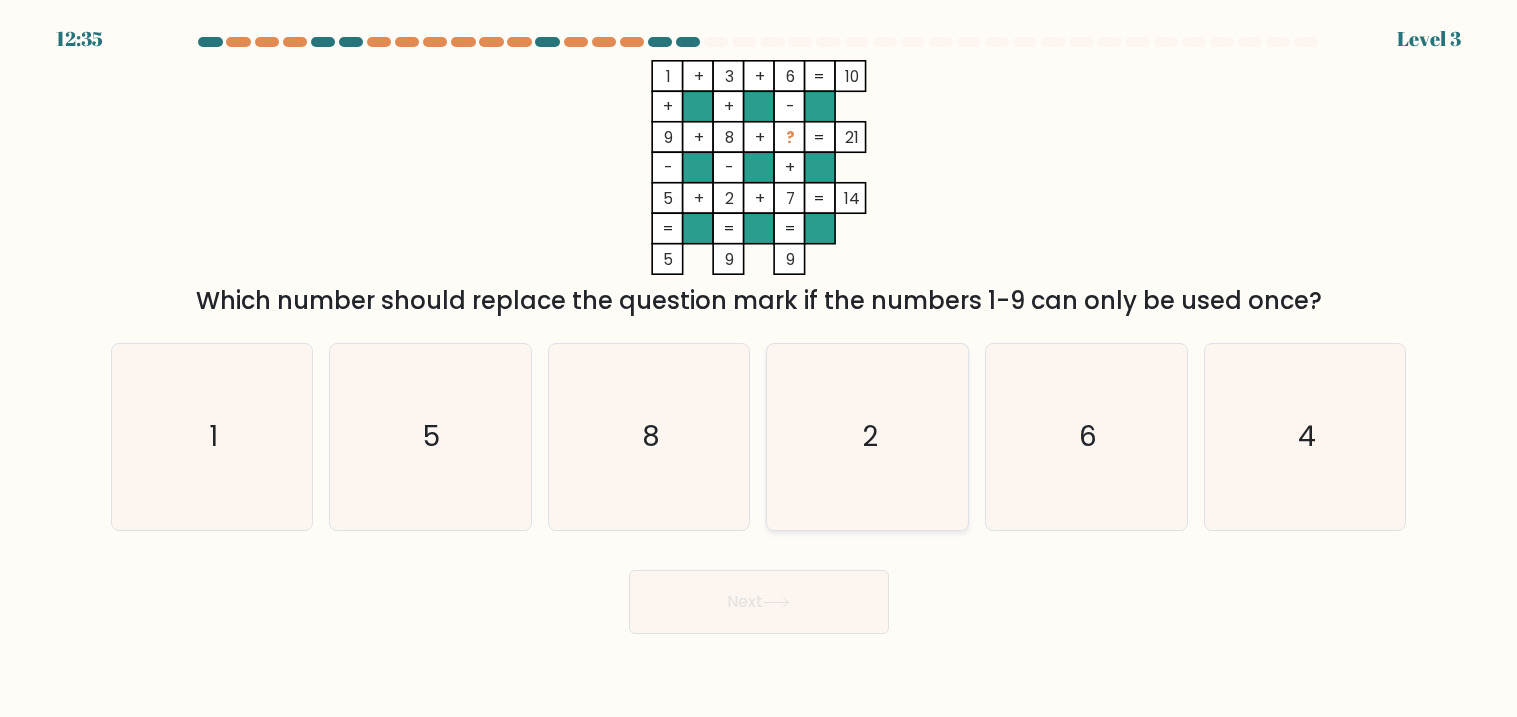 click on "2" 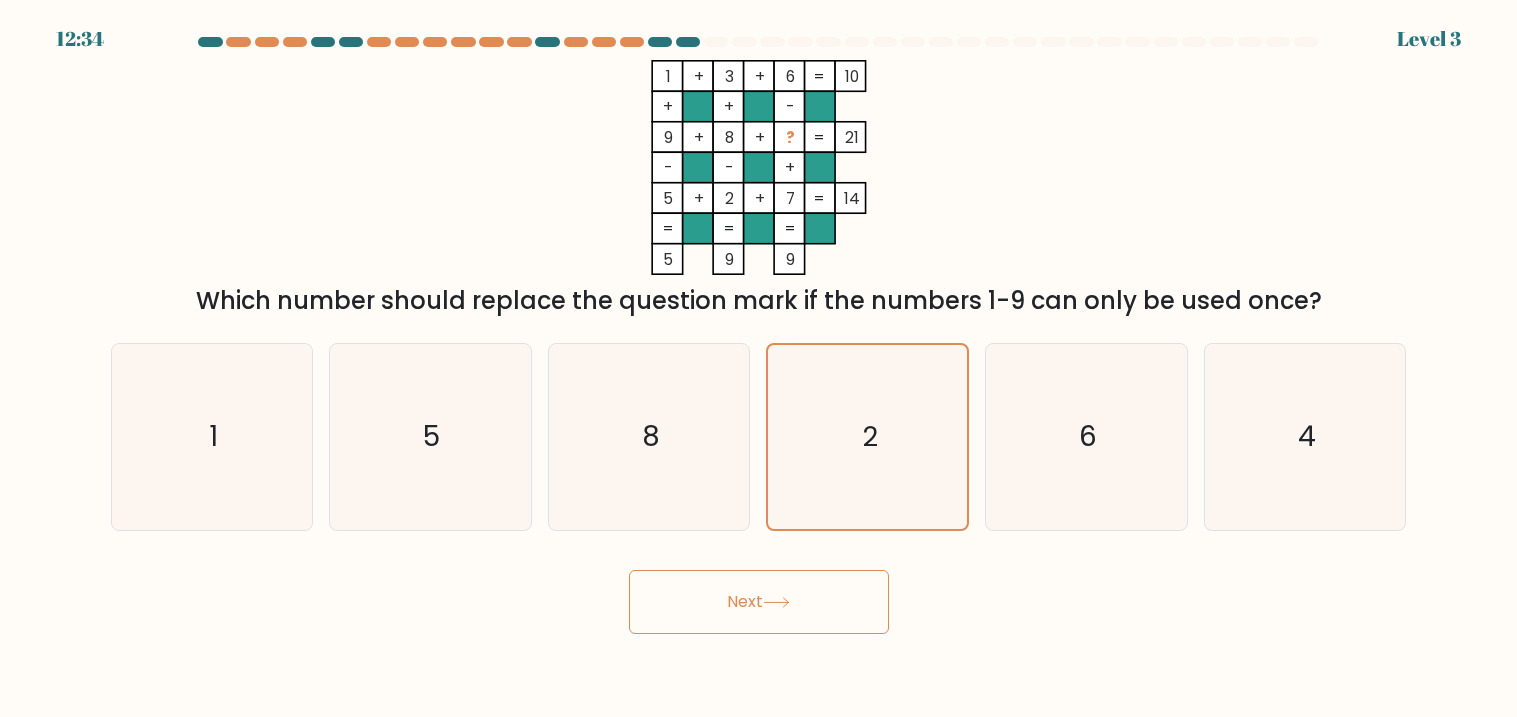 click on "Next" at bounding box center [759, 602] 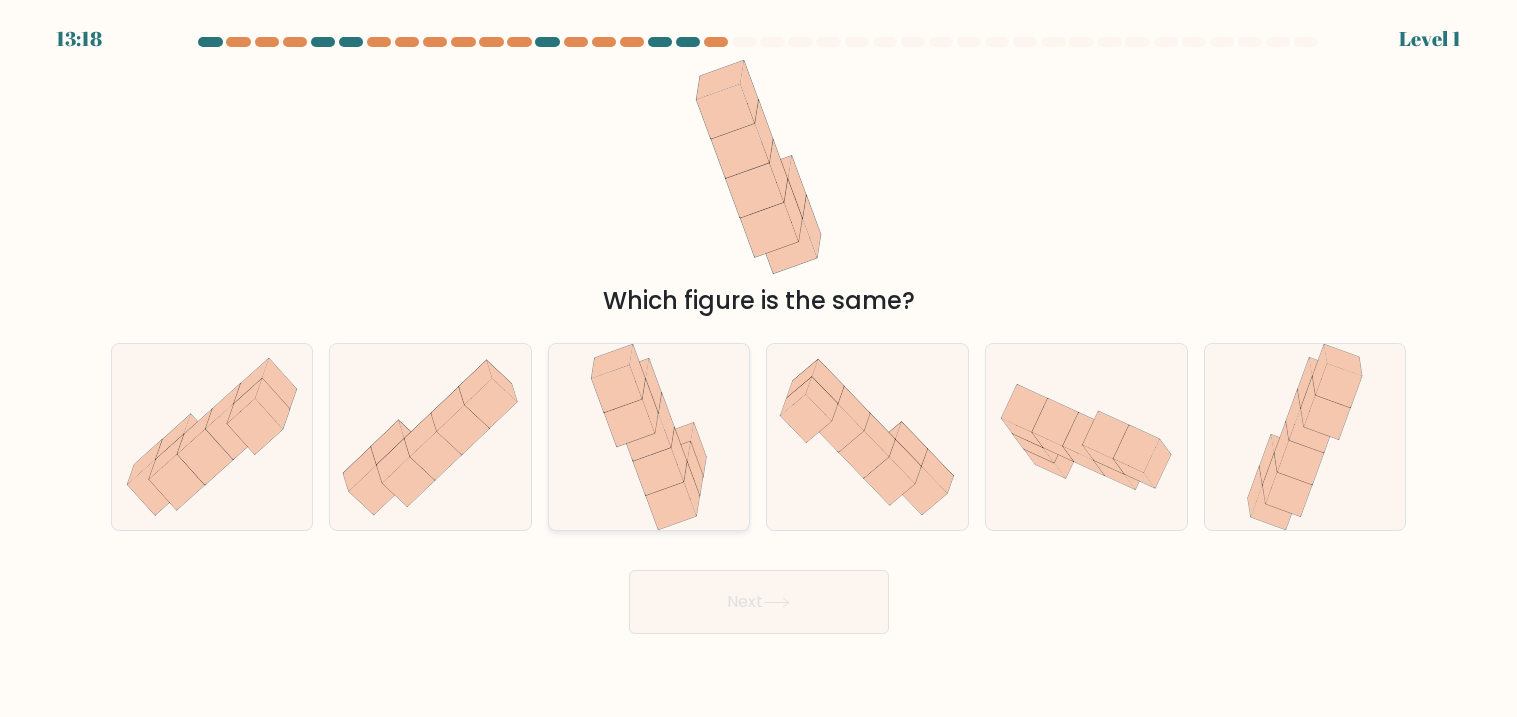 click 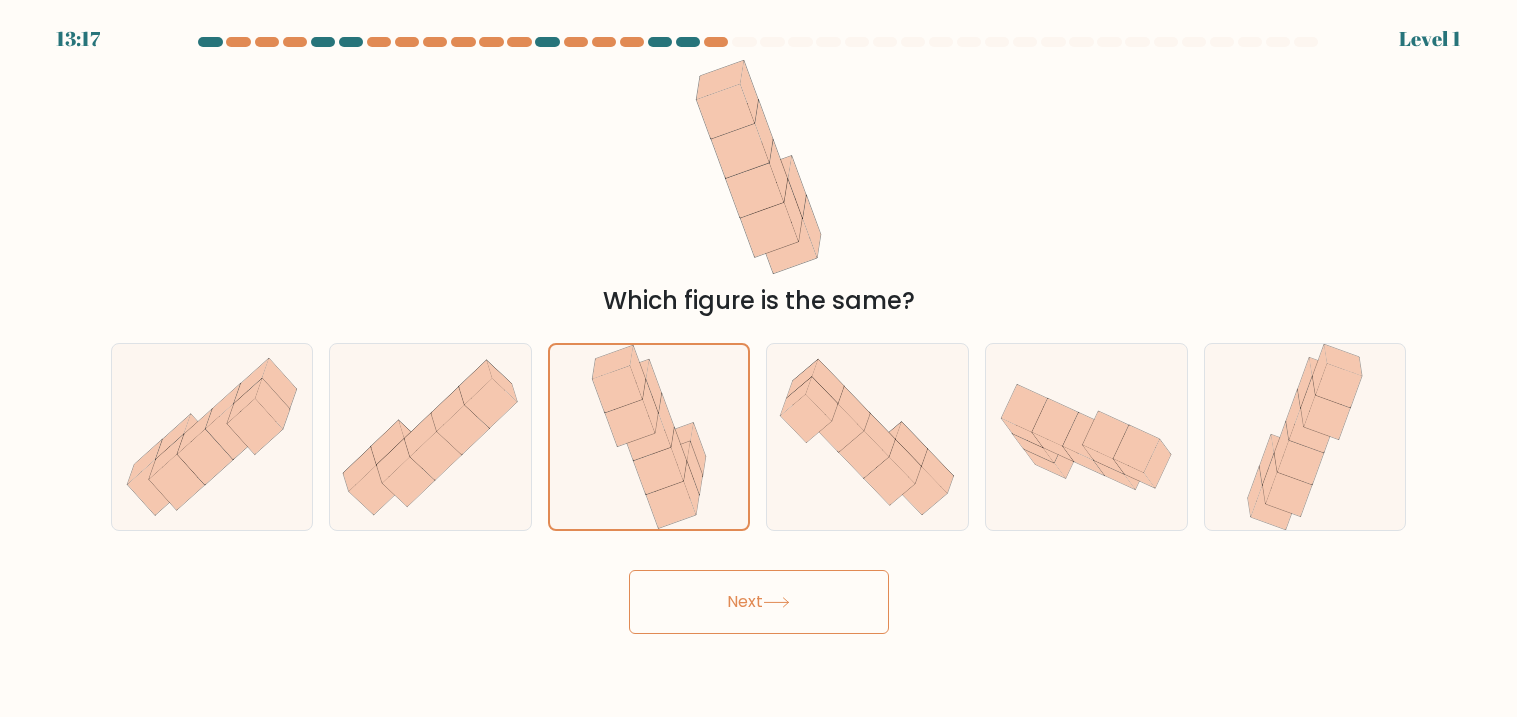click on "Next" at bounding box center (759, 602) 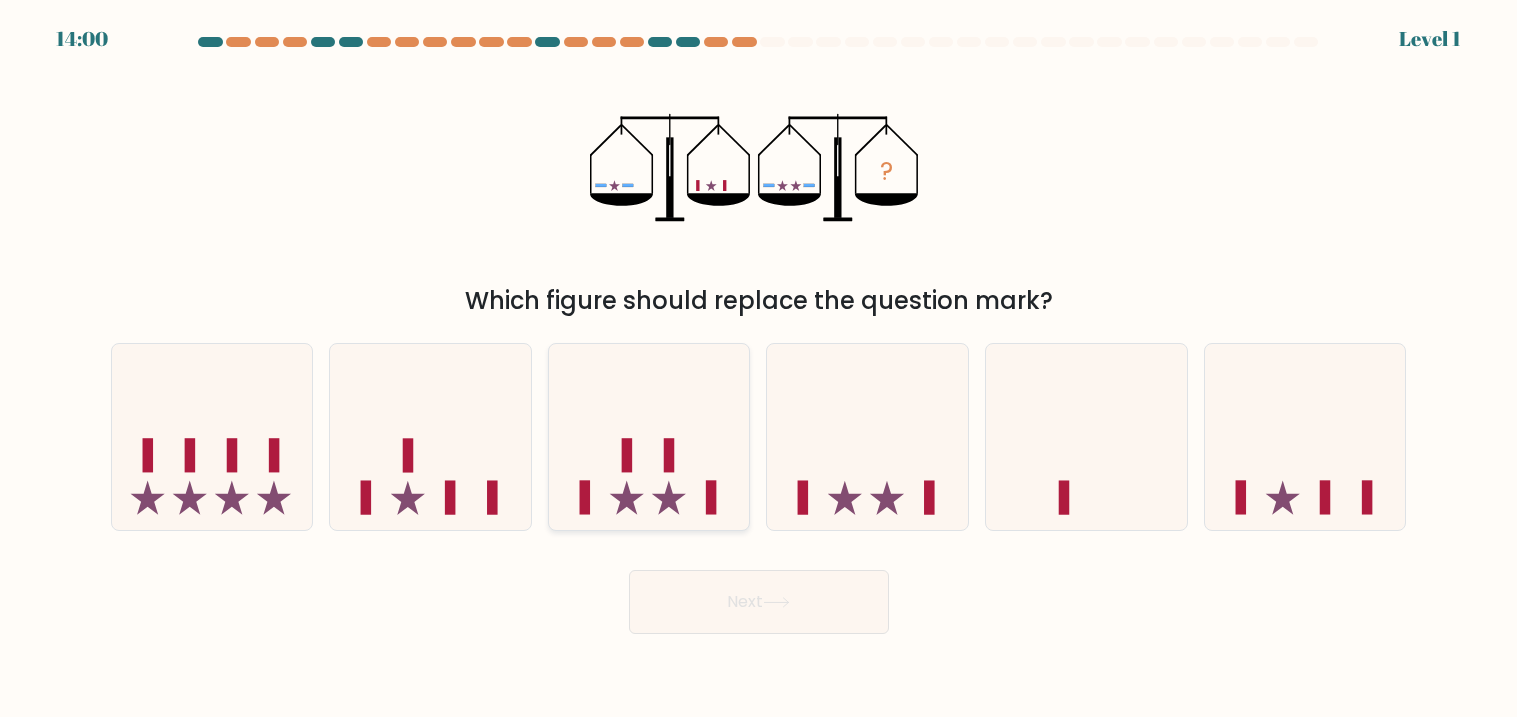 click at bounding box center [649, 437] 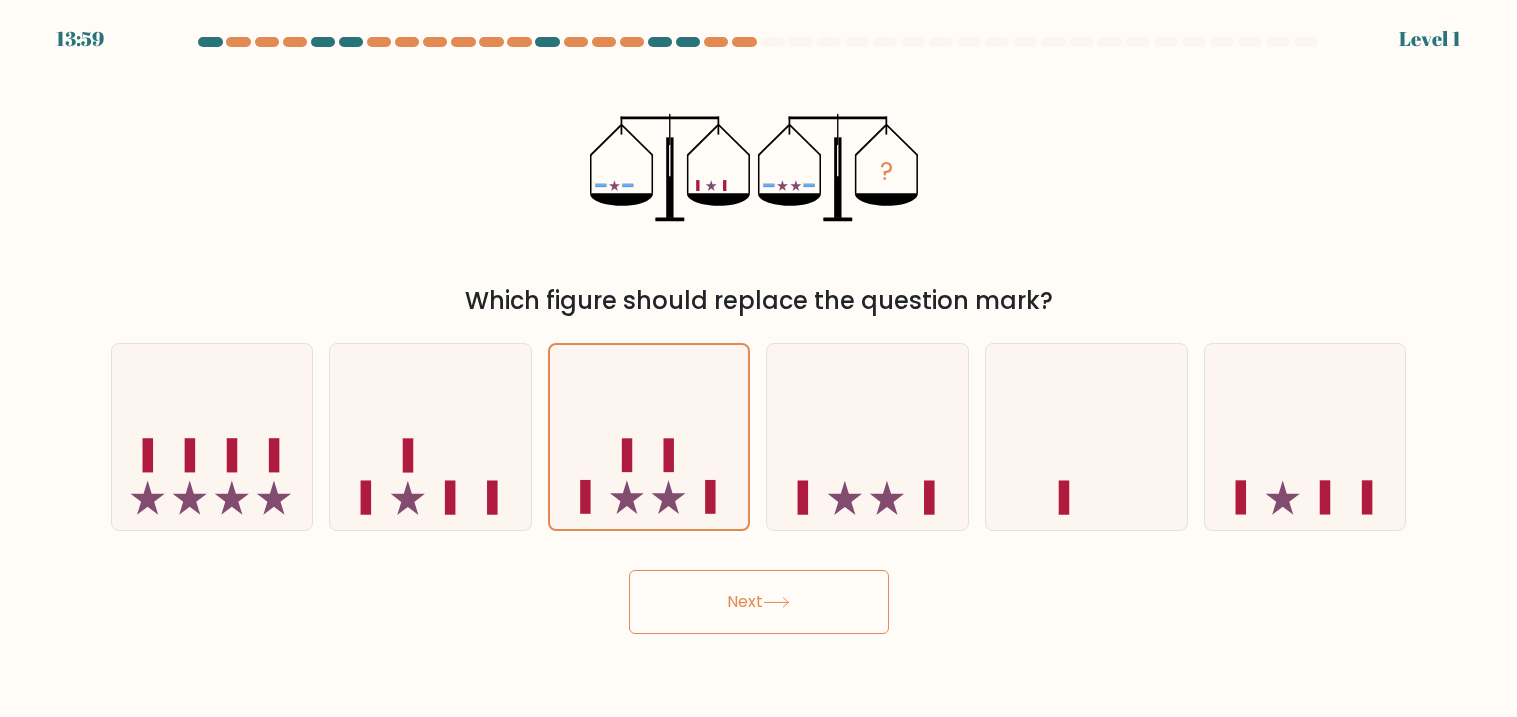 click 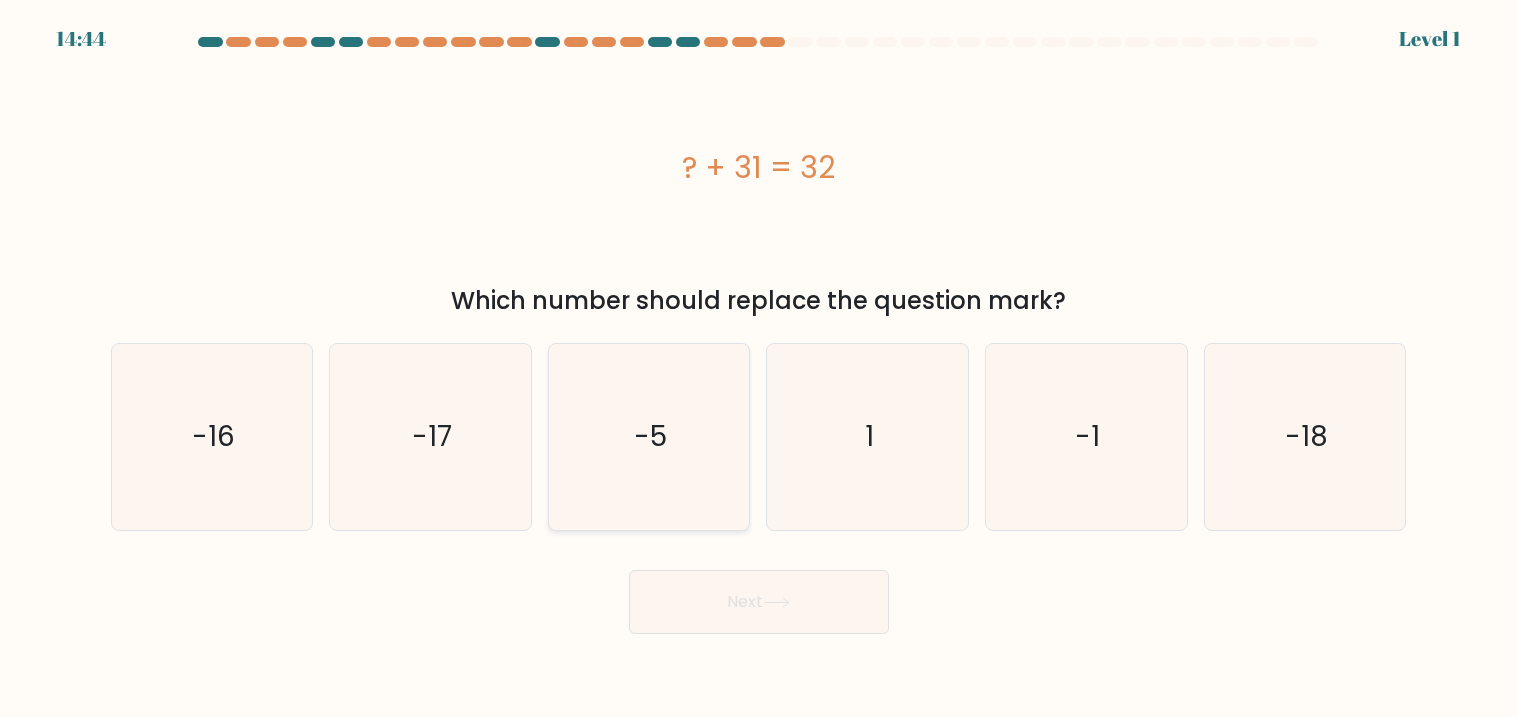 click on "-5" 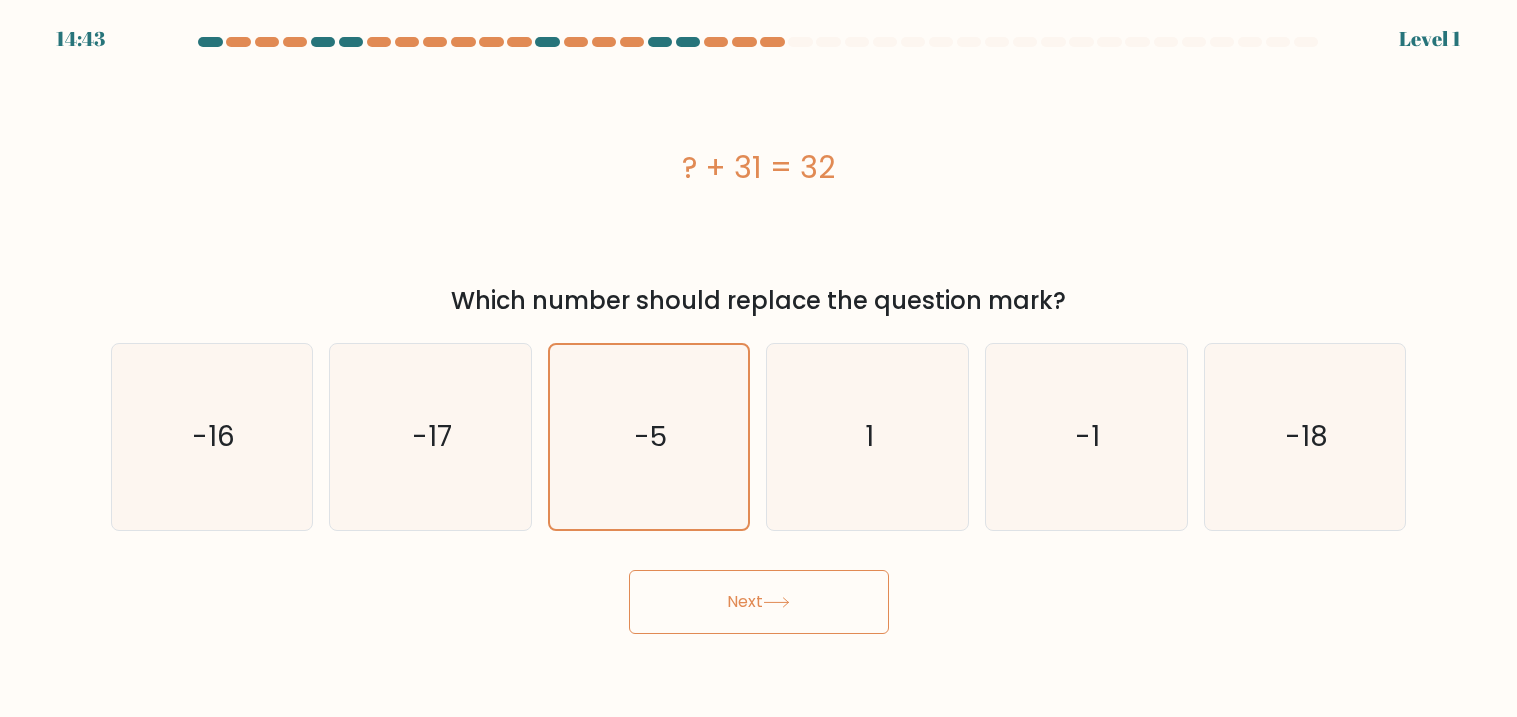 click on "Next" at bounding box center [759, 602] 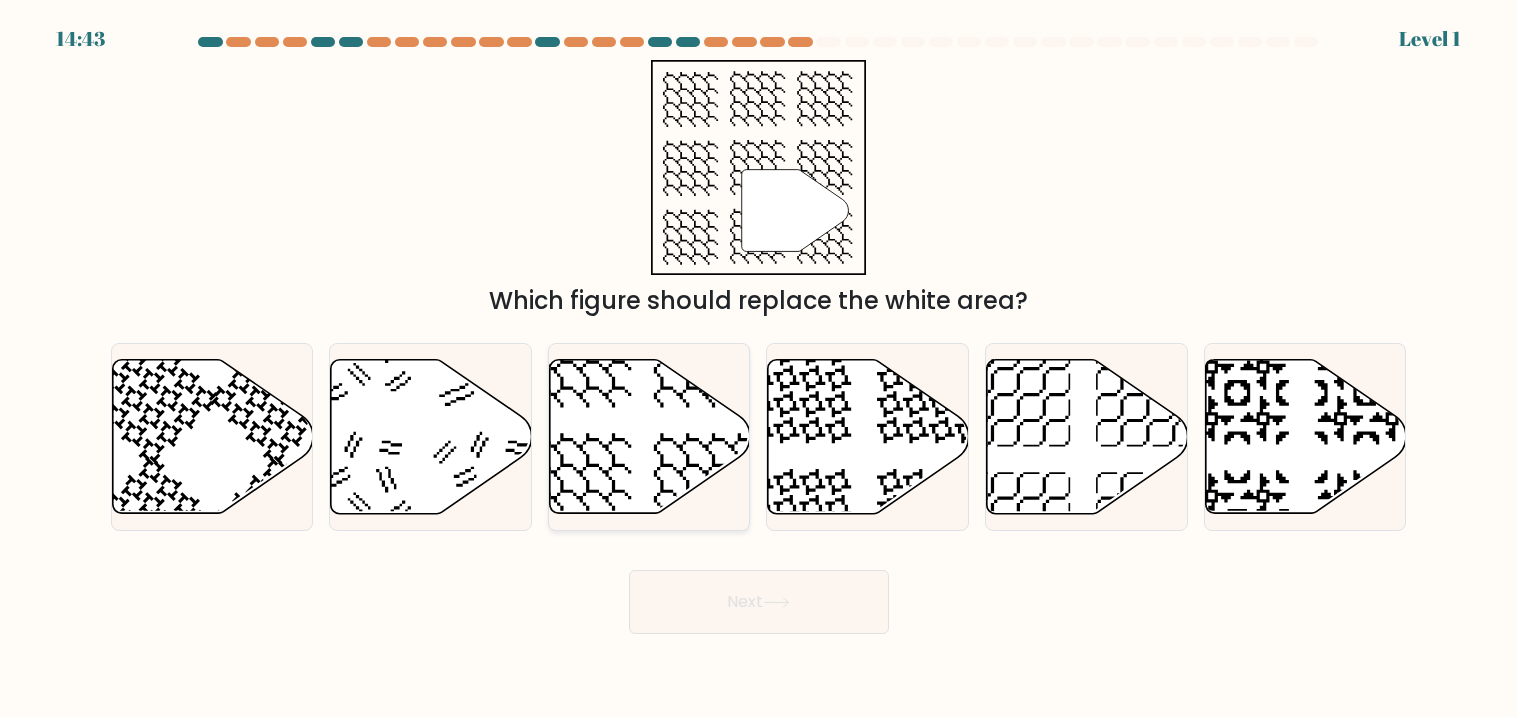 click 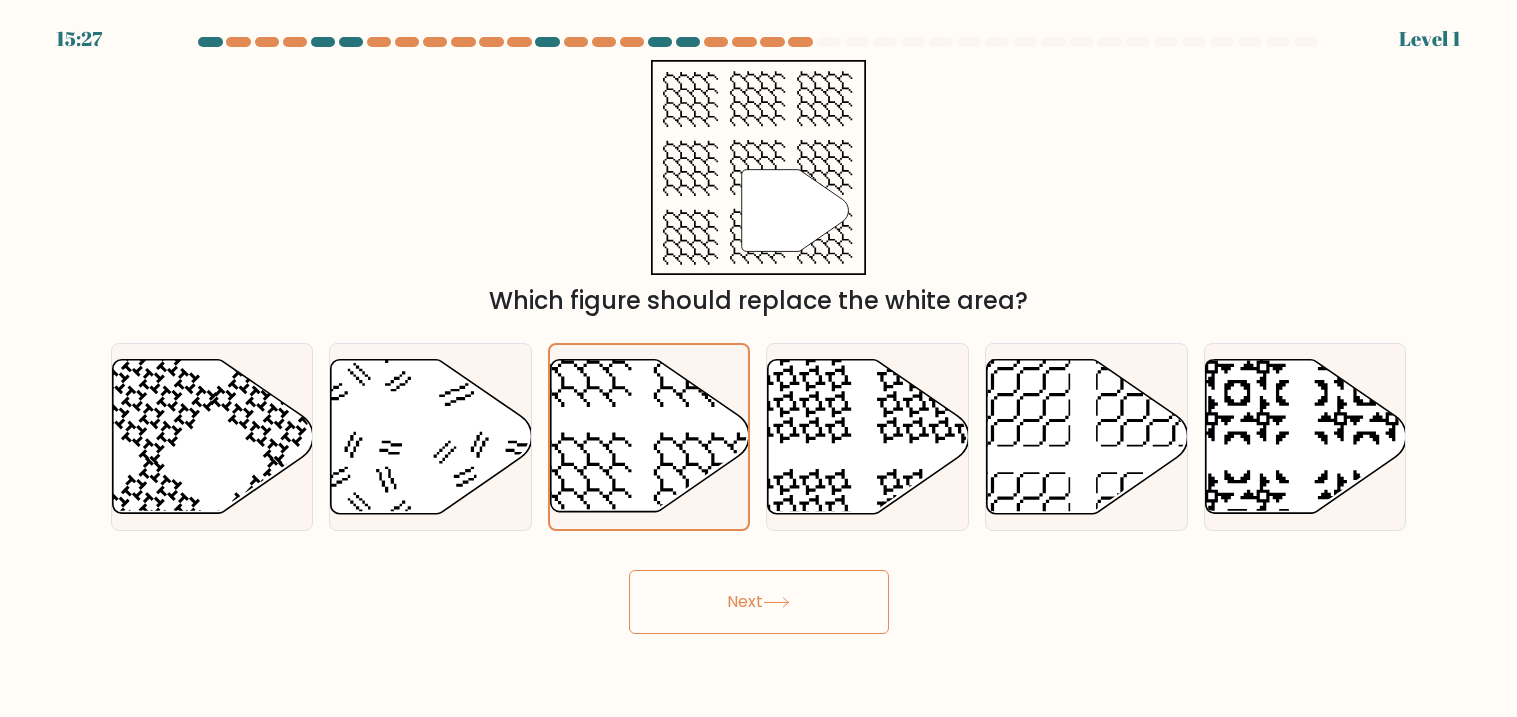 click 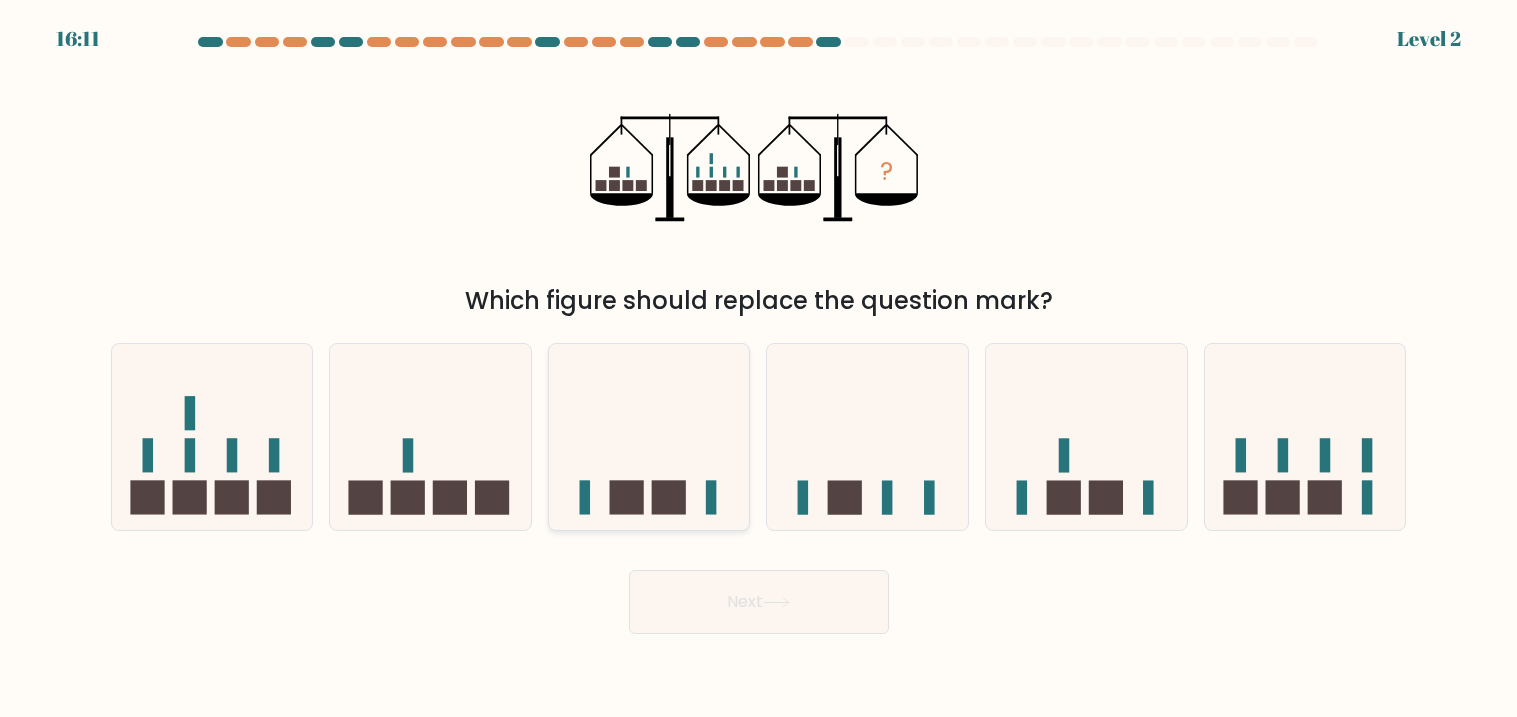 click 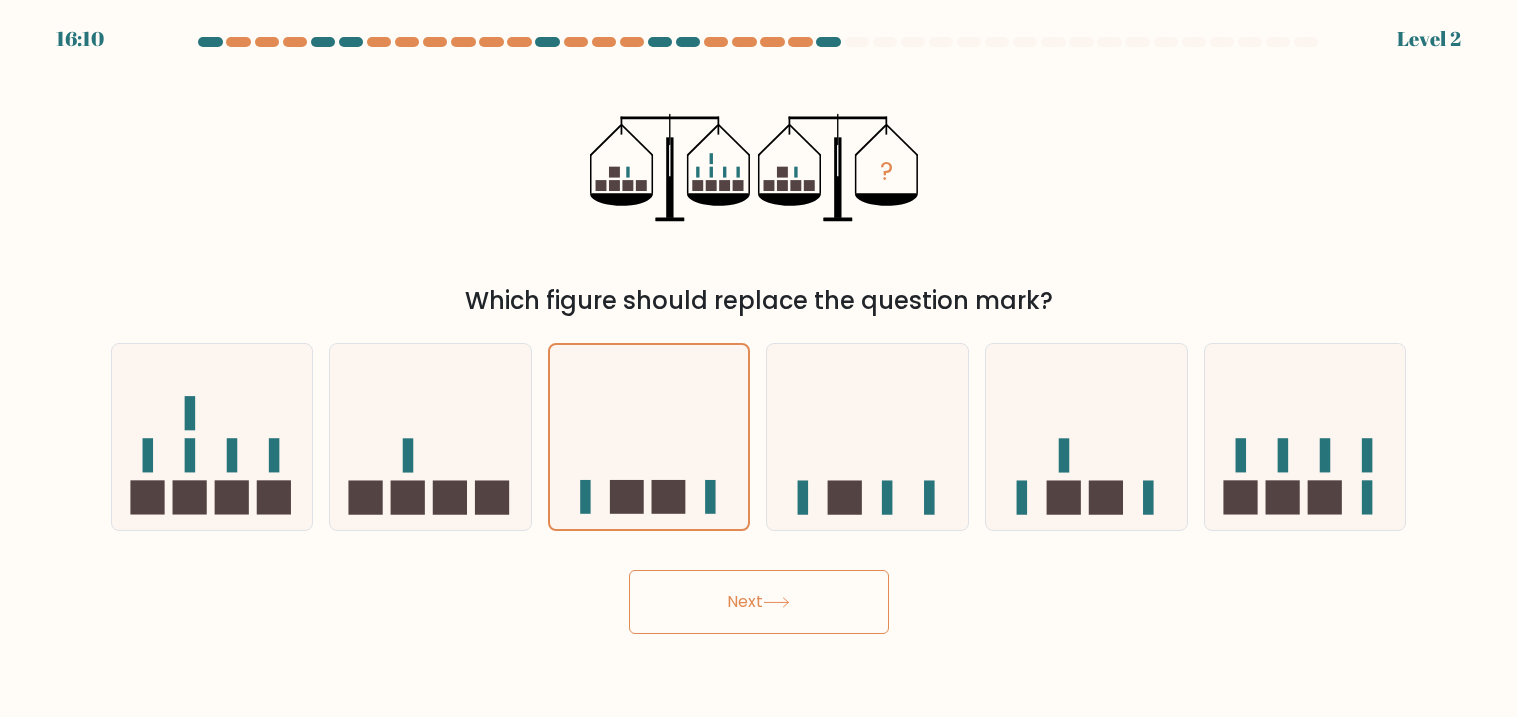click on "Next" at bounding box center (759, 602) 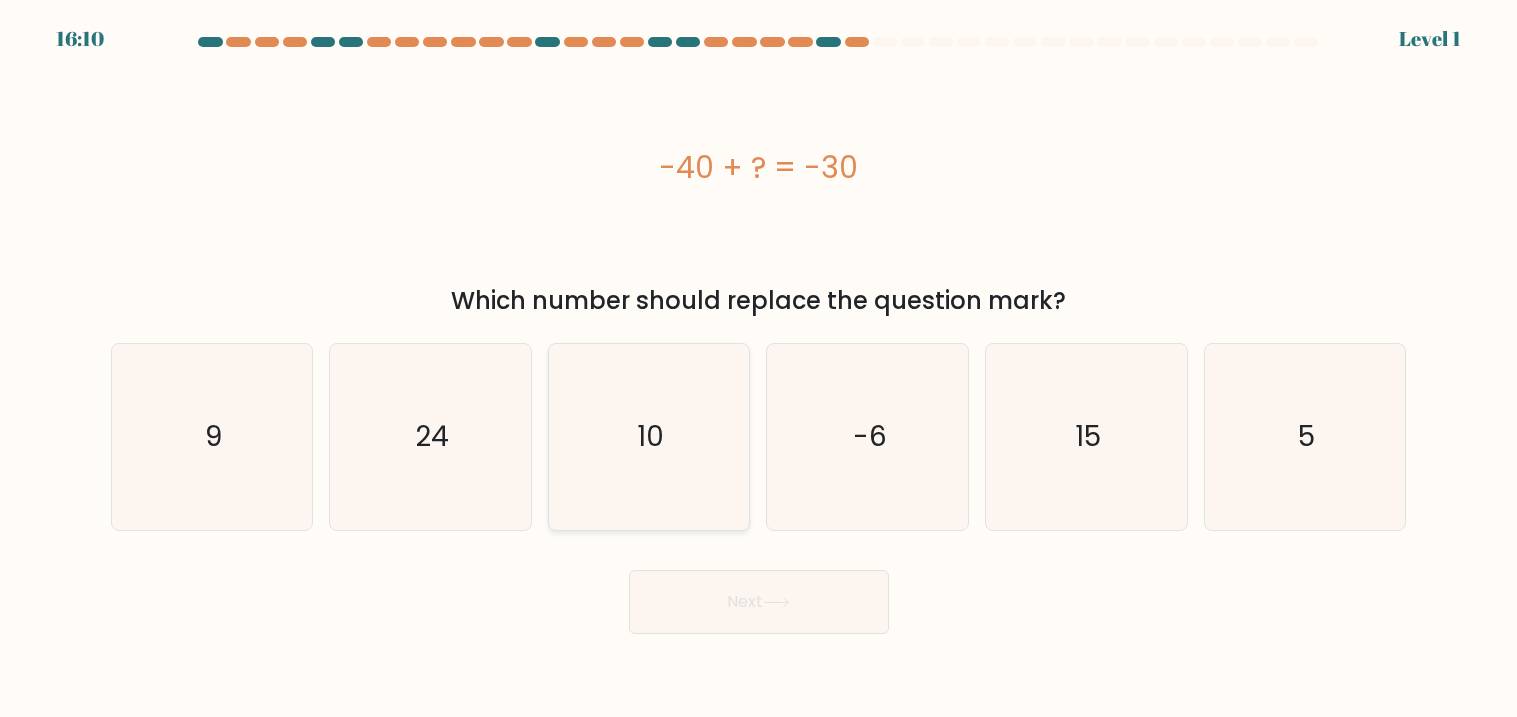 click on "10" 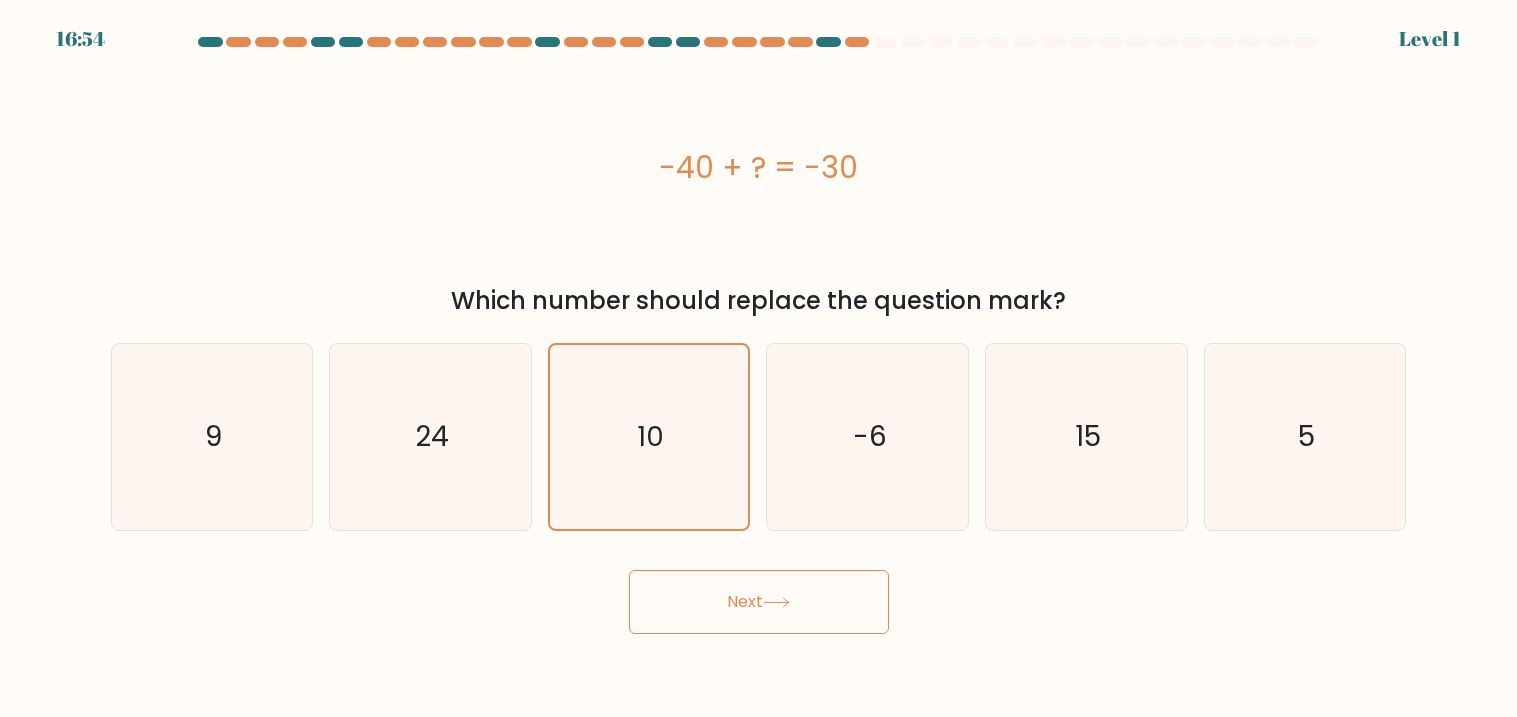 click on "Next" at bounding box center [759, 602] 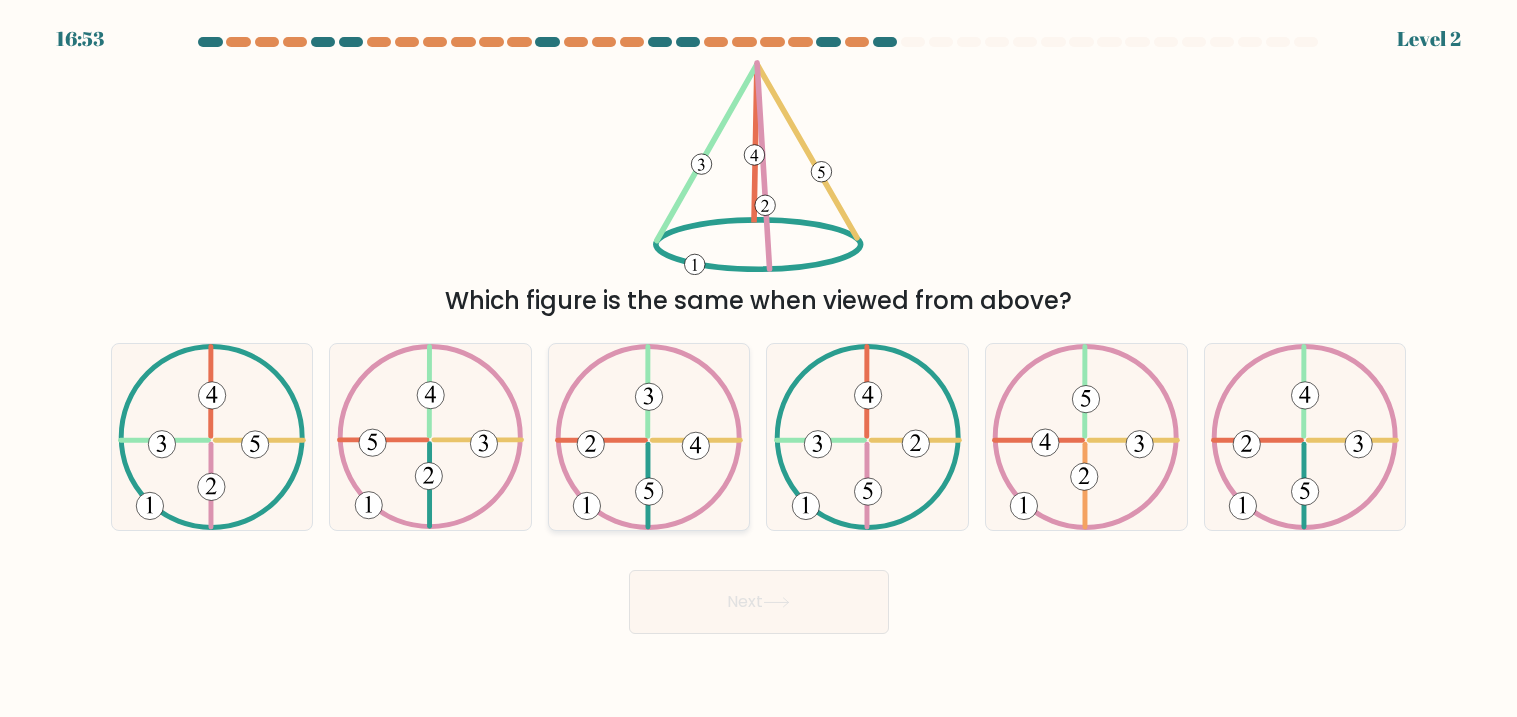 click 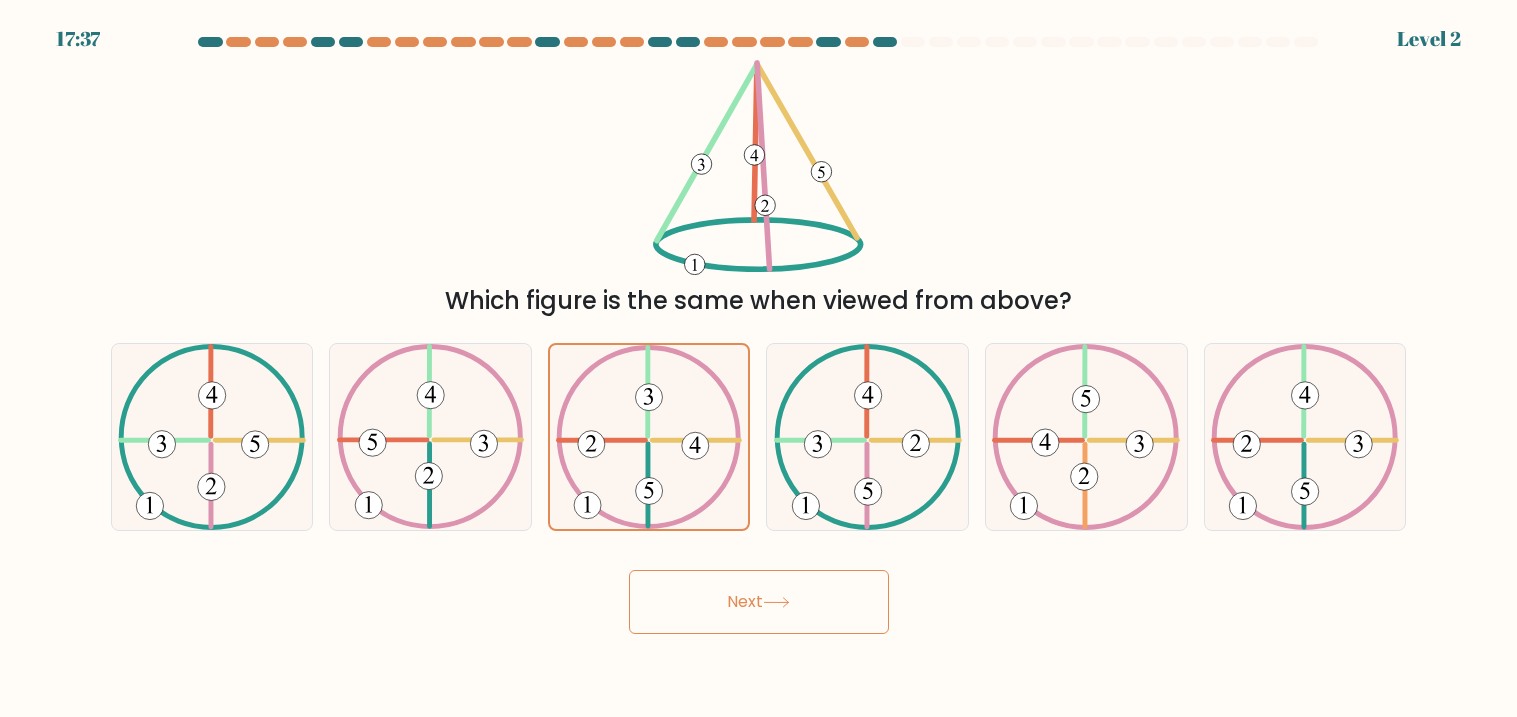 click 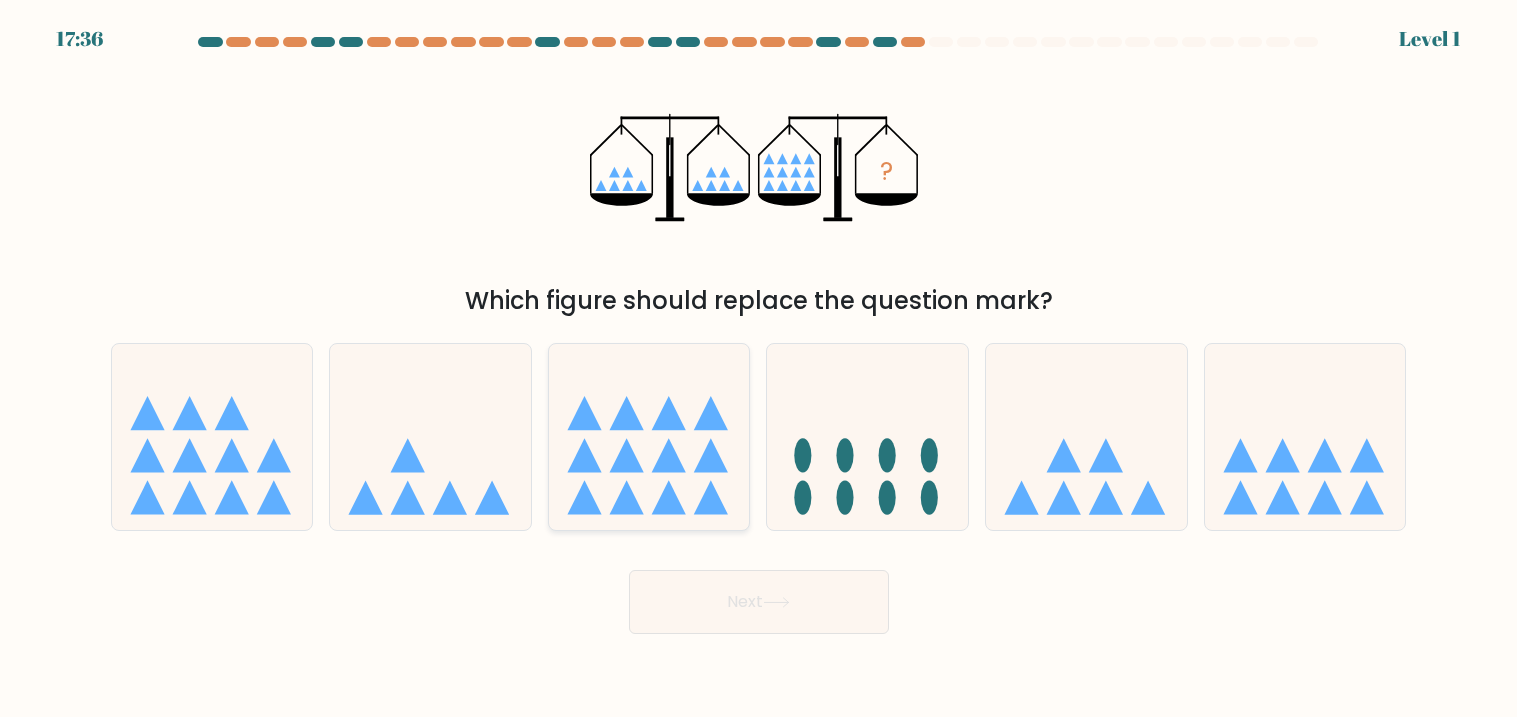 click 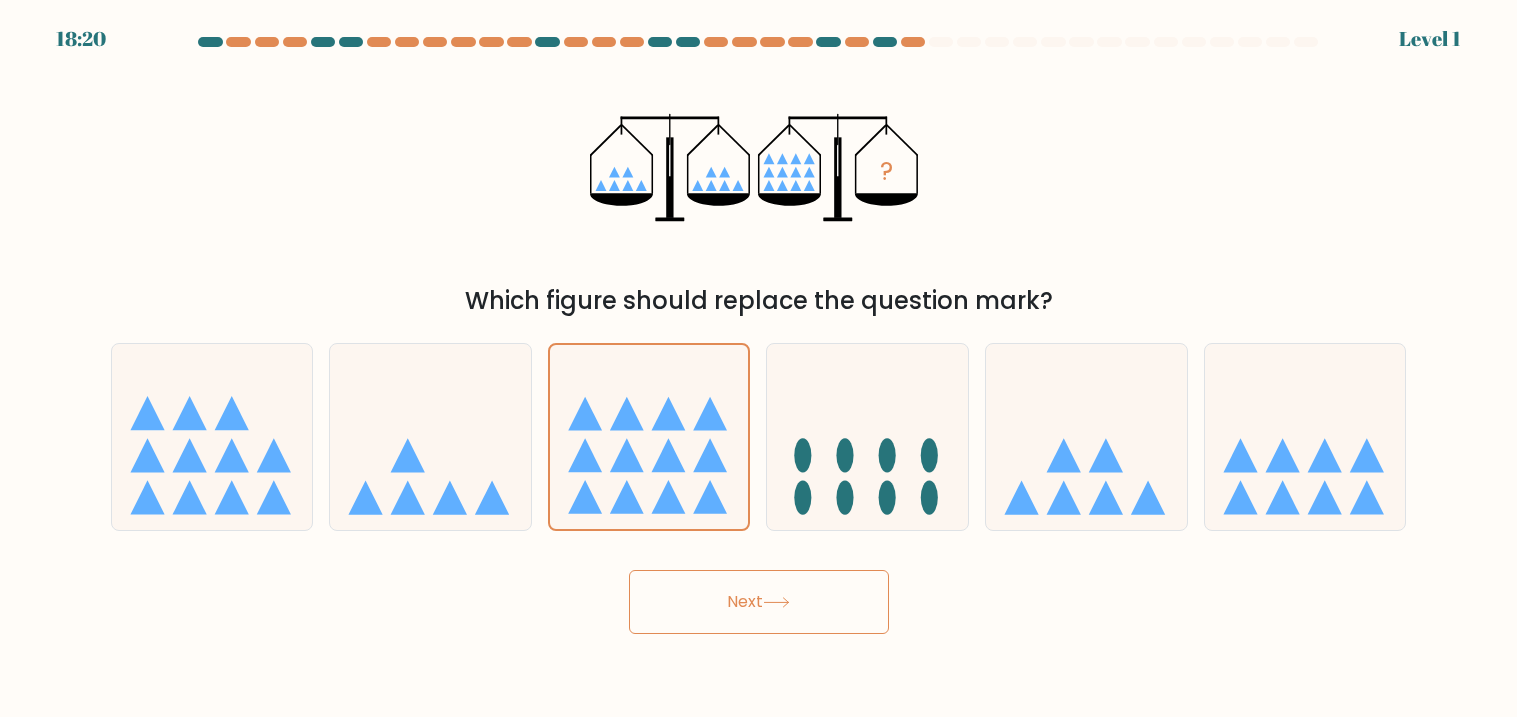 click 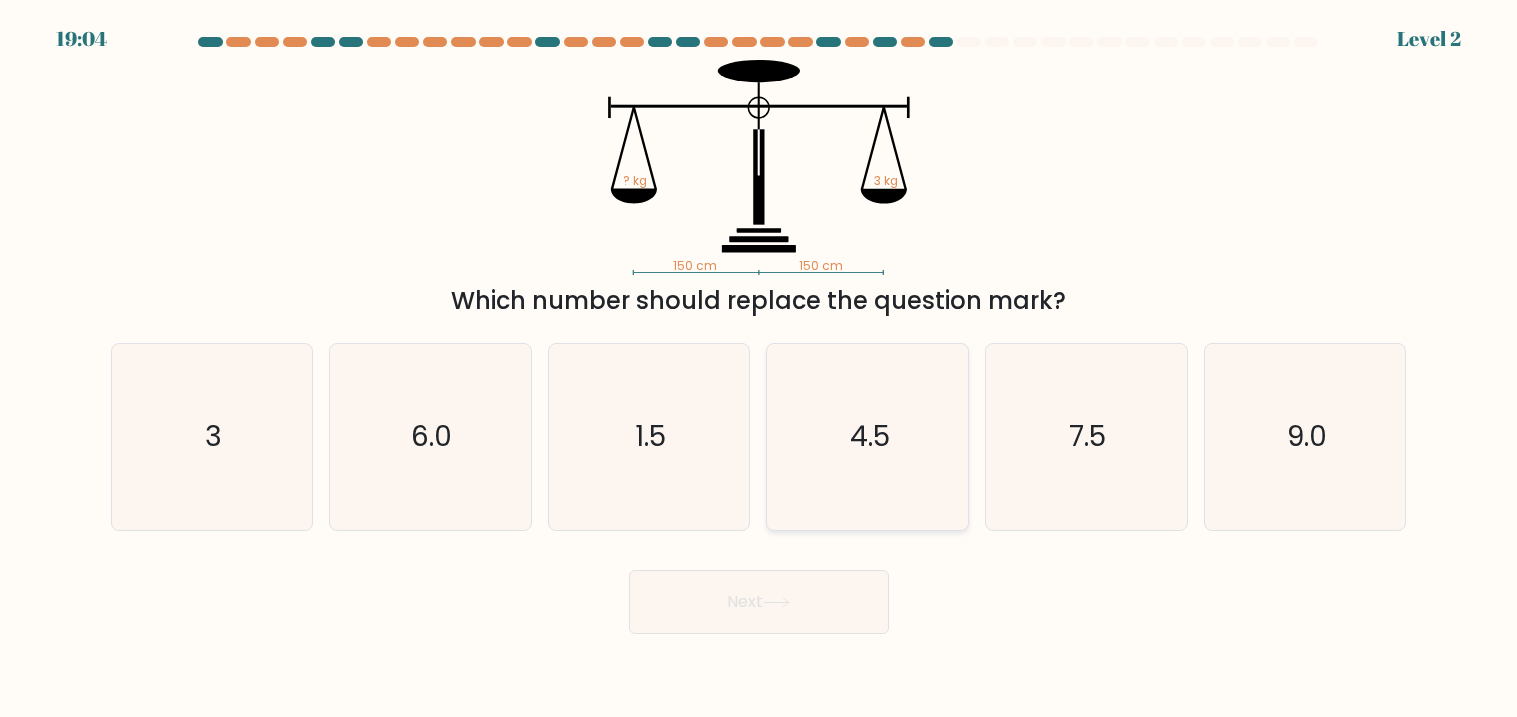click on "4.5" 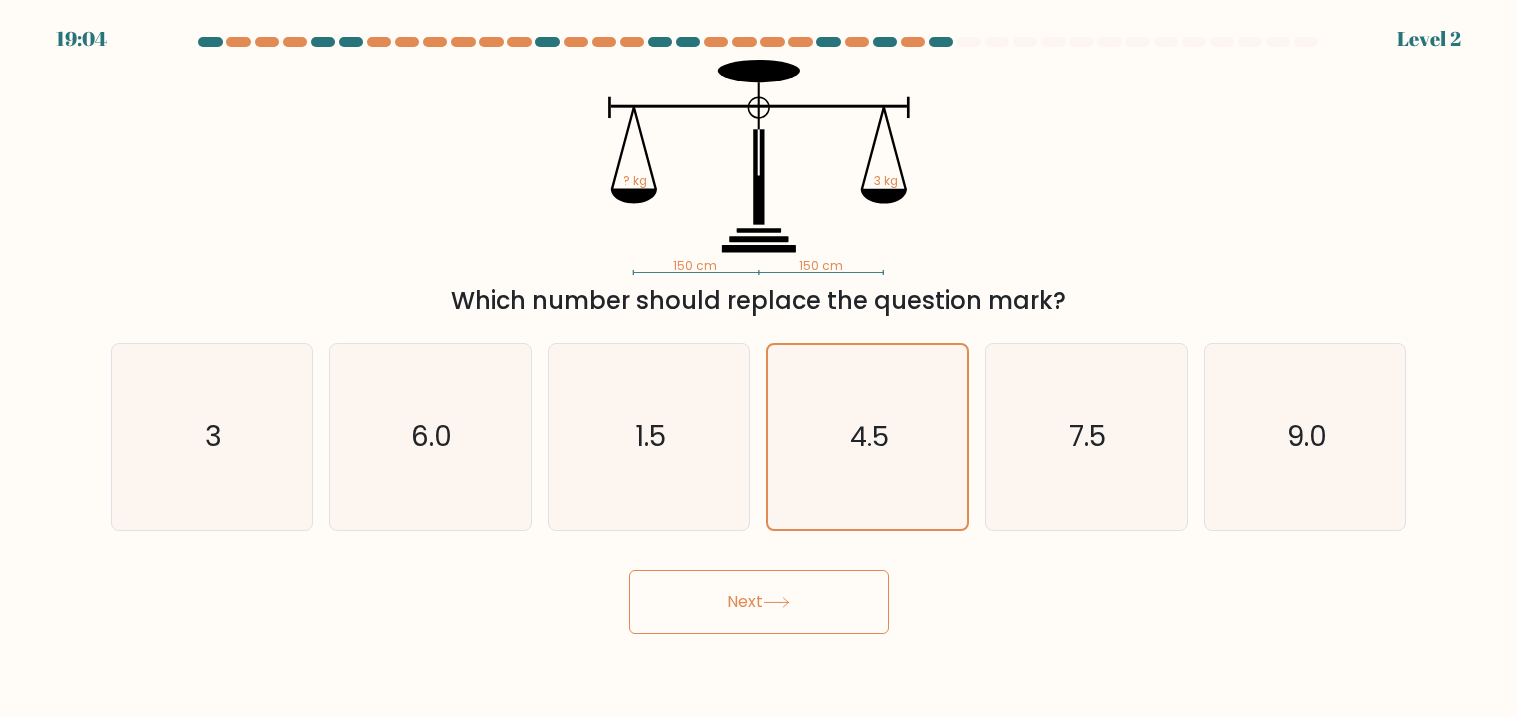 click 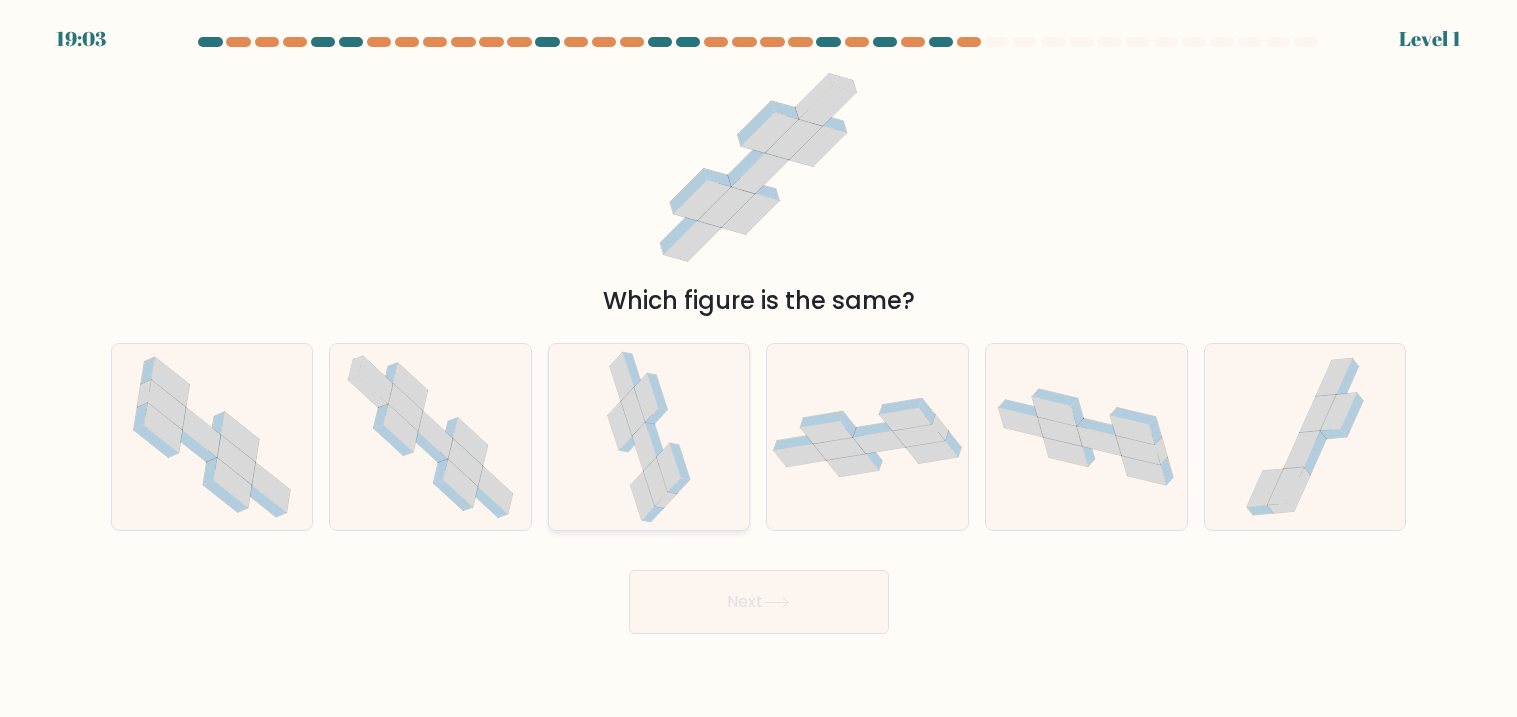 click 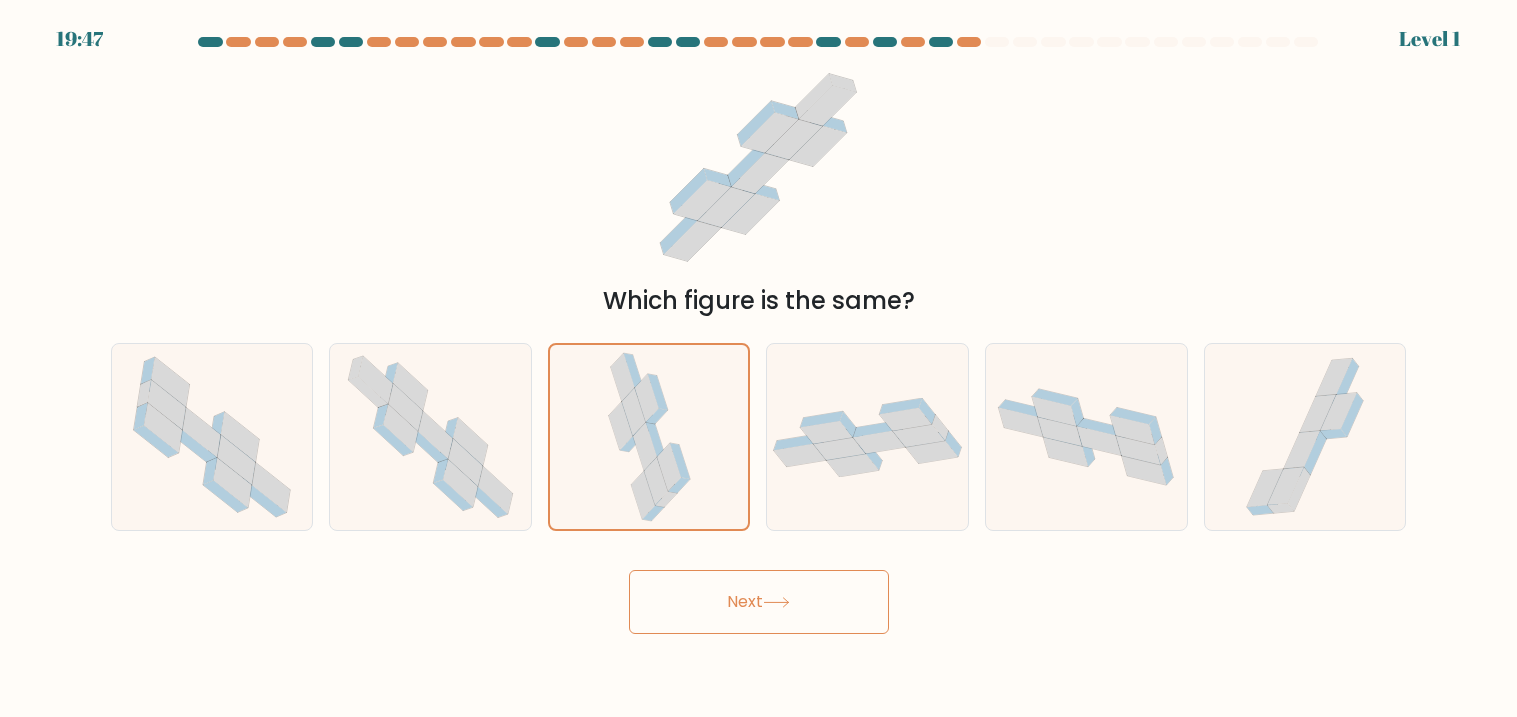 click on "Next" at bounding box center (759, 602) 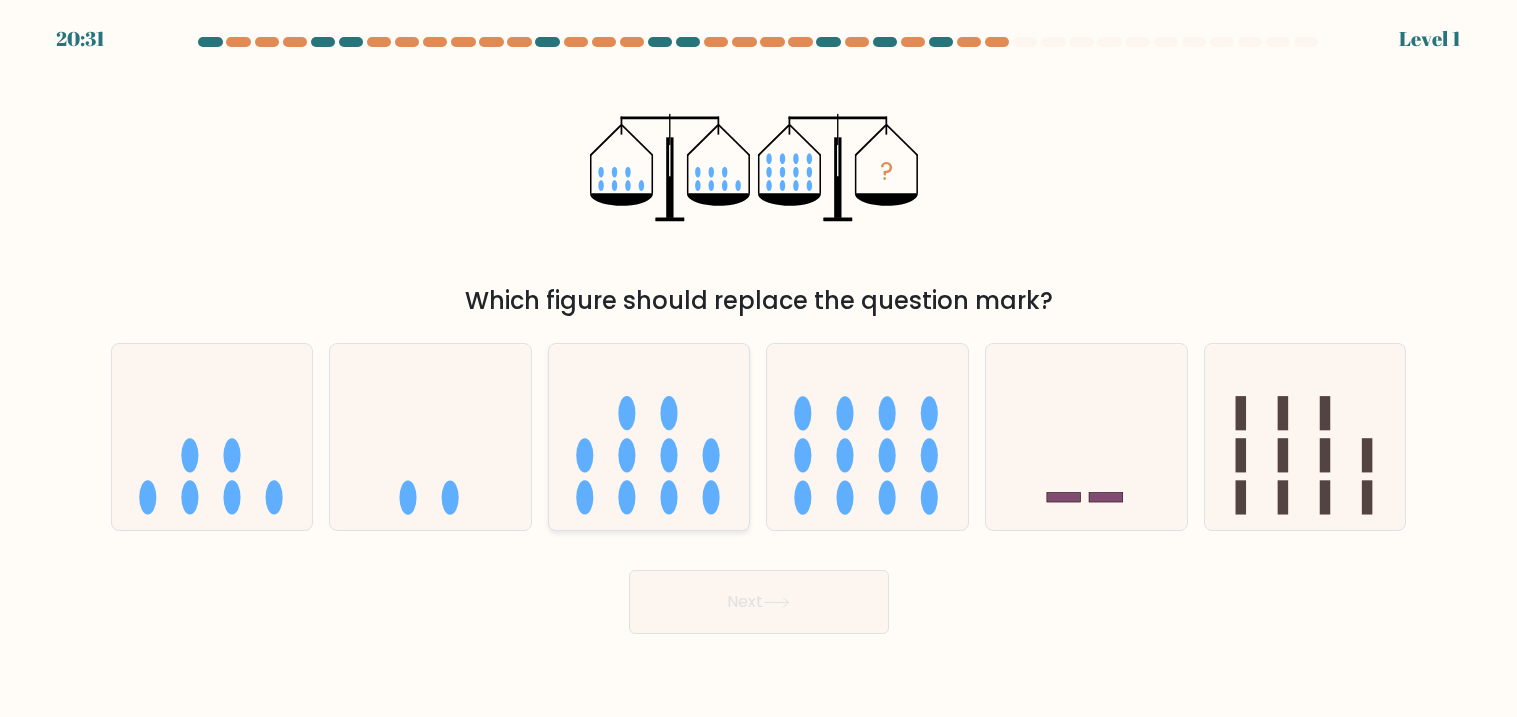 click 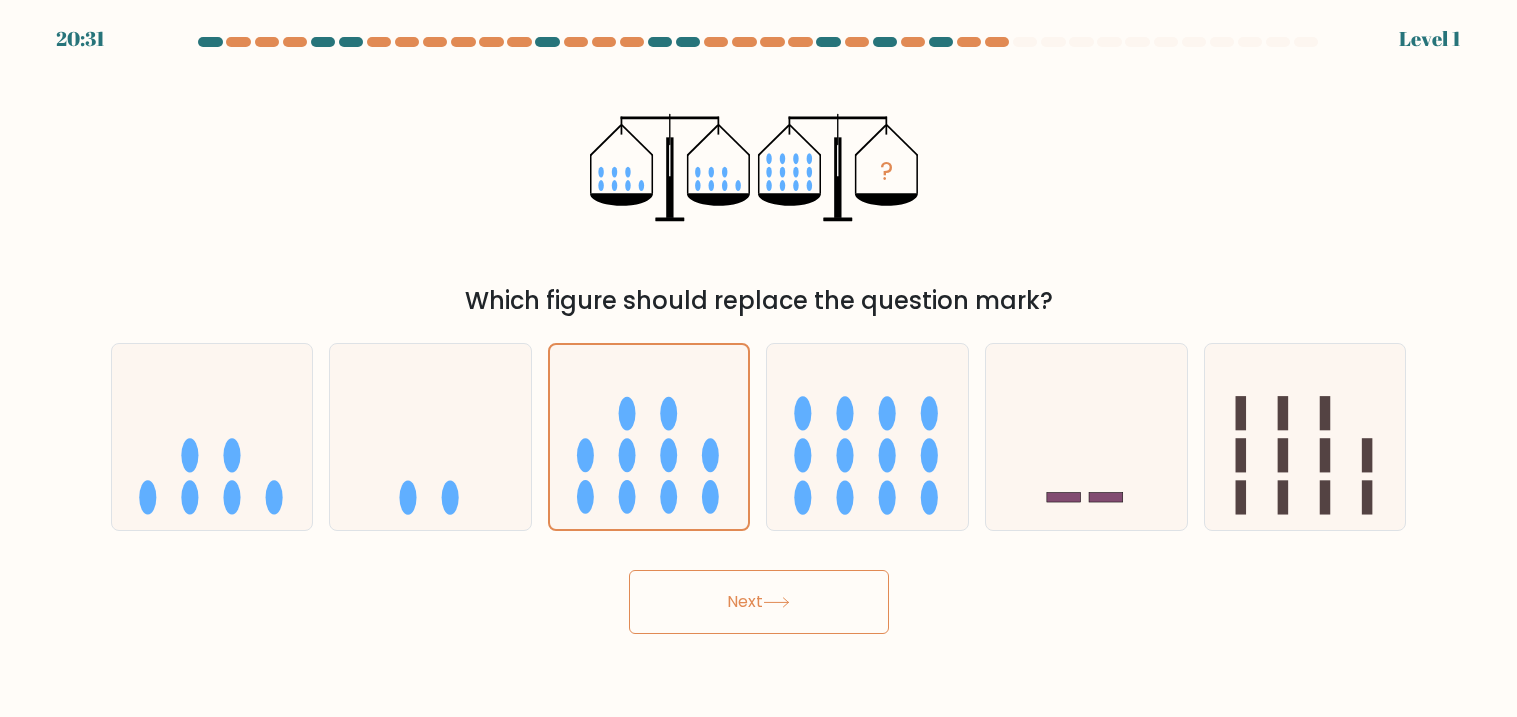 click on "Next" at bounding box center (759, 602) 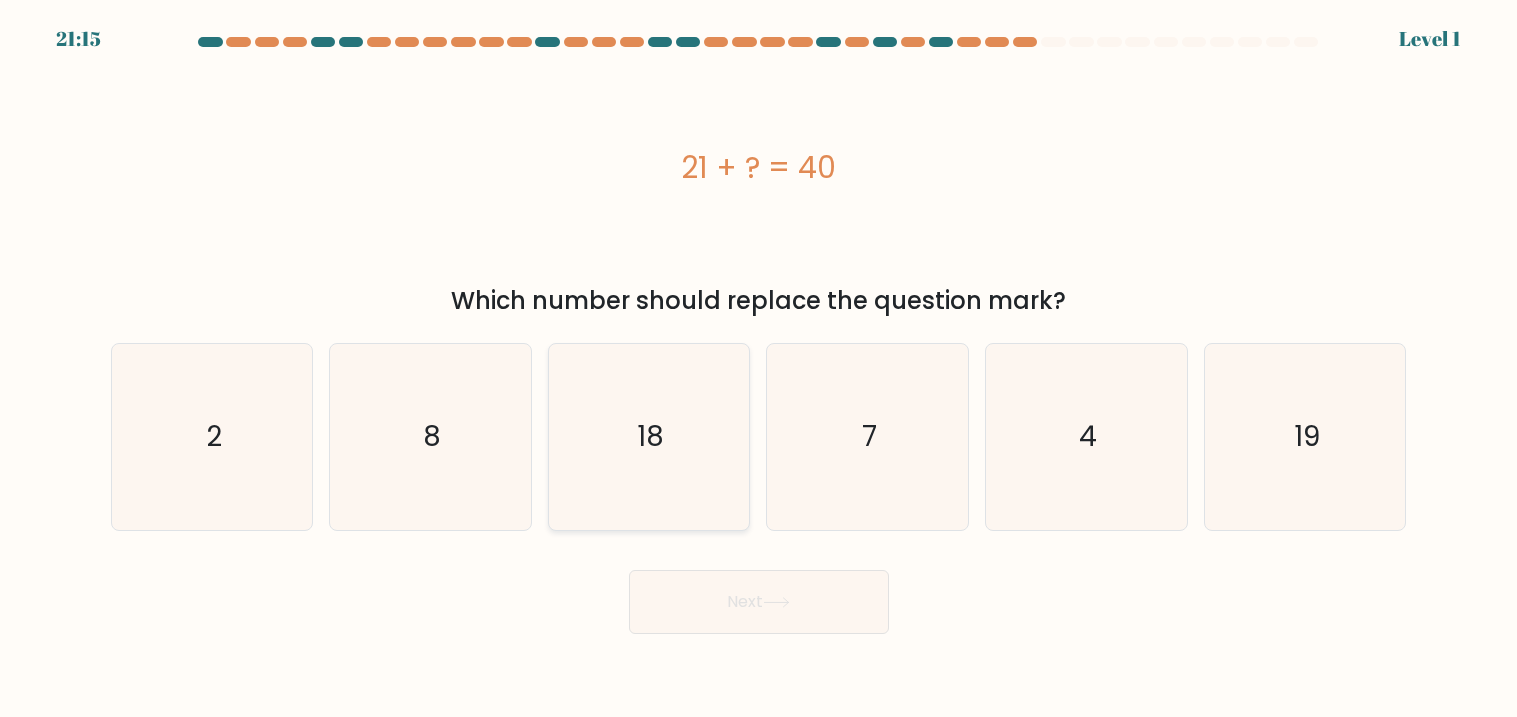 click on "18" 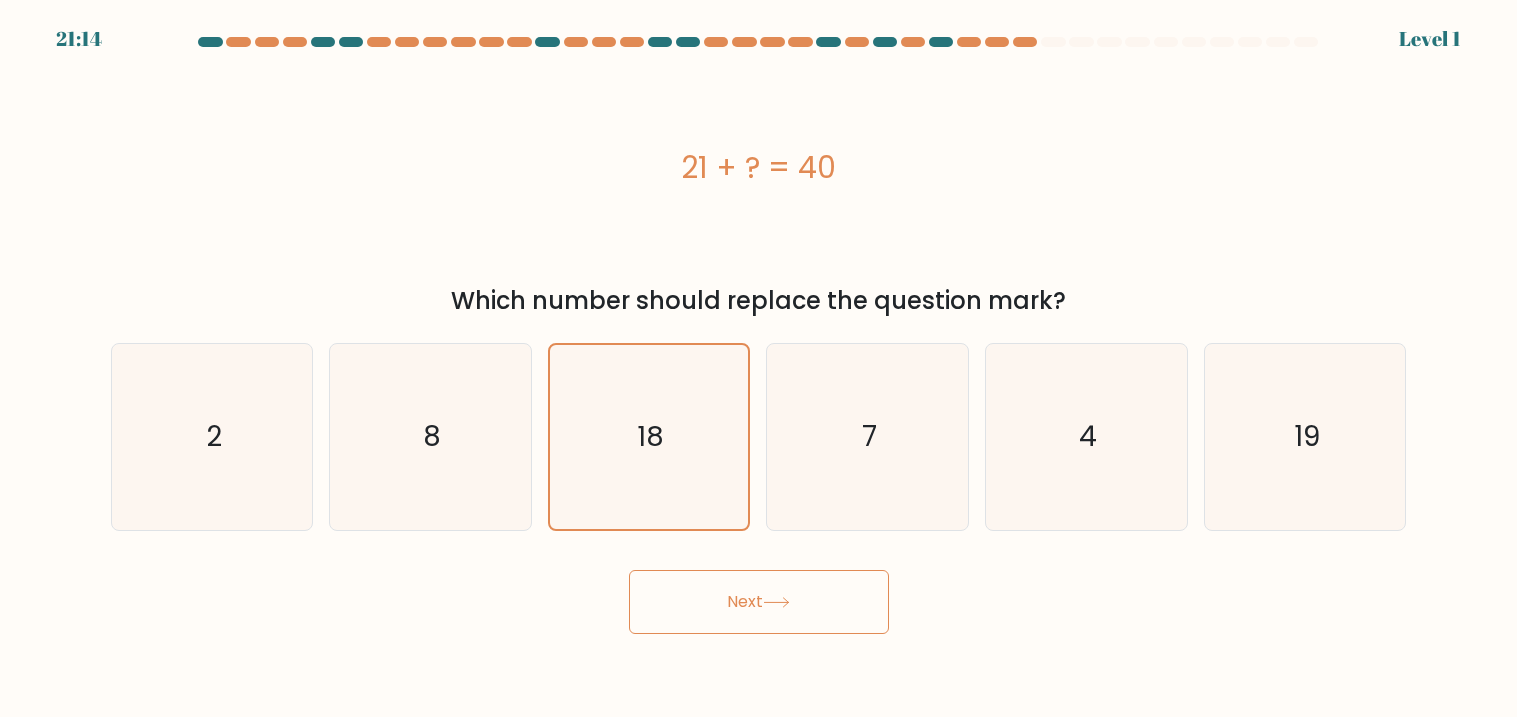 click on "Next" at bounding box center [759, 602] 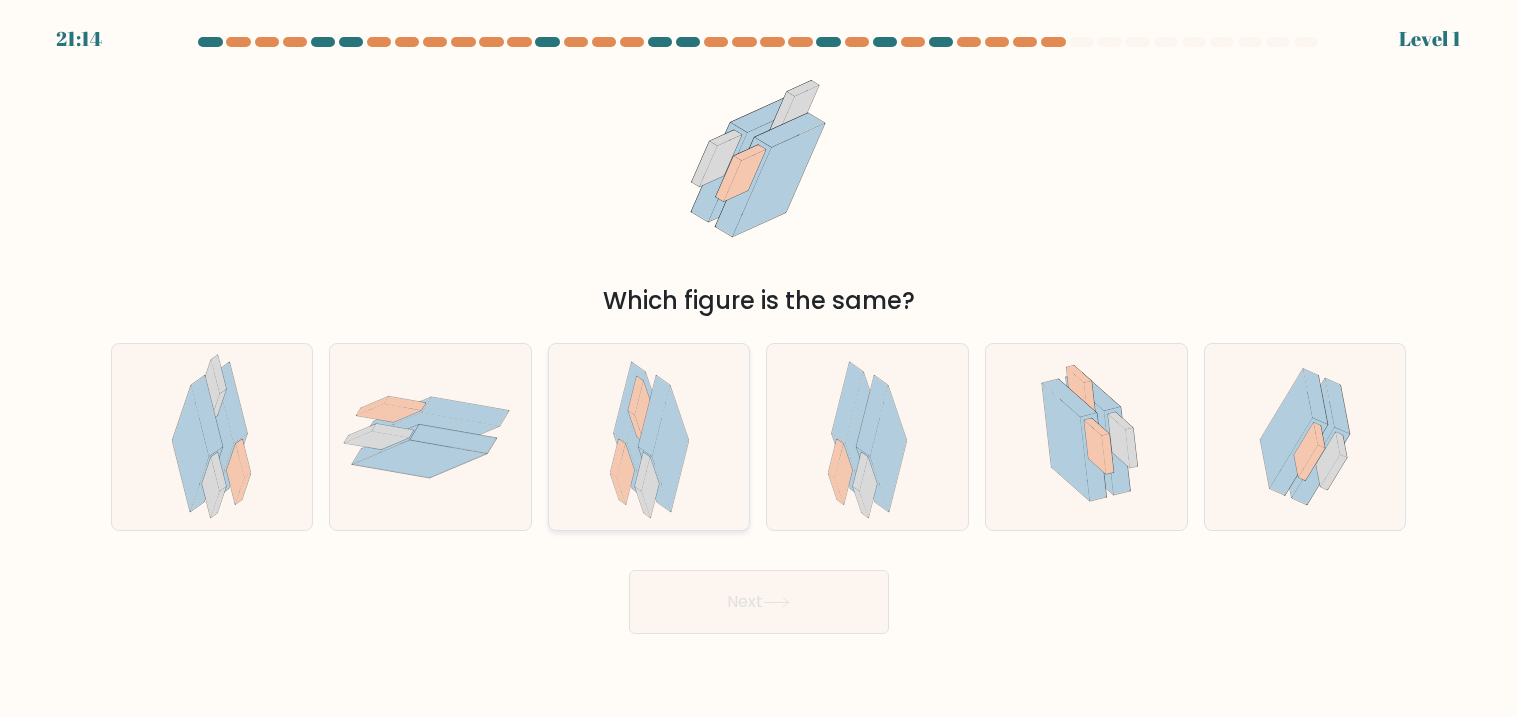 click 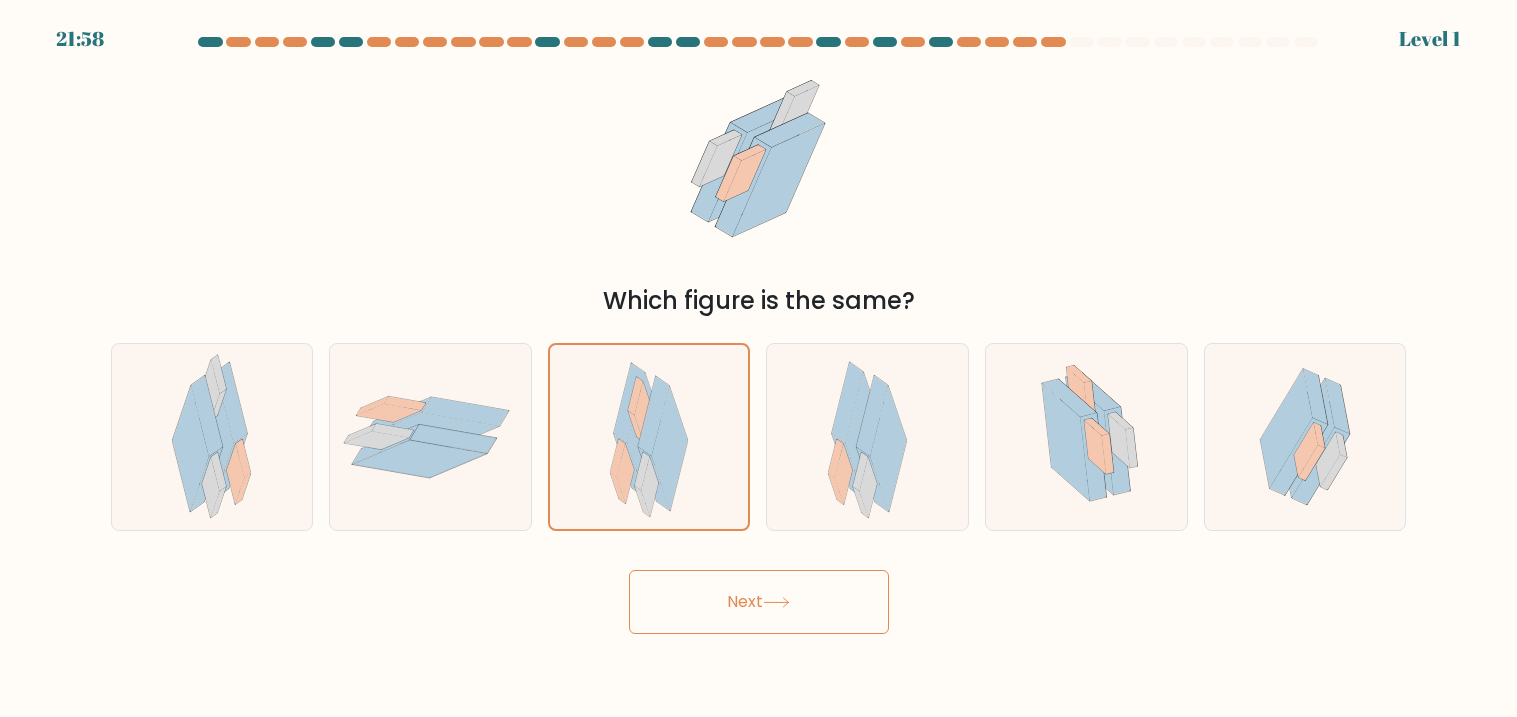 click on "Next" at bounding box center [759, 602] 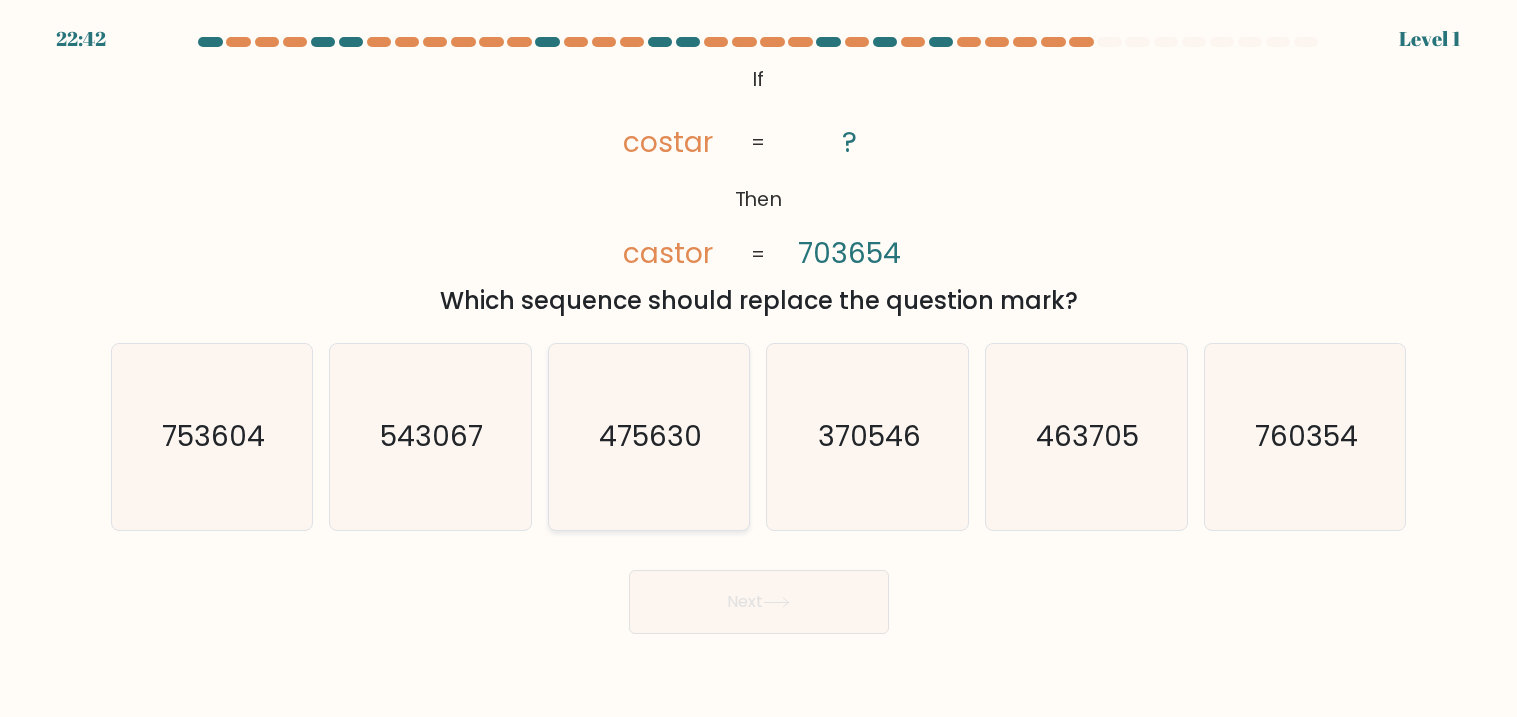 click on "475630" 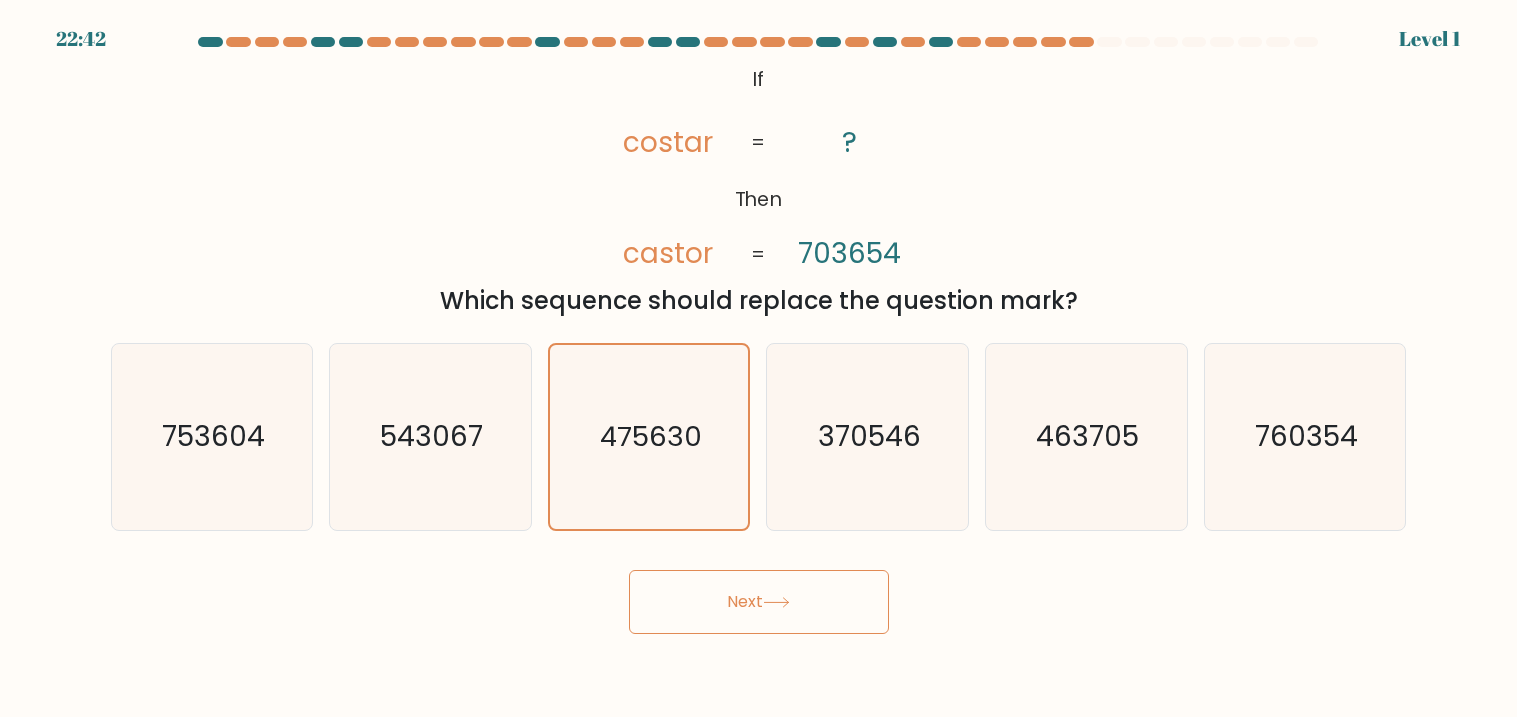 click on "Next" at bounding box center [759, 602] 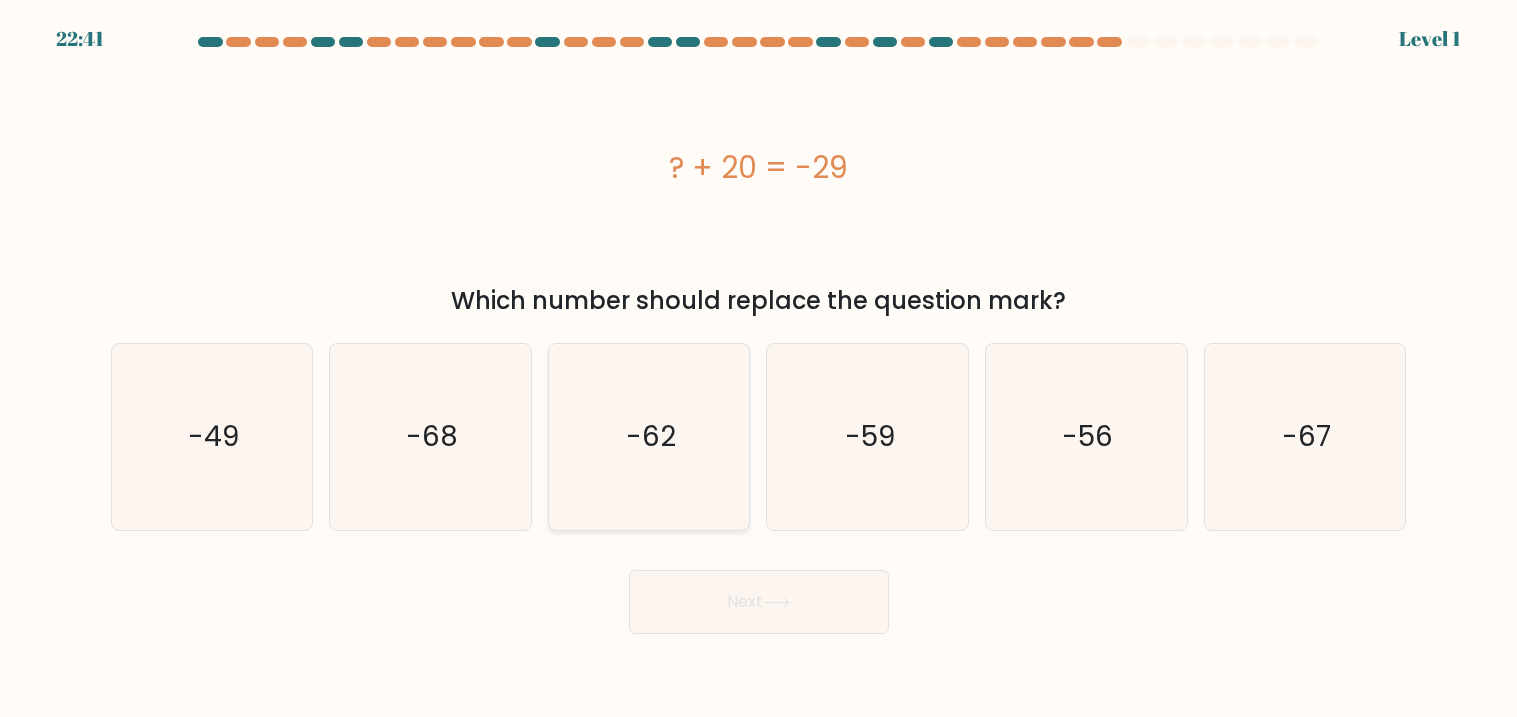 click on "-62" 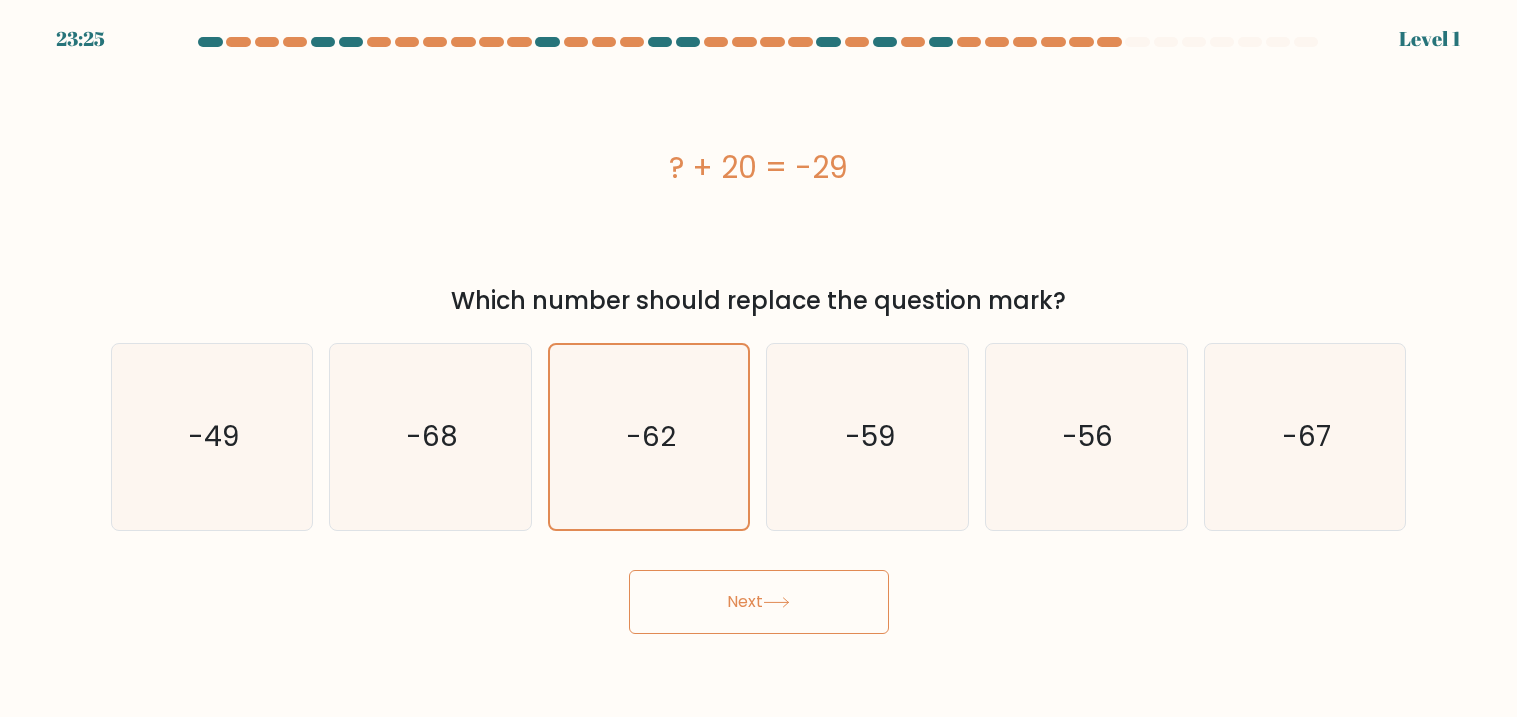 click 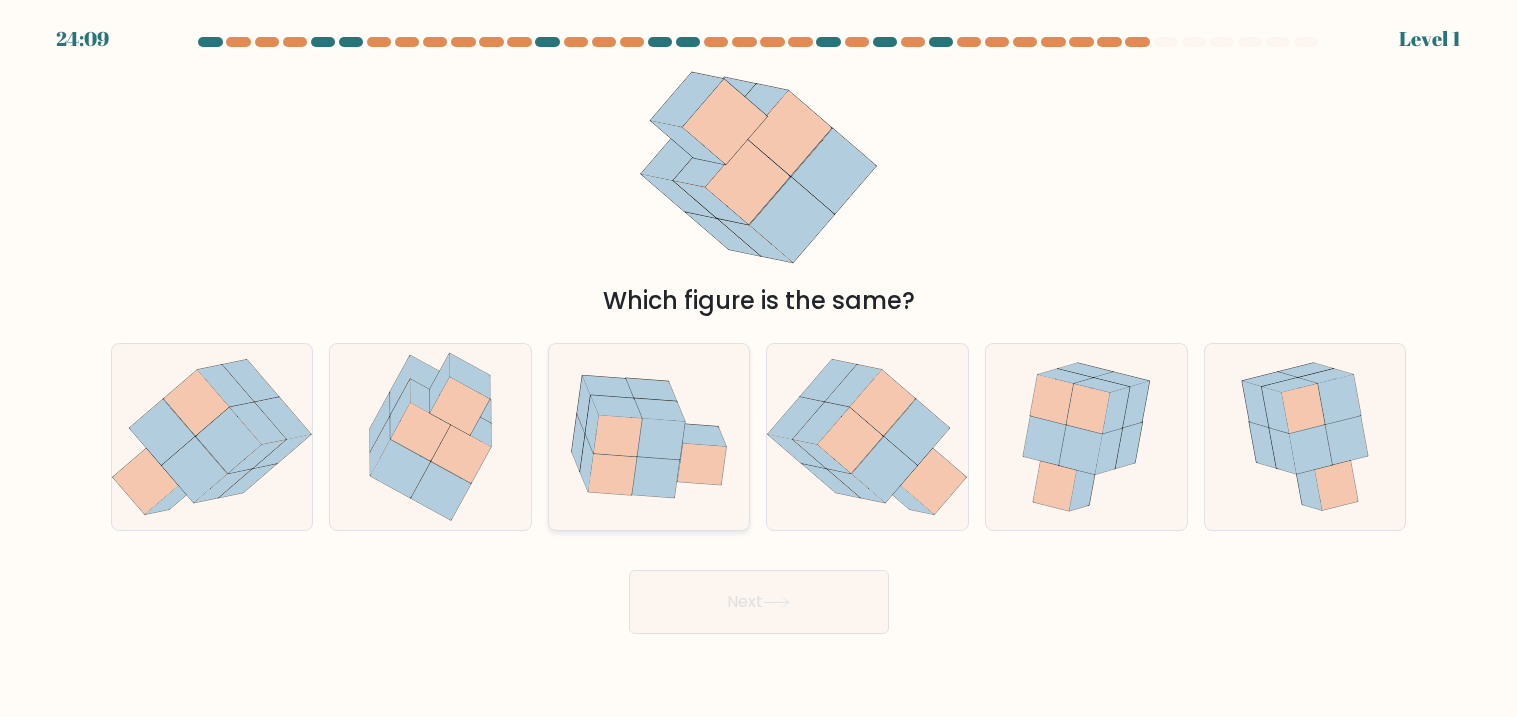 click 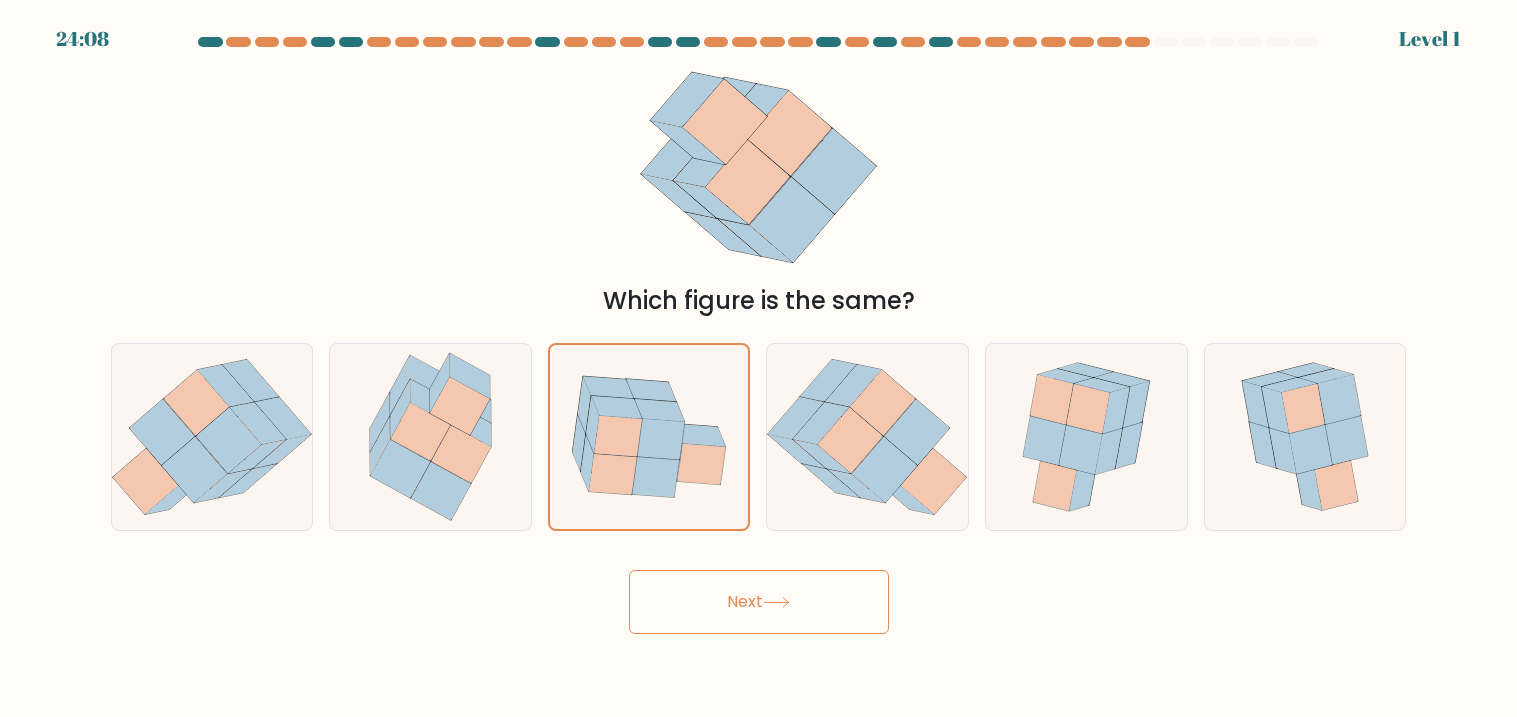 click 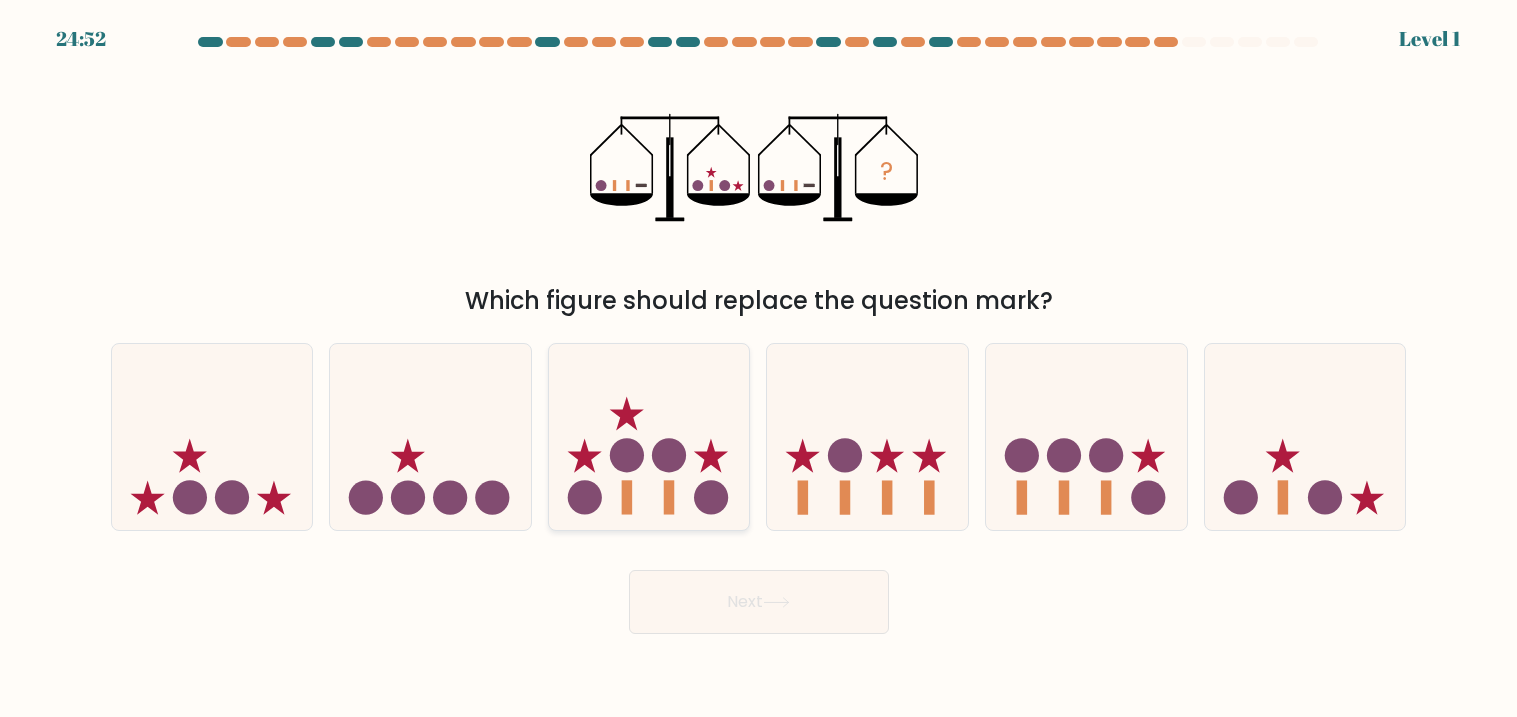 click 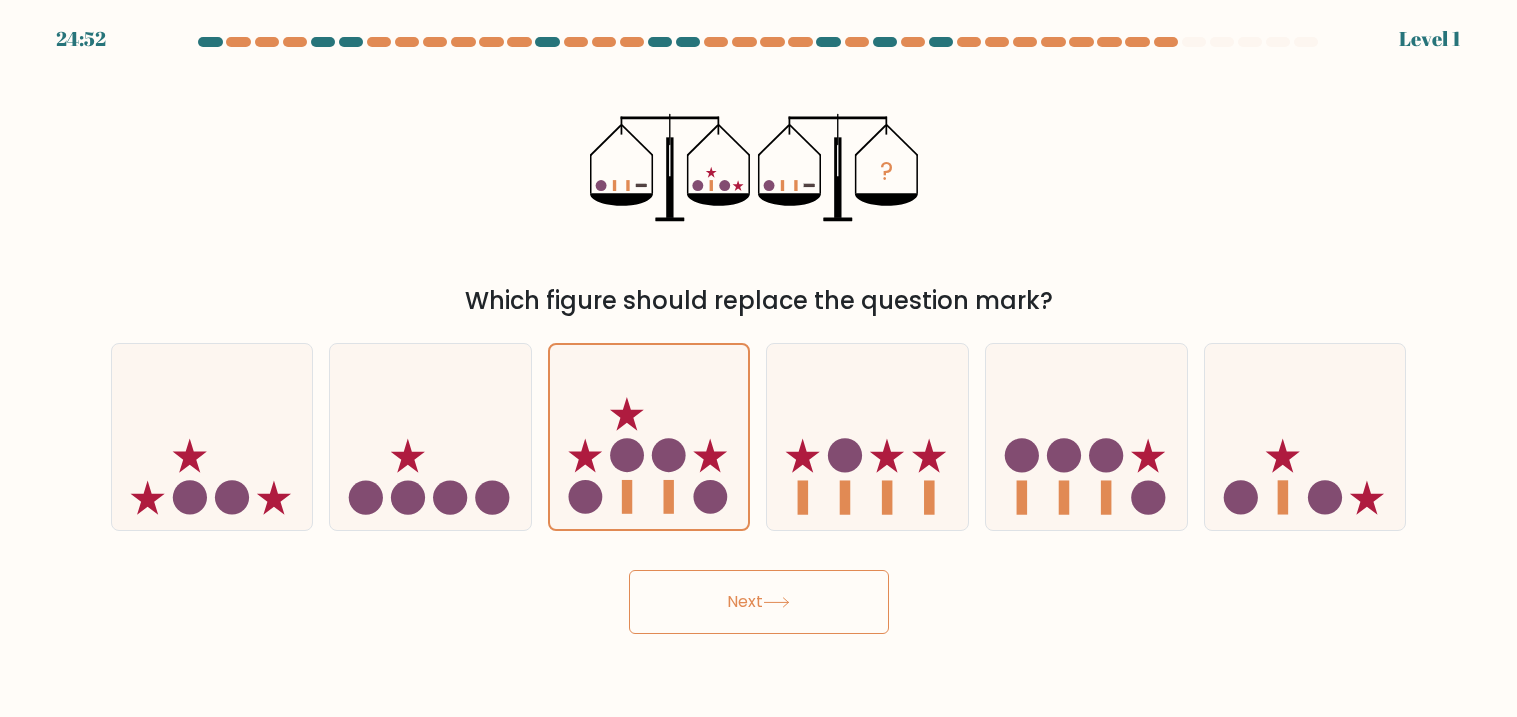 click on "Next" at bounding box center (759, 602) 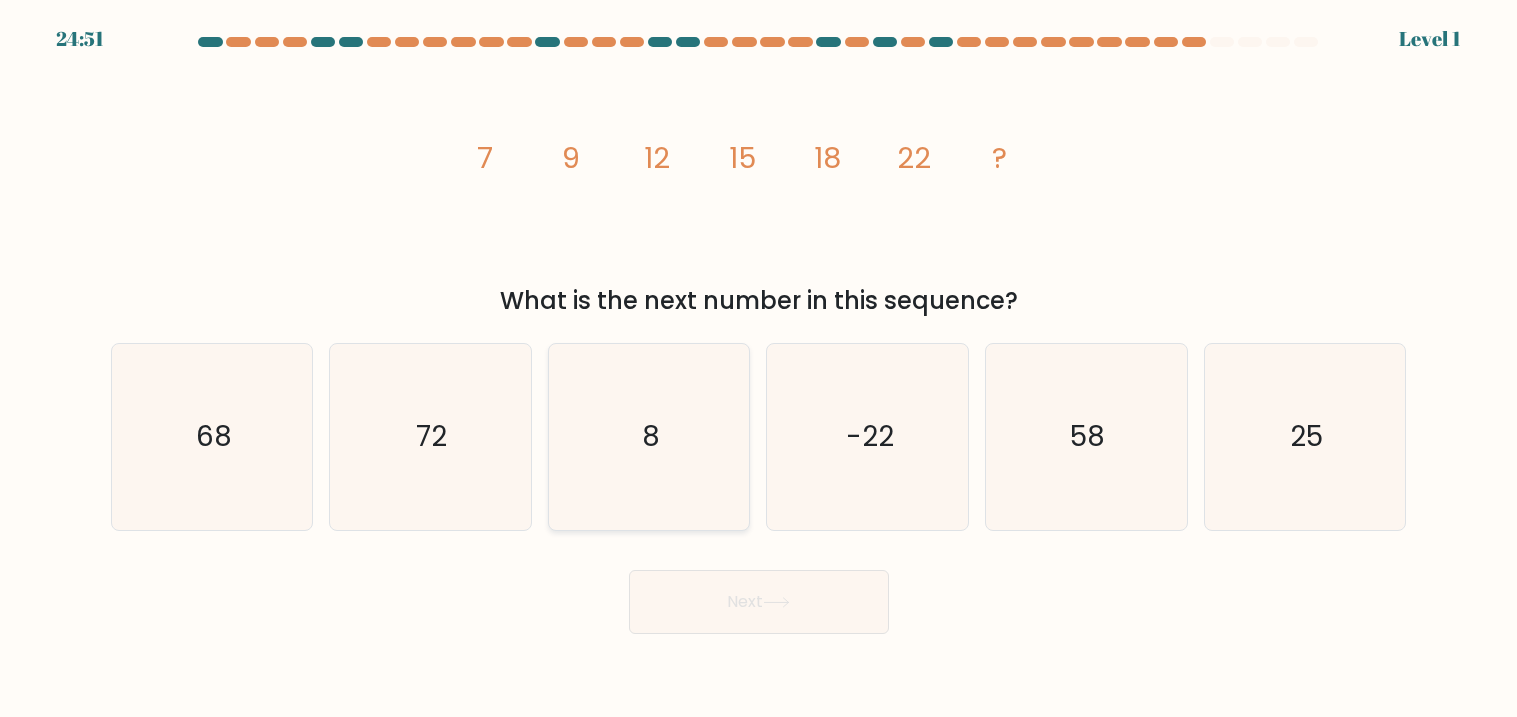 click on "8" 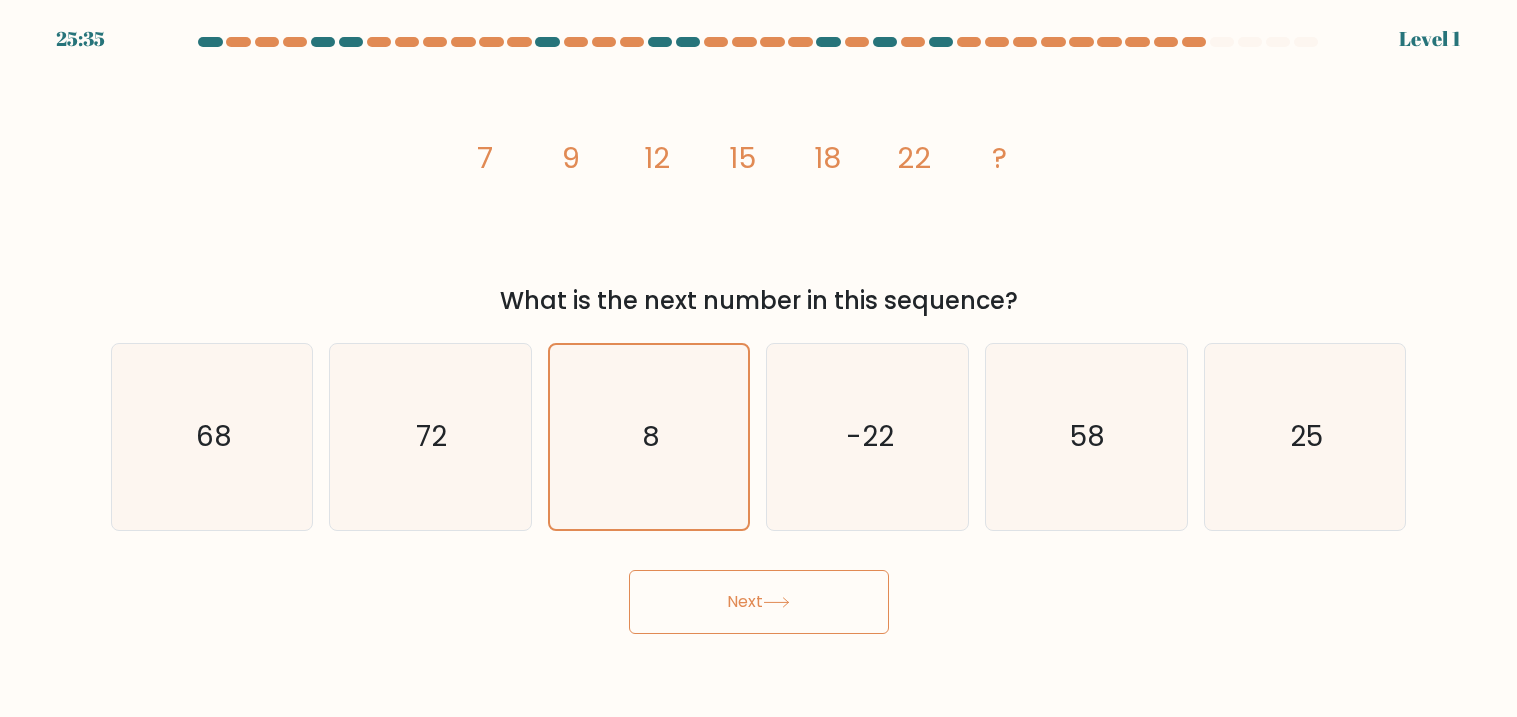 click on "Next" at bounding box center (759, 602) 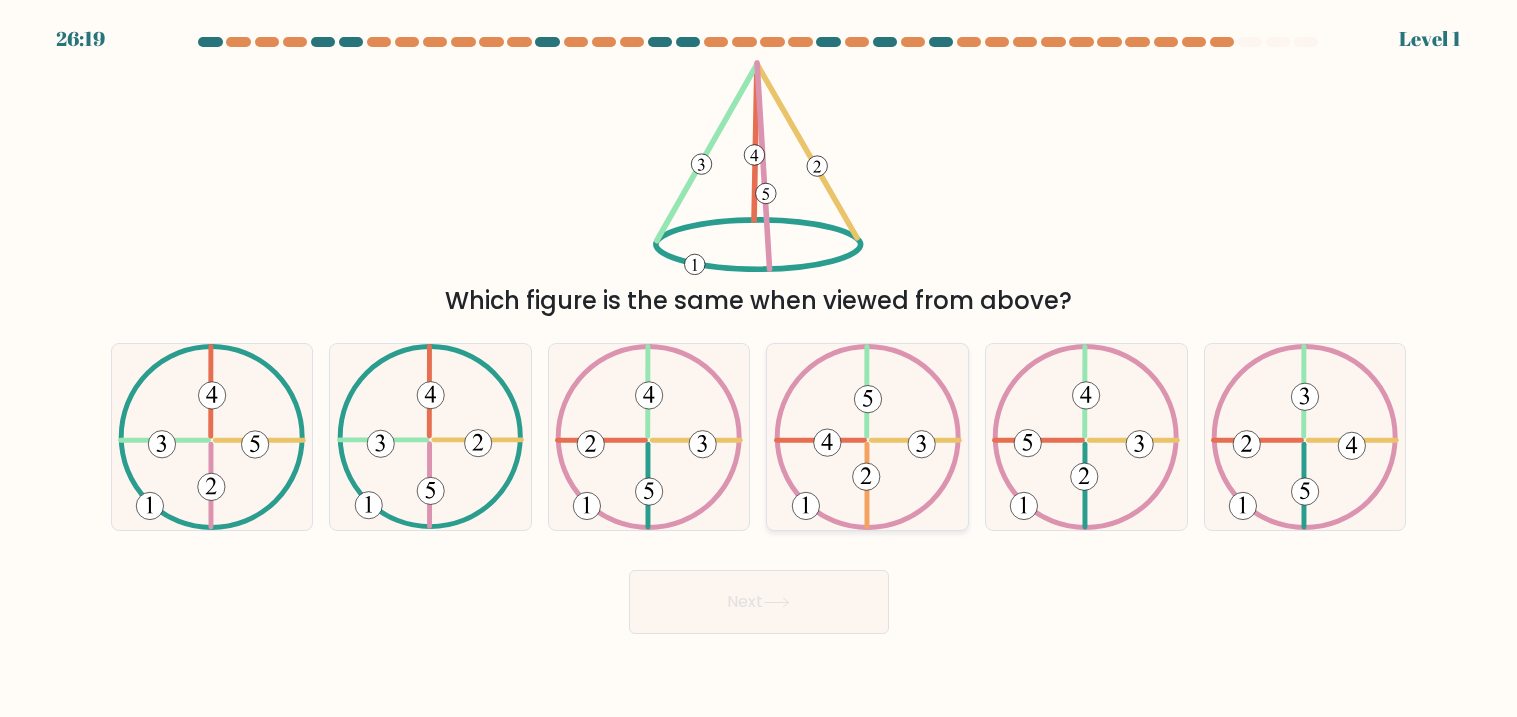 click 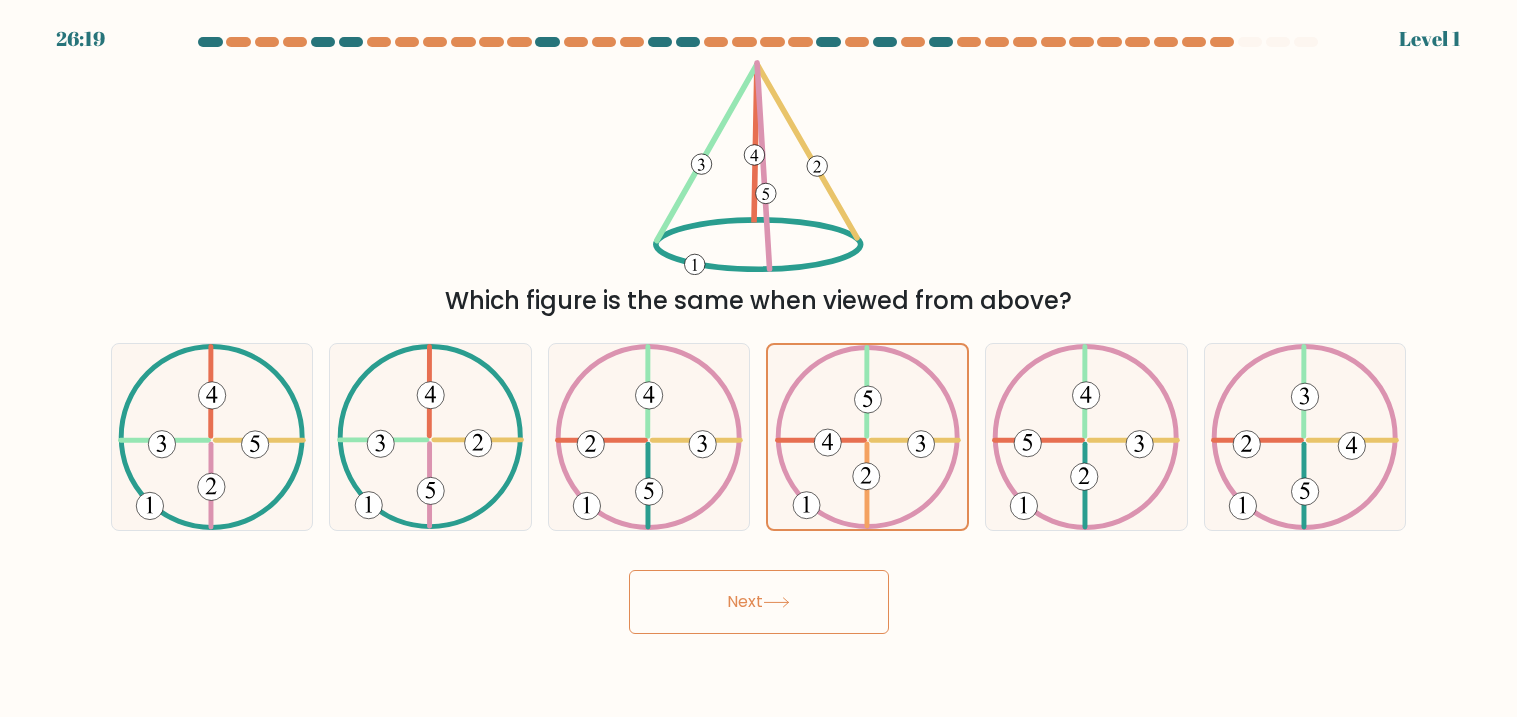 click 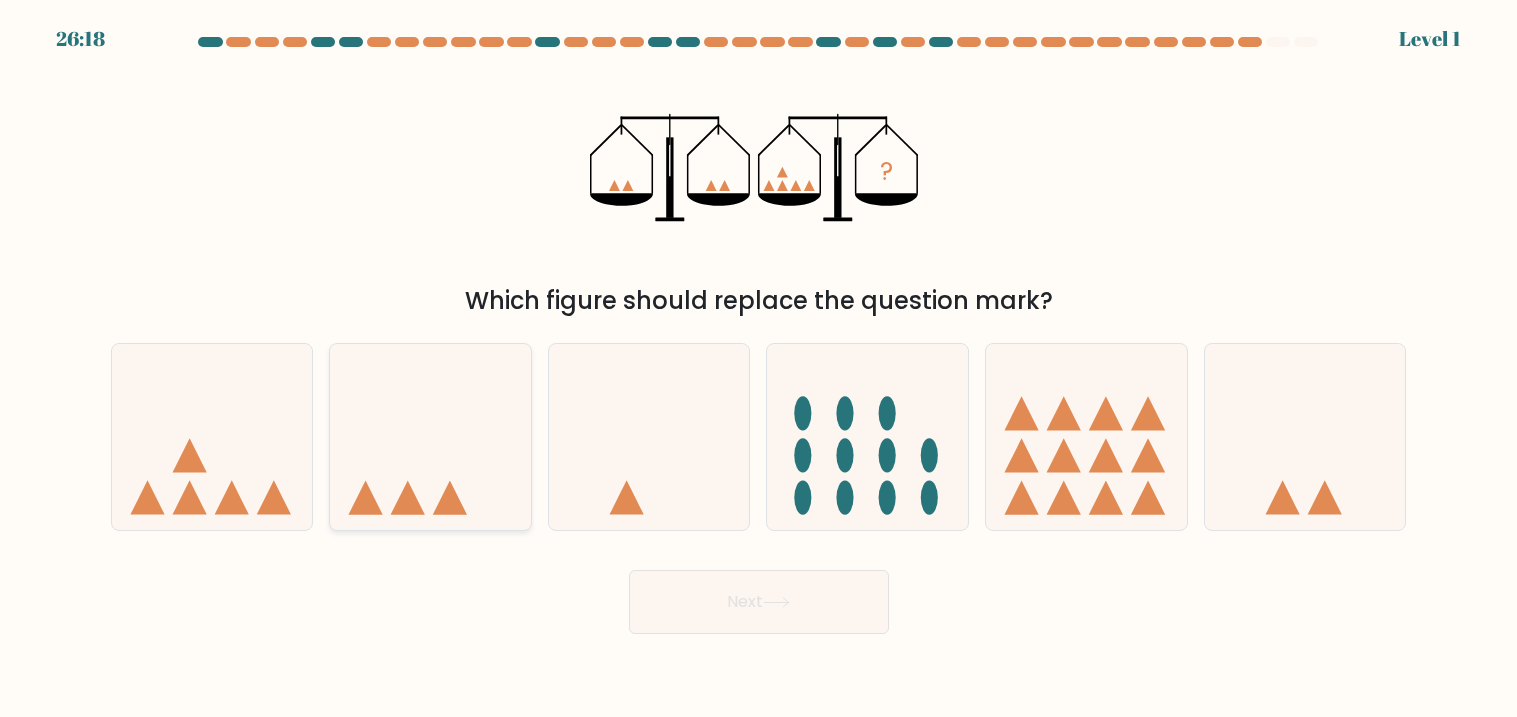 click 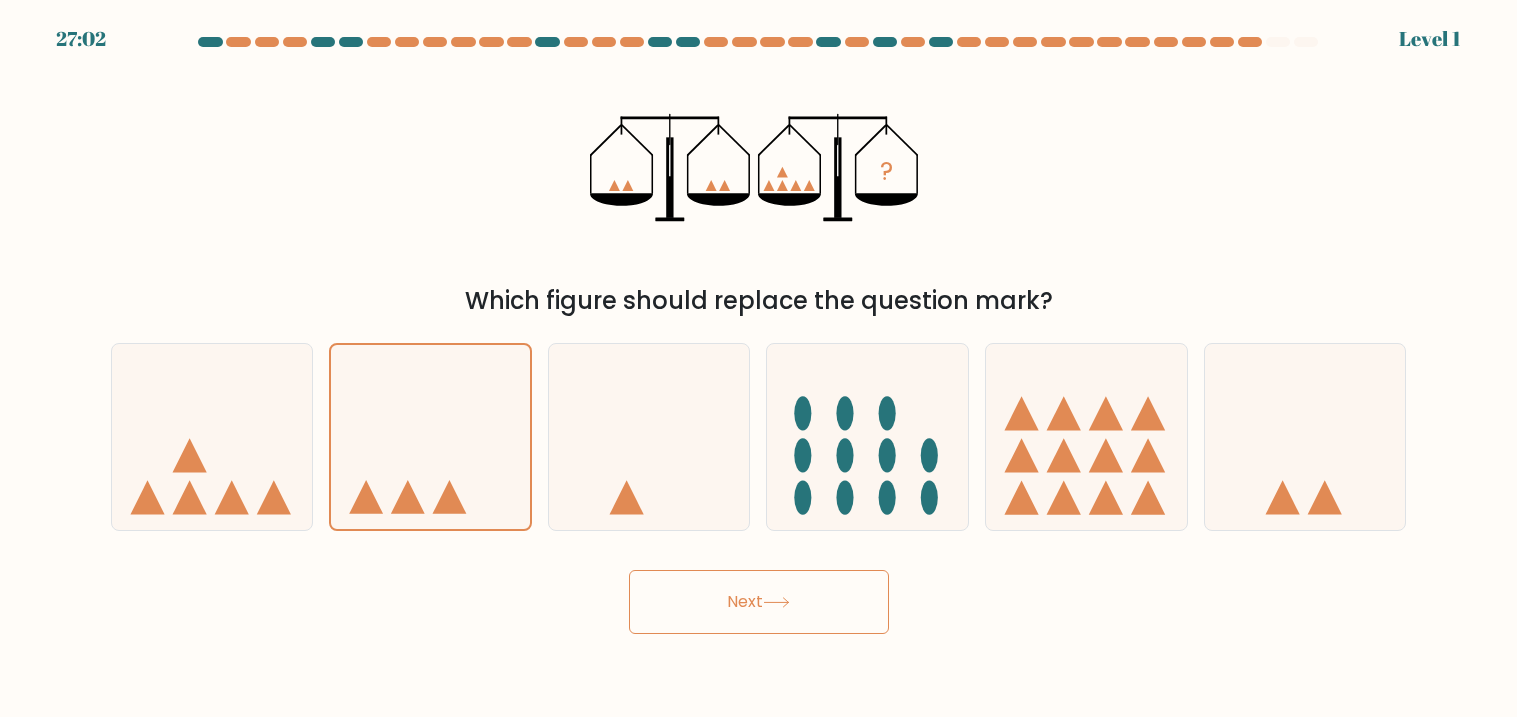 click on "Next" at bounding box center (759, 602) 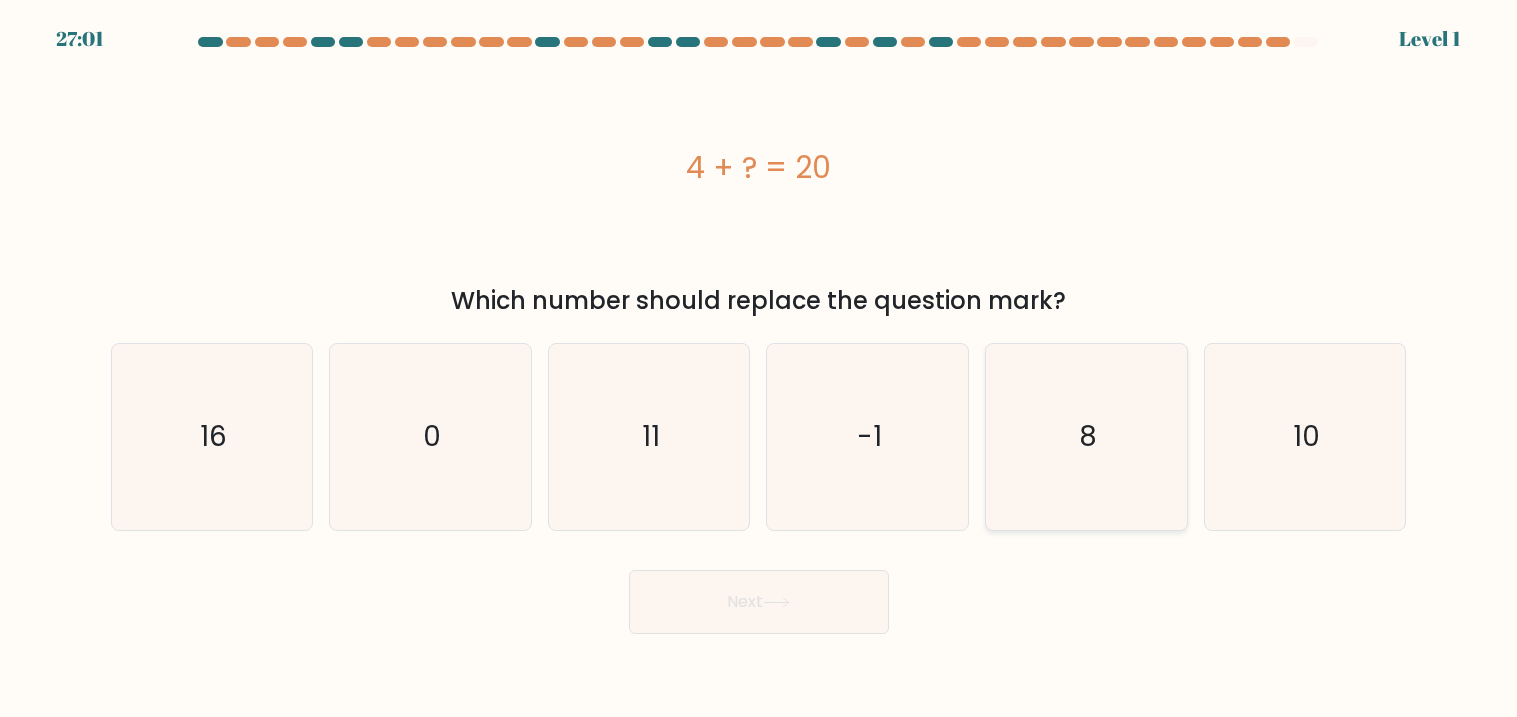 click on "8" 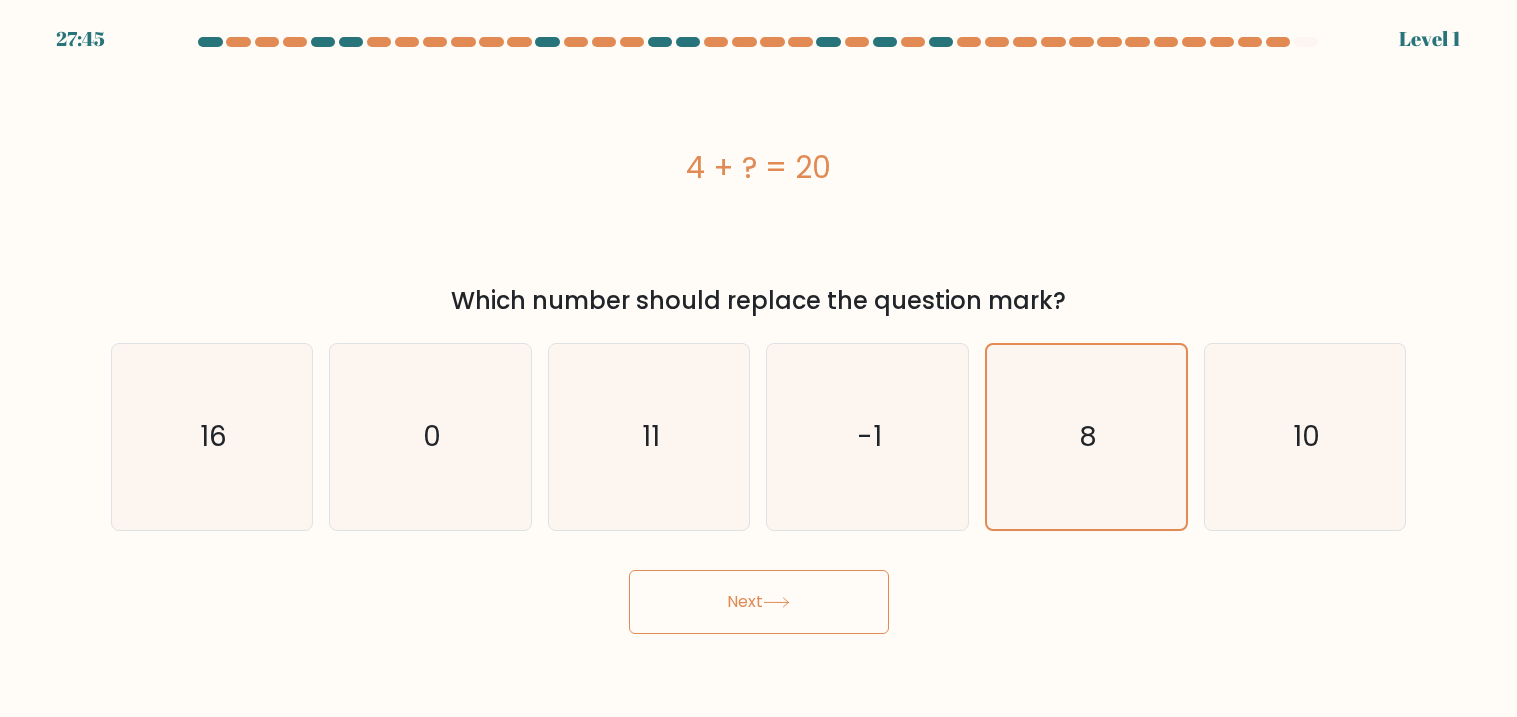 click on "Next" at bounding box center [759, 602] 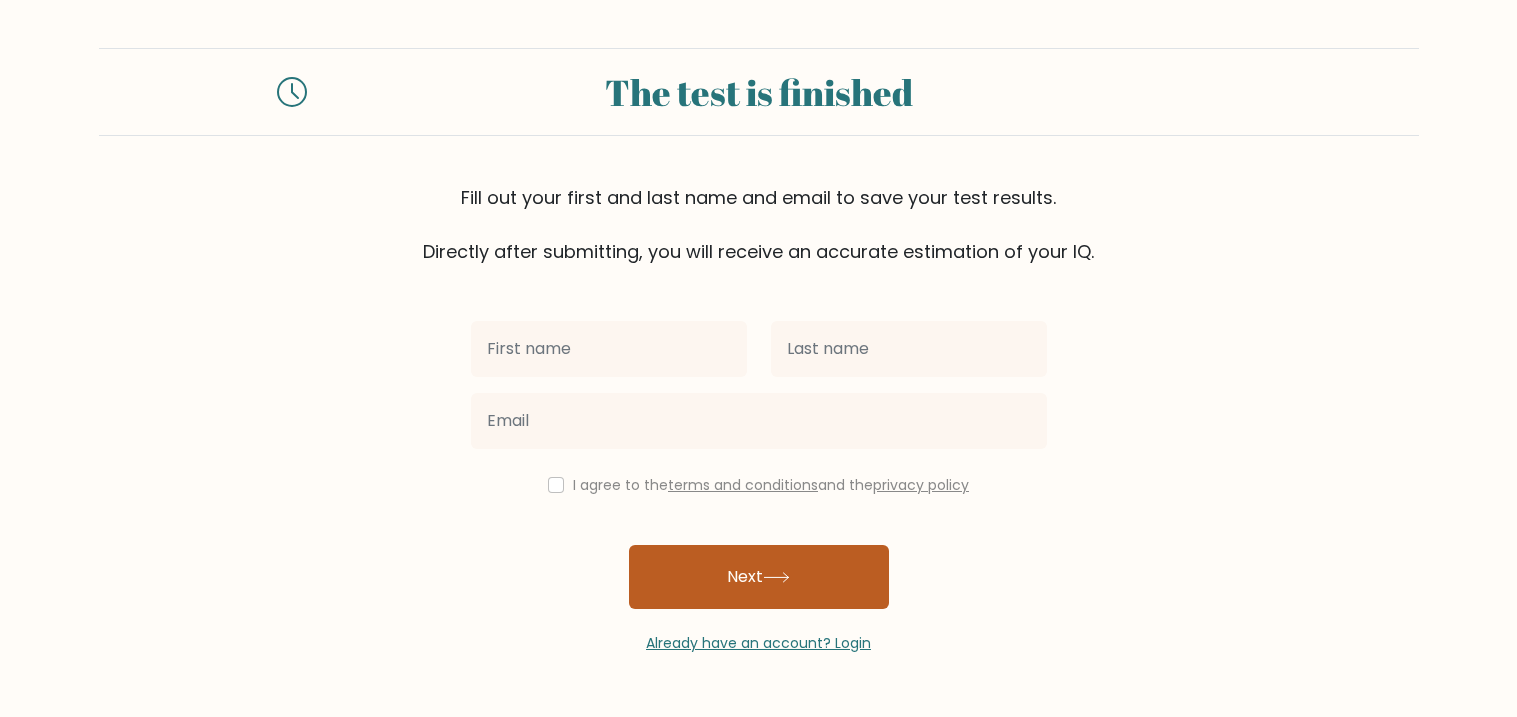 scroll, scrollTop: 0, scrollLeft: 0, axis: both 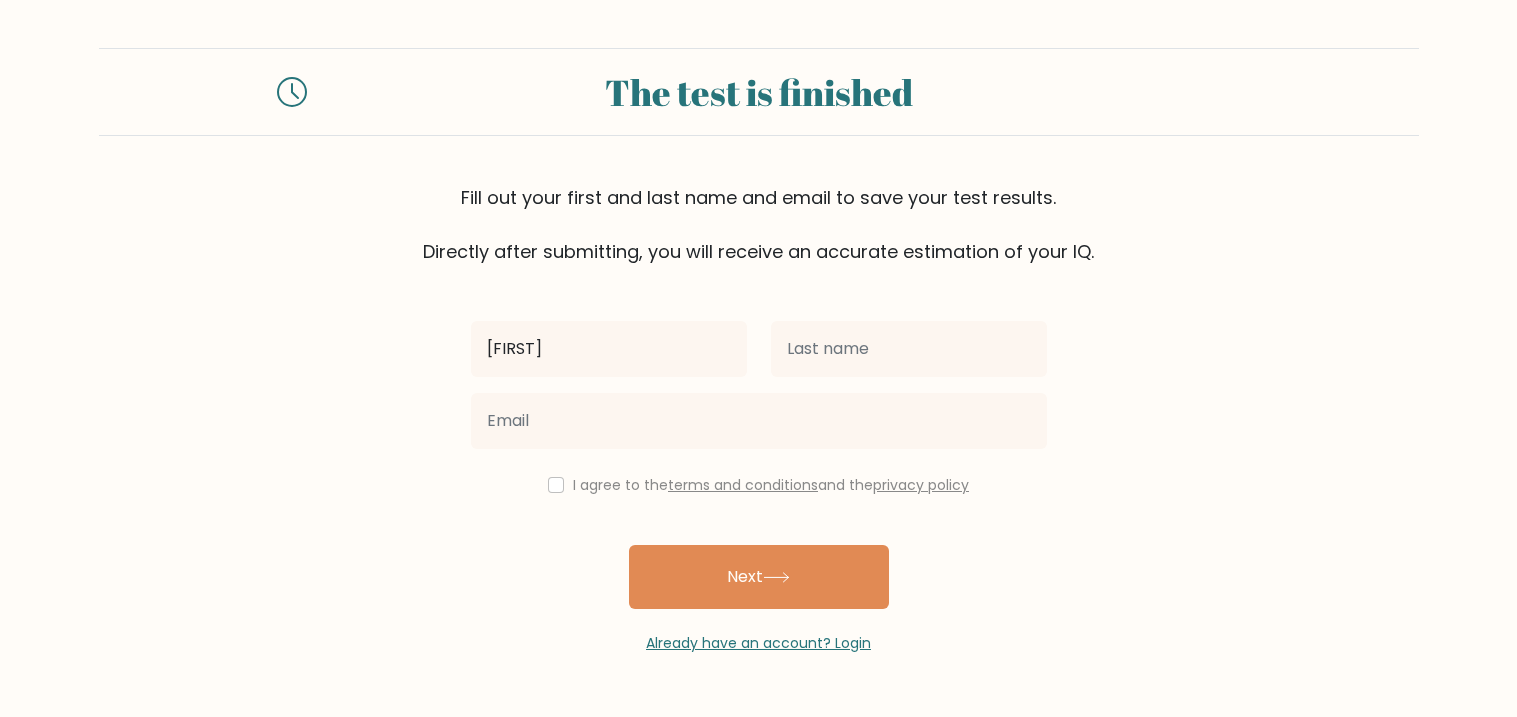 type on "[FIRST]" 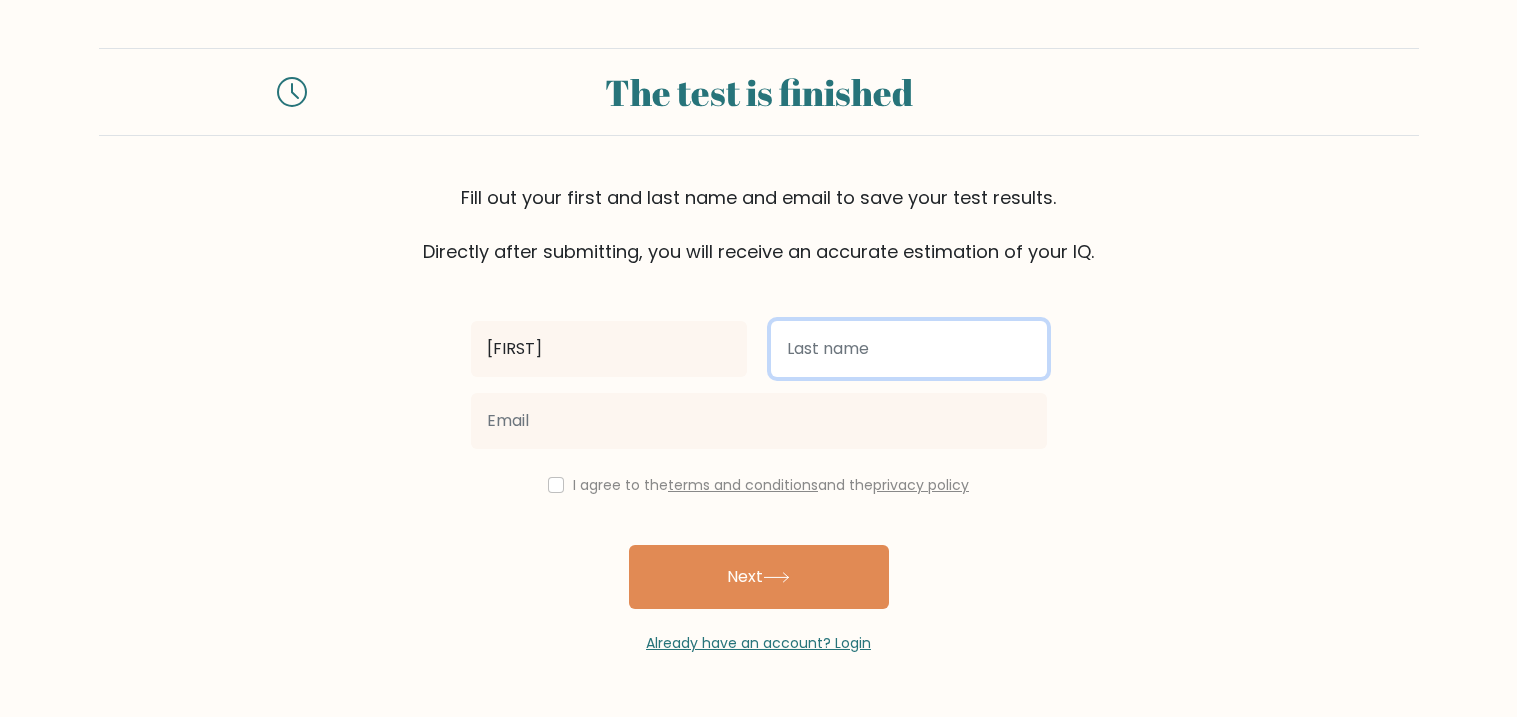 click at bounding box center (909, 349) 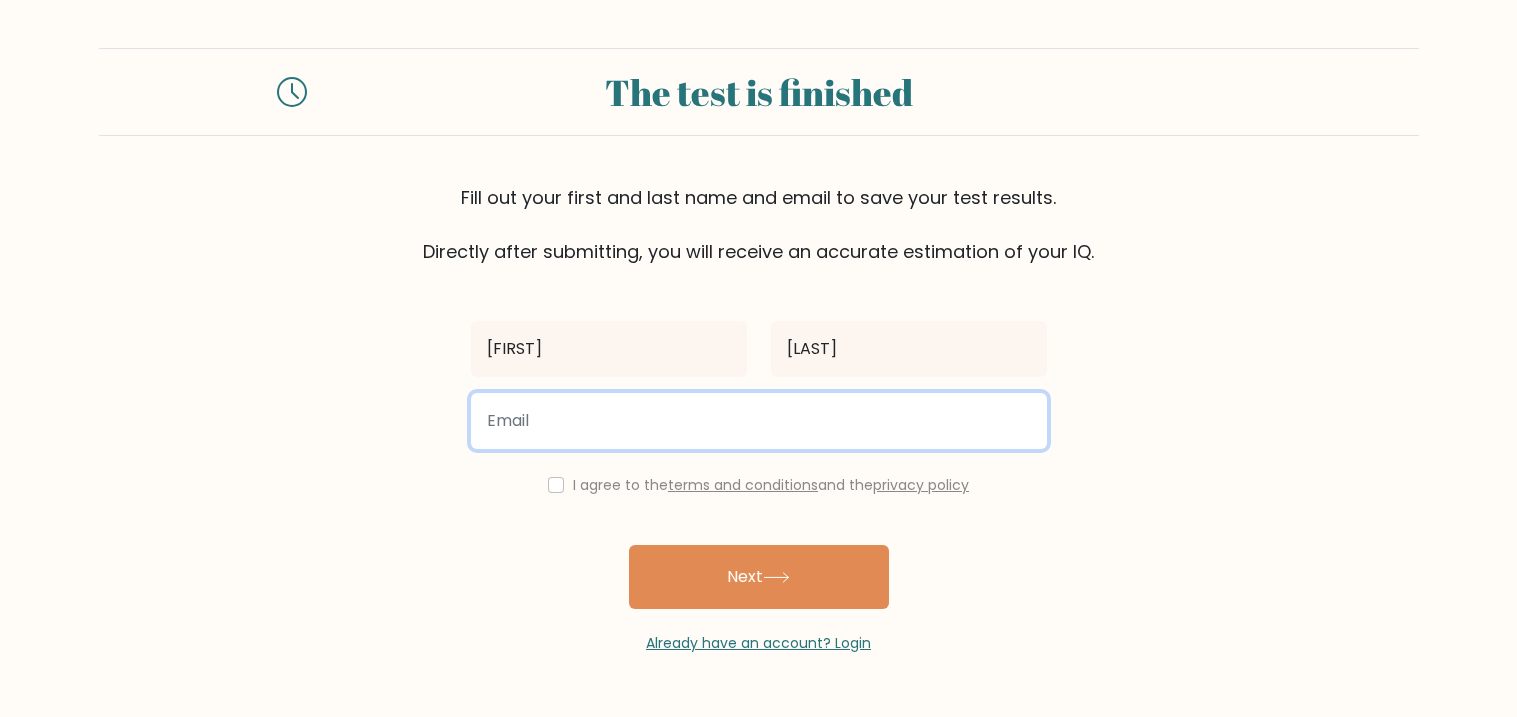 click at bounding box center (759, 421) 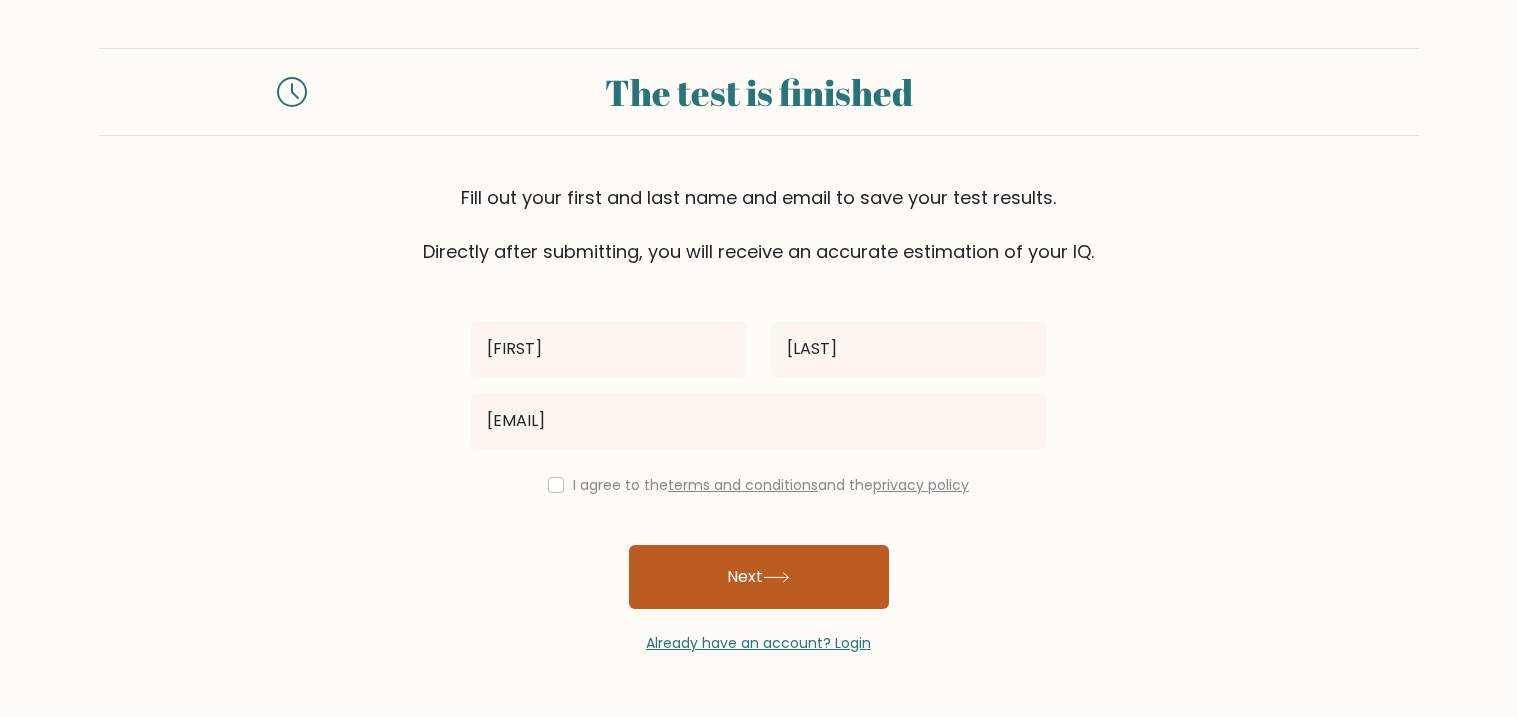 click on "Next" at bounding box center (759, 577) 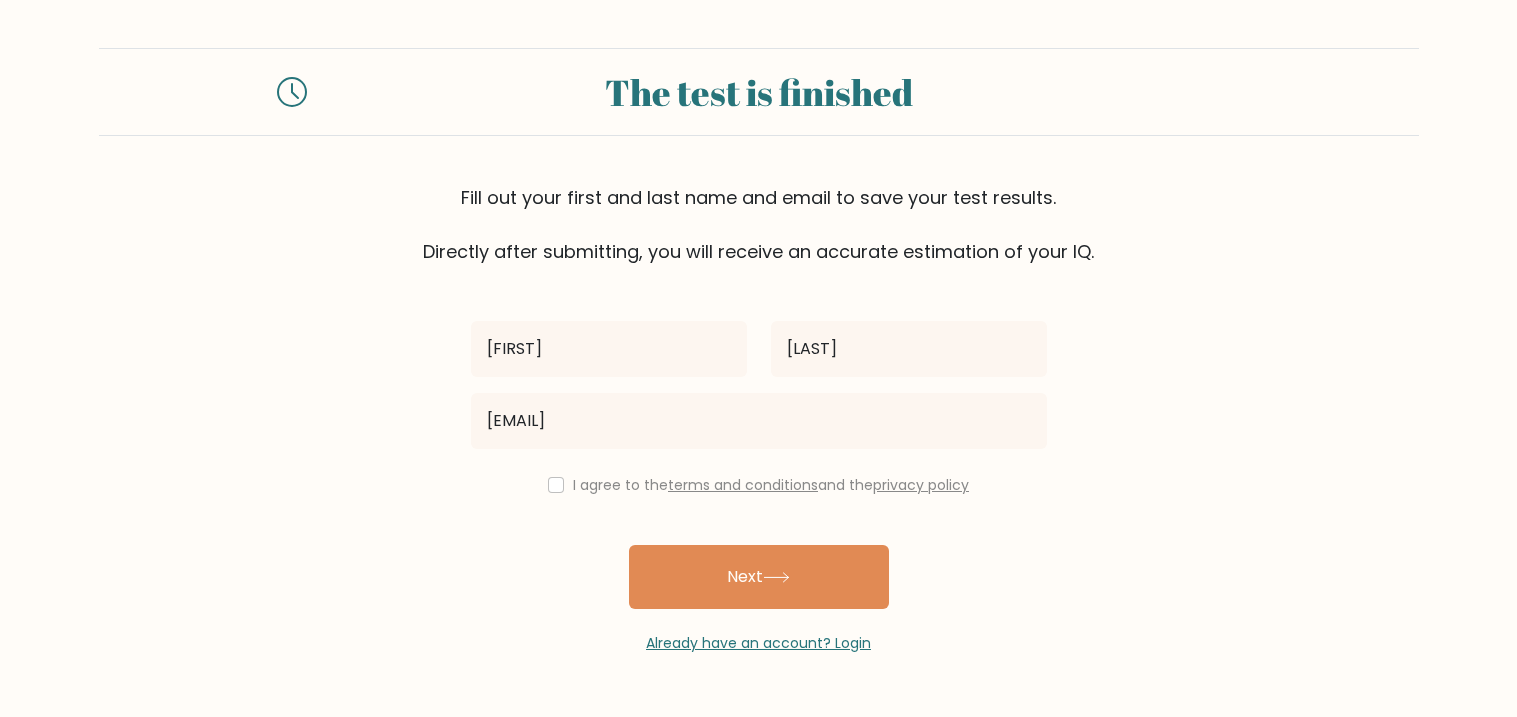 click on "I agree to the  terms and conditions  and the  privacy policy" at bounding box center (759, 485) 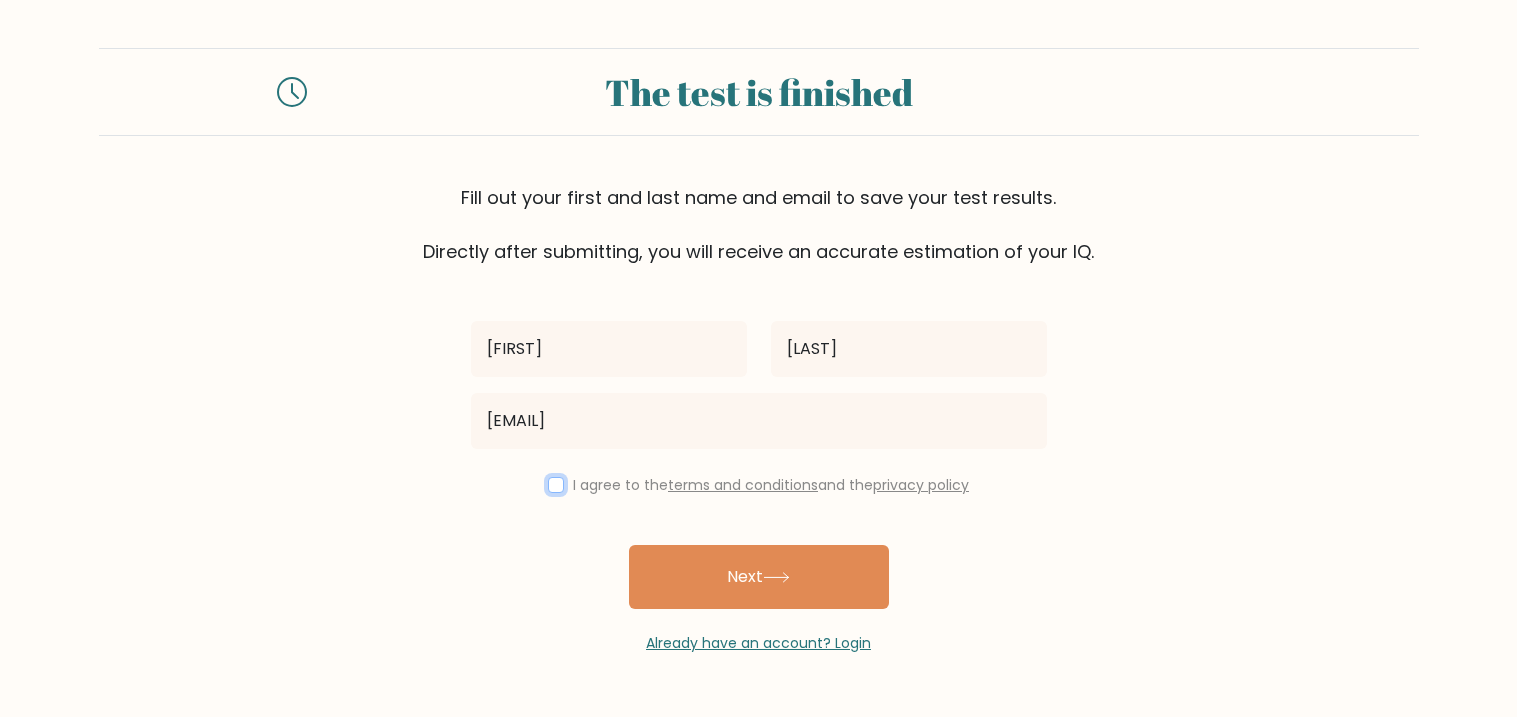 click at bounding box center [556, 485] 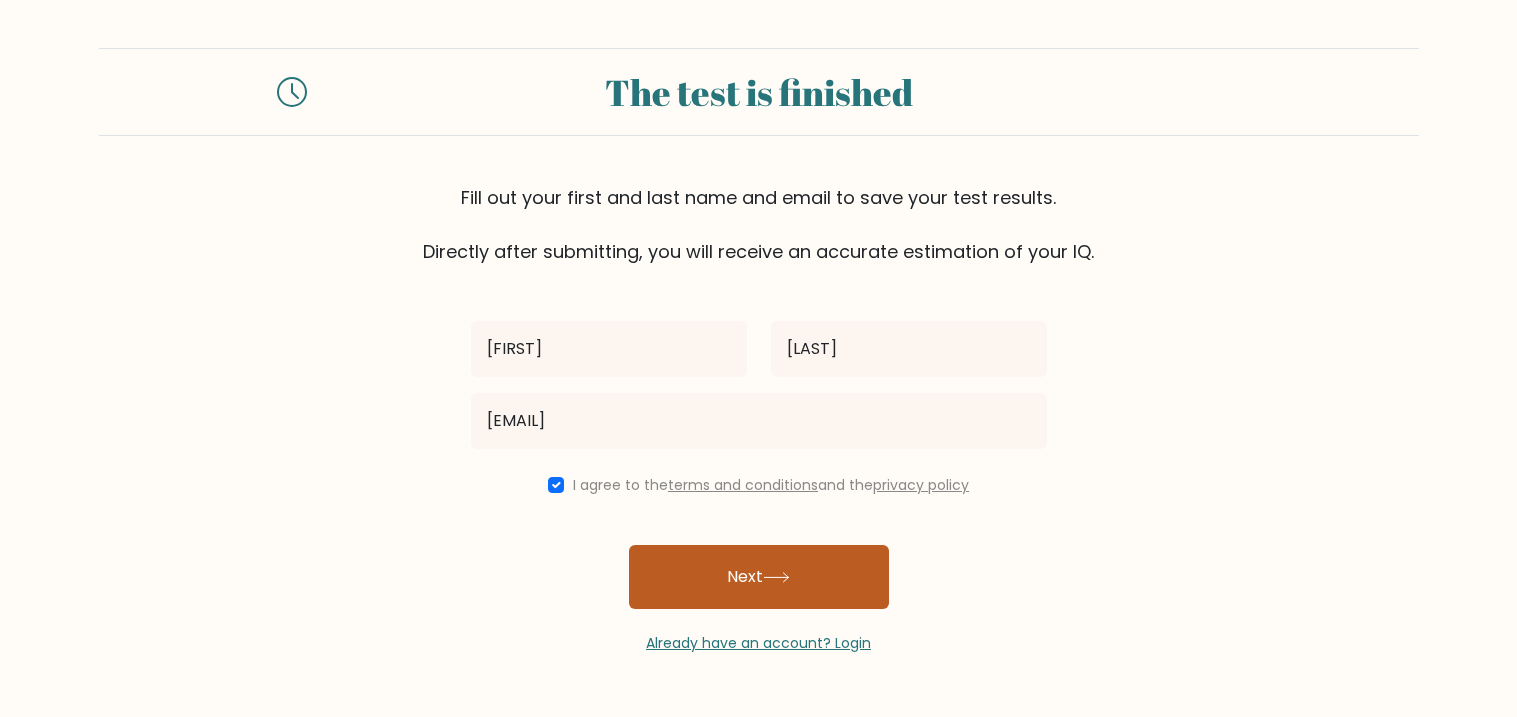 click on "Next" at bounding box center (759, 577) 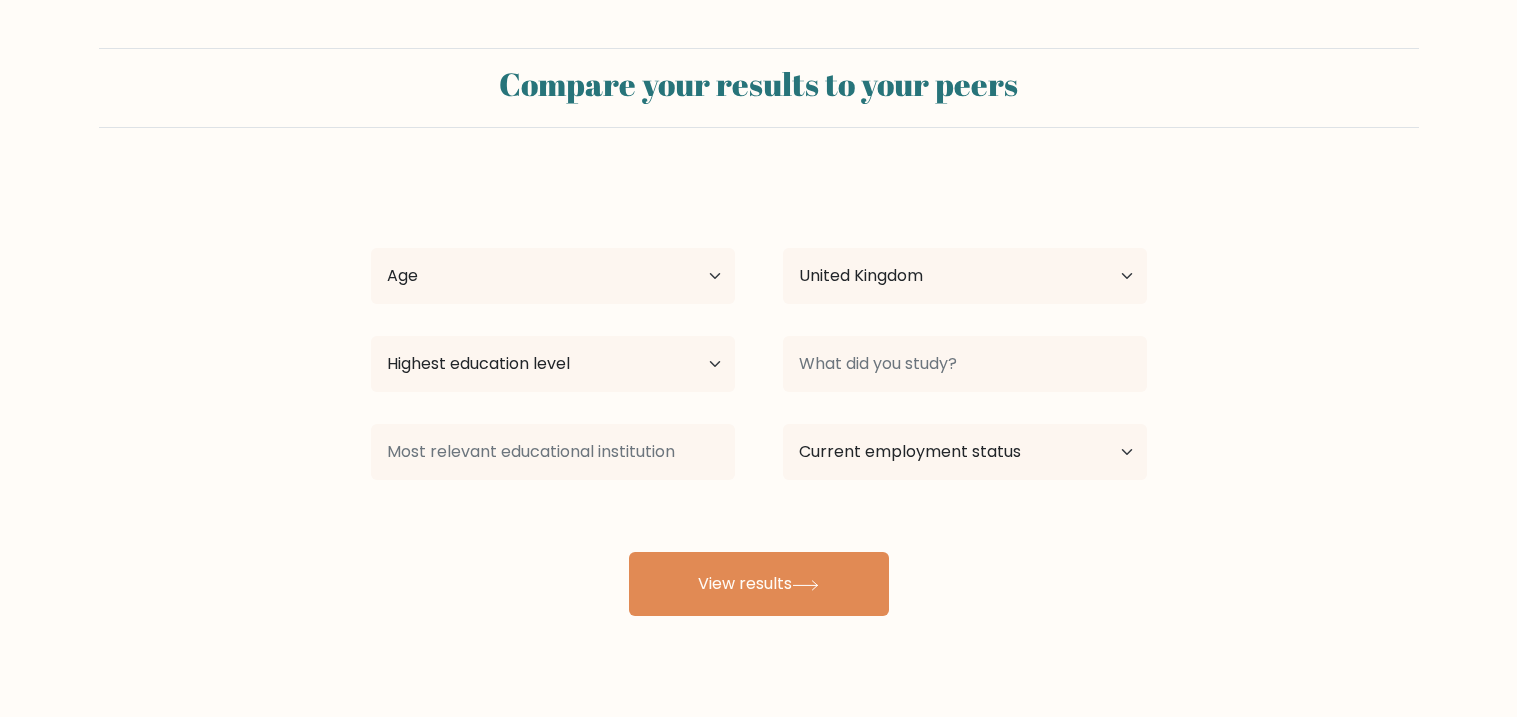 select on "GB" 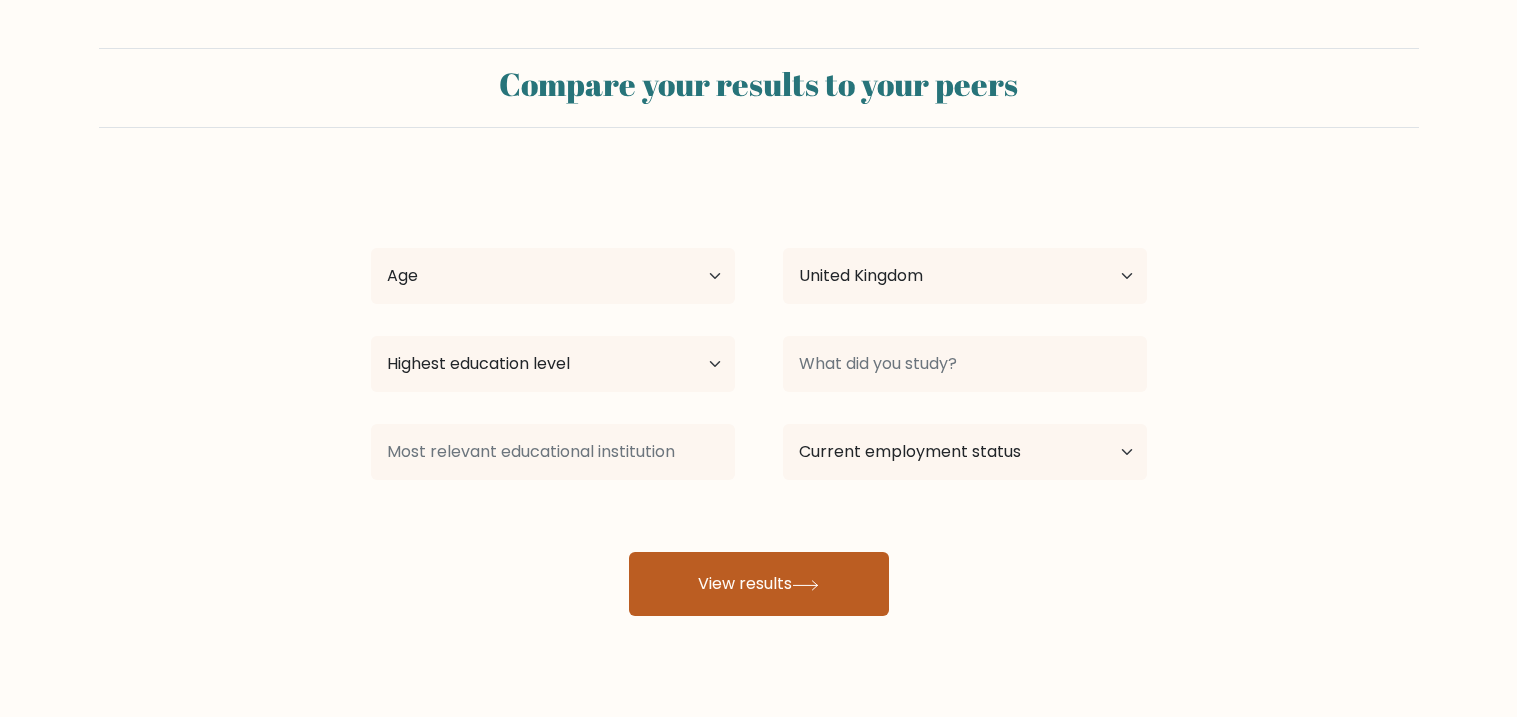 click on "View results" at bounding box center [759, 584] 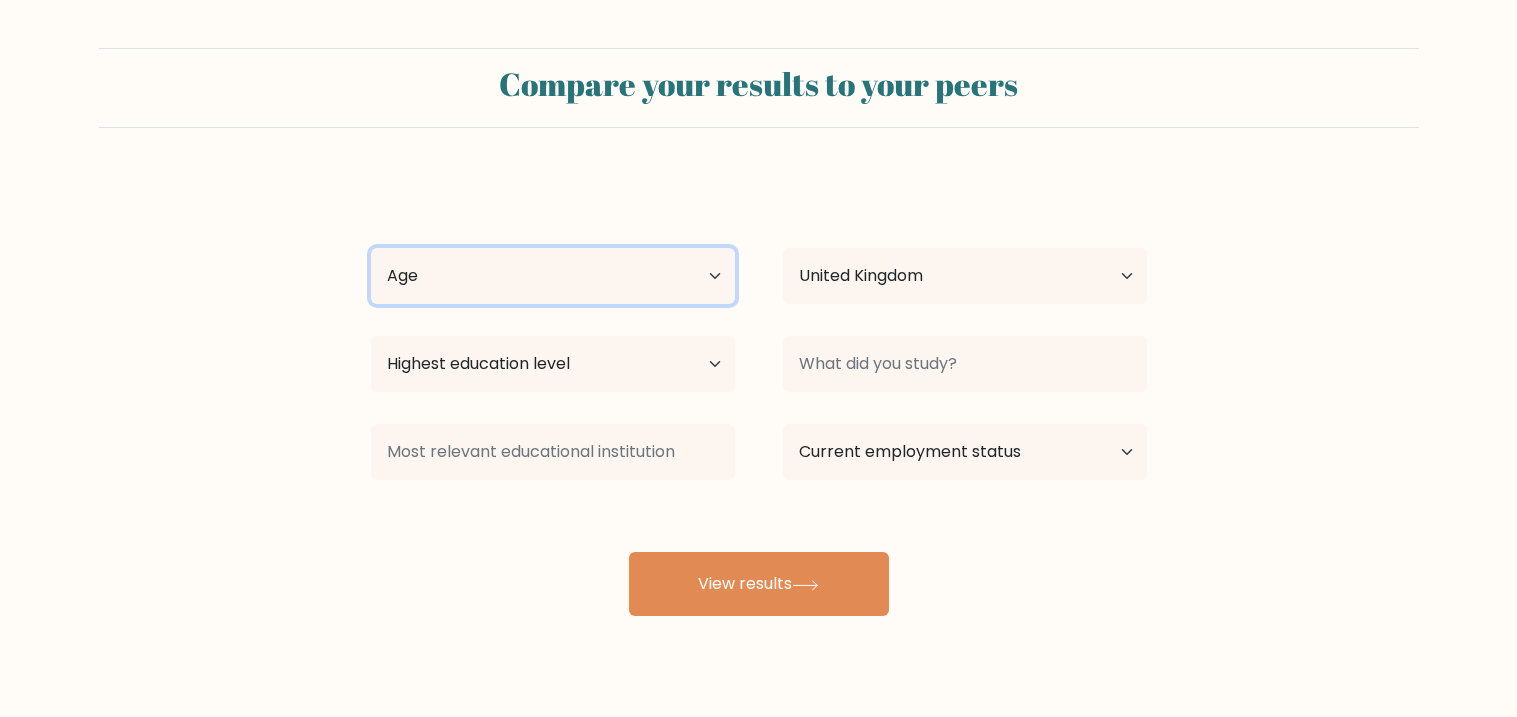 click on "Age
Under 18 years old
18-24 years old
25-34 years old
35-44 years old
45-54 years old
55-64 years old
65 years old and above" at bounding box center (553, 276) 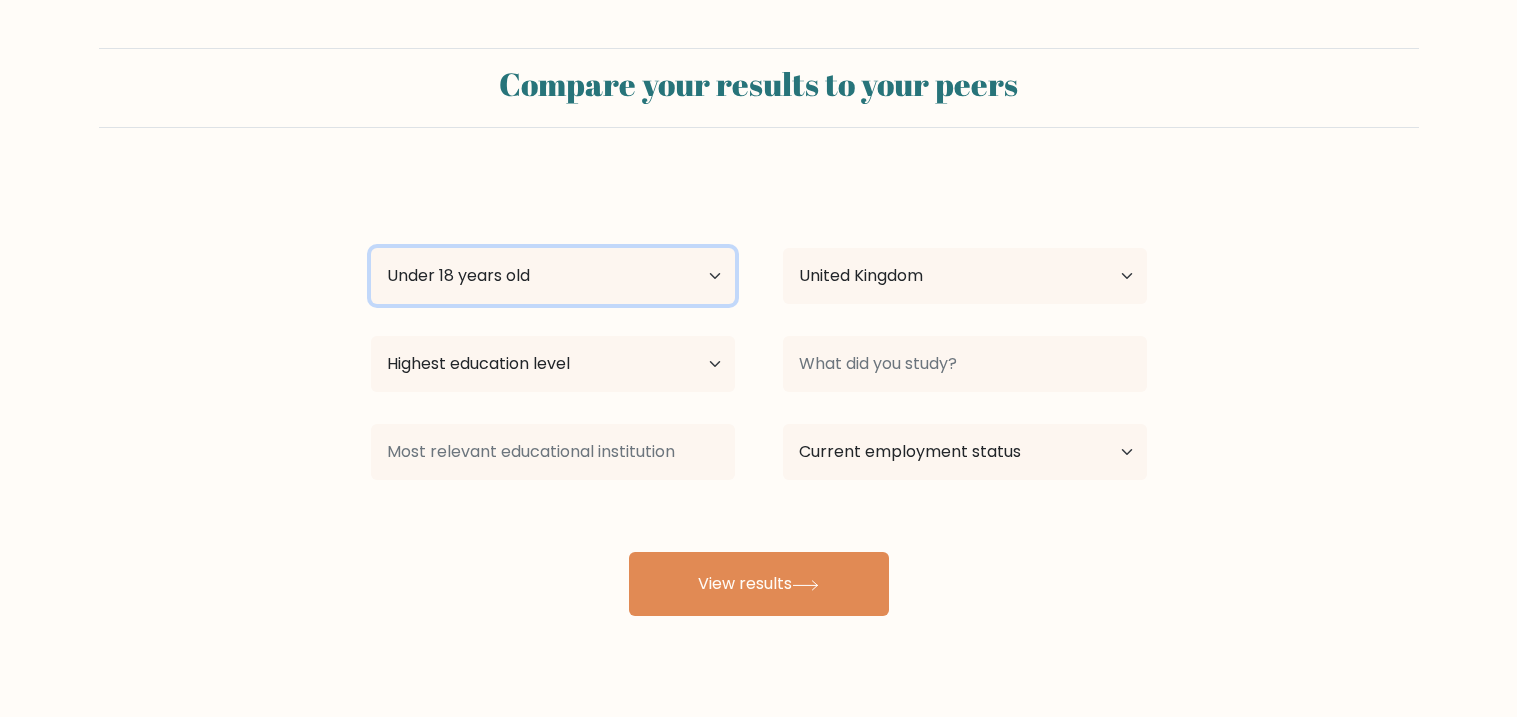click on "Age
Under 18 years old
18-24 years old
25-34 years old
35-44 years old
45-54 years old
55-64 years old
65 years old and above" at bounding box center [553, 276] 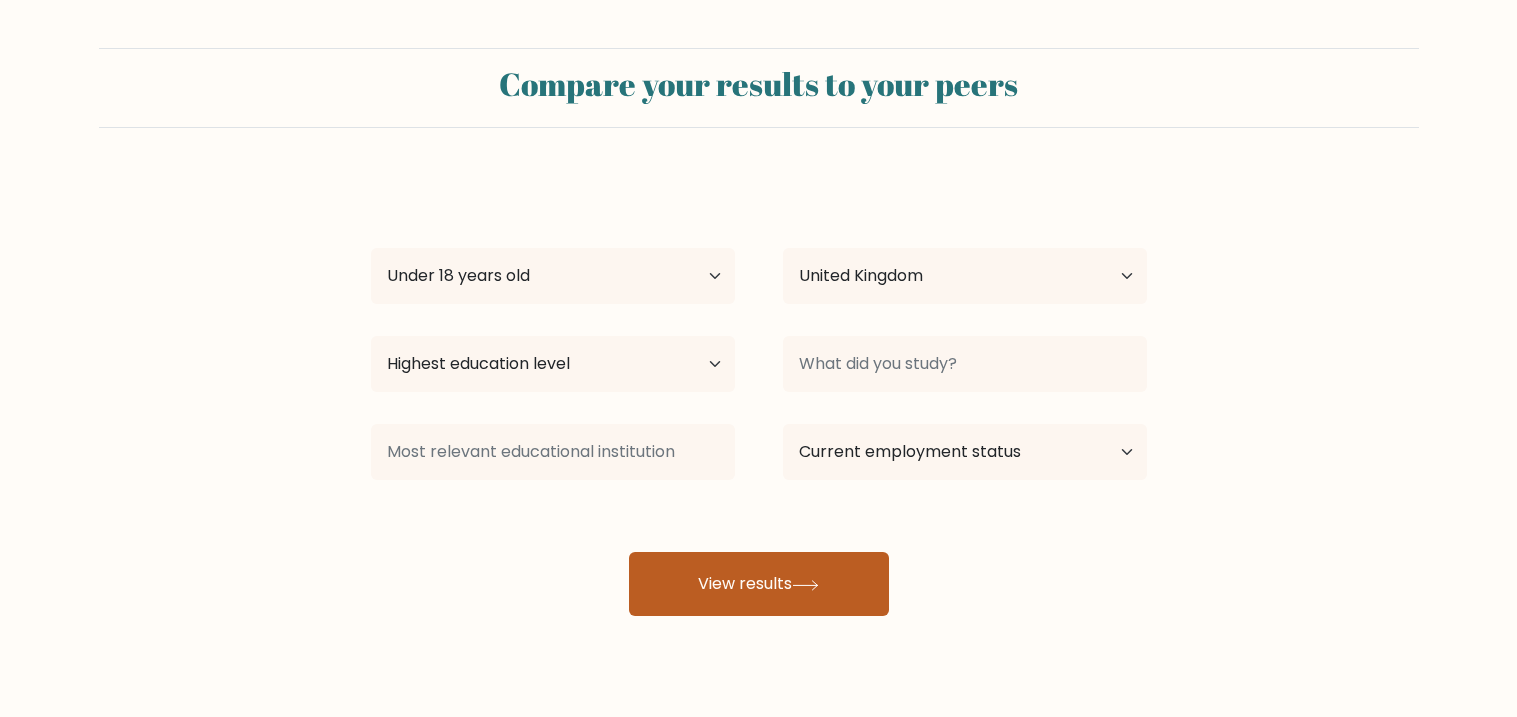 click on "View results" at bounding box center (759, 584) 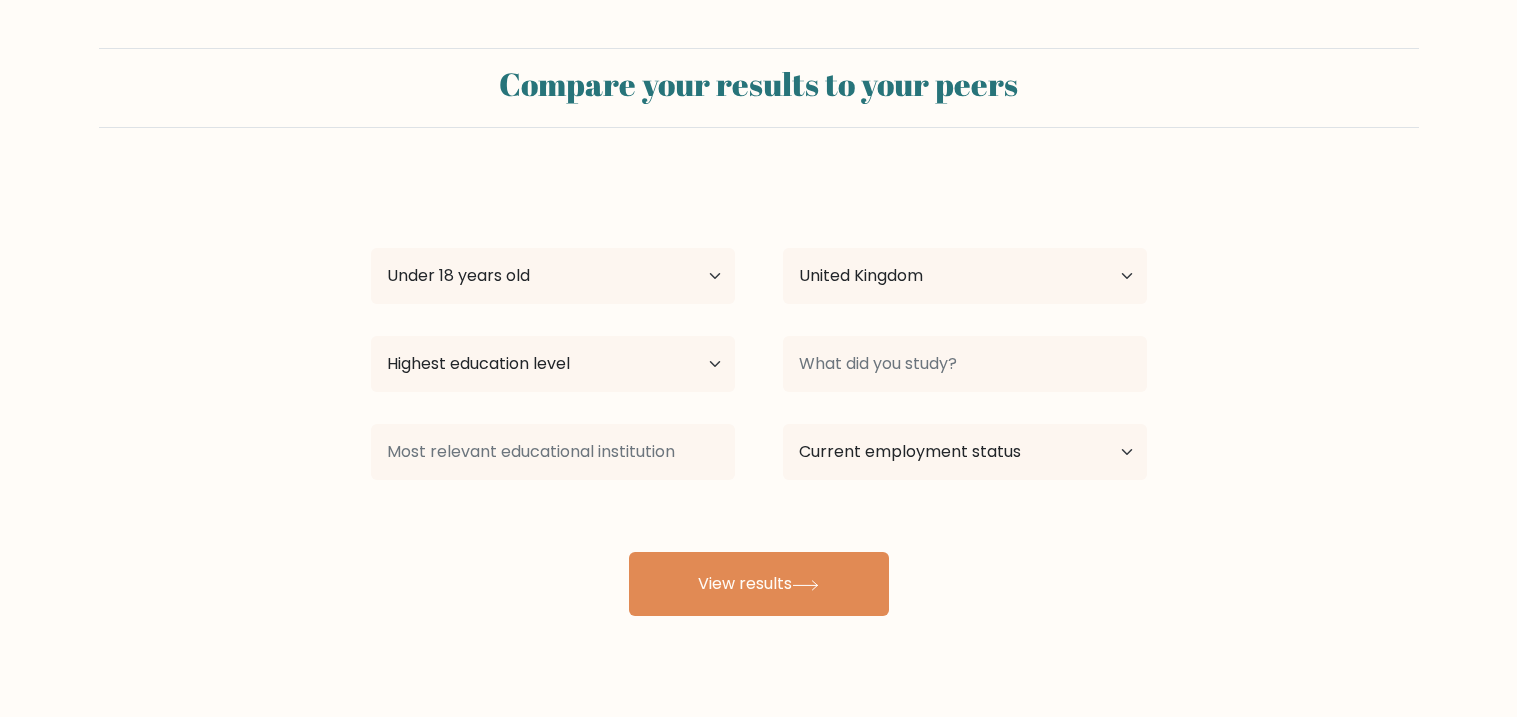 click on "Highest education level
No schooling
Primary
Lower Secondary
Upper Secondary
Occupation Specific
Bachelor's degree
Master's degree
Doctoral degree" at bounding box center (553, 364) 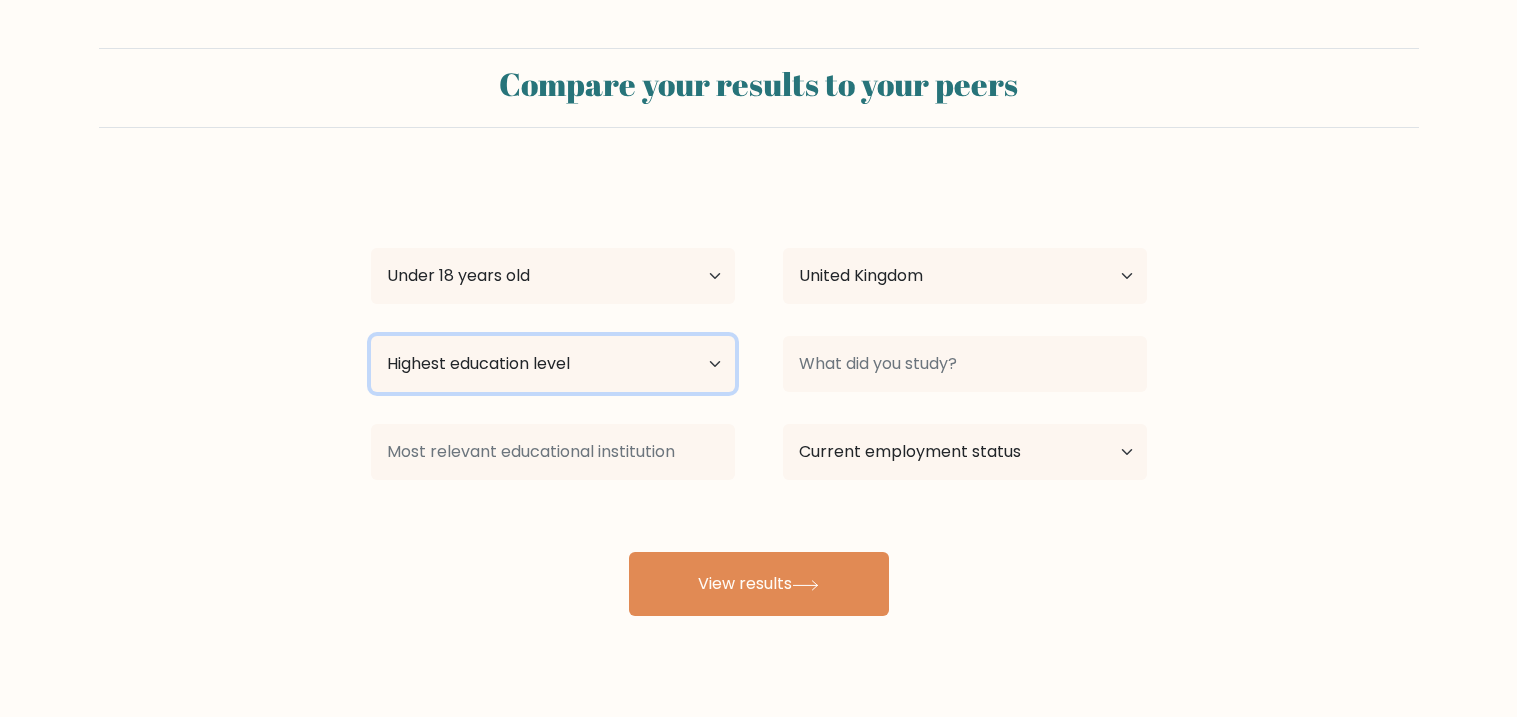 click on "Highest education level
No schooling
Primary
Lower Secondary
Upper Secondary
Occupation Specific
Bachelor's degree
Master's degree
Doctoral degree" at bounding box center (553, 364) 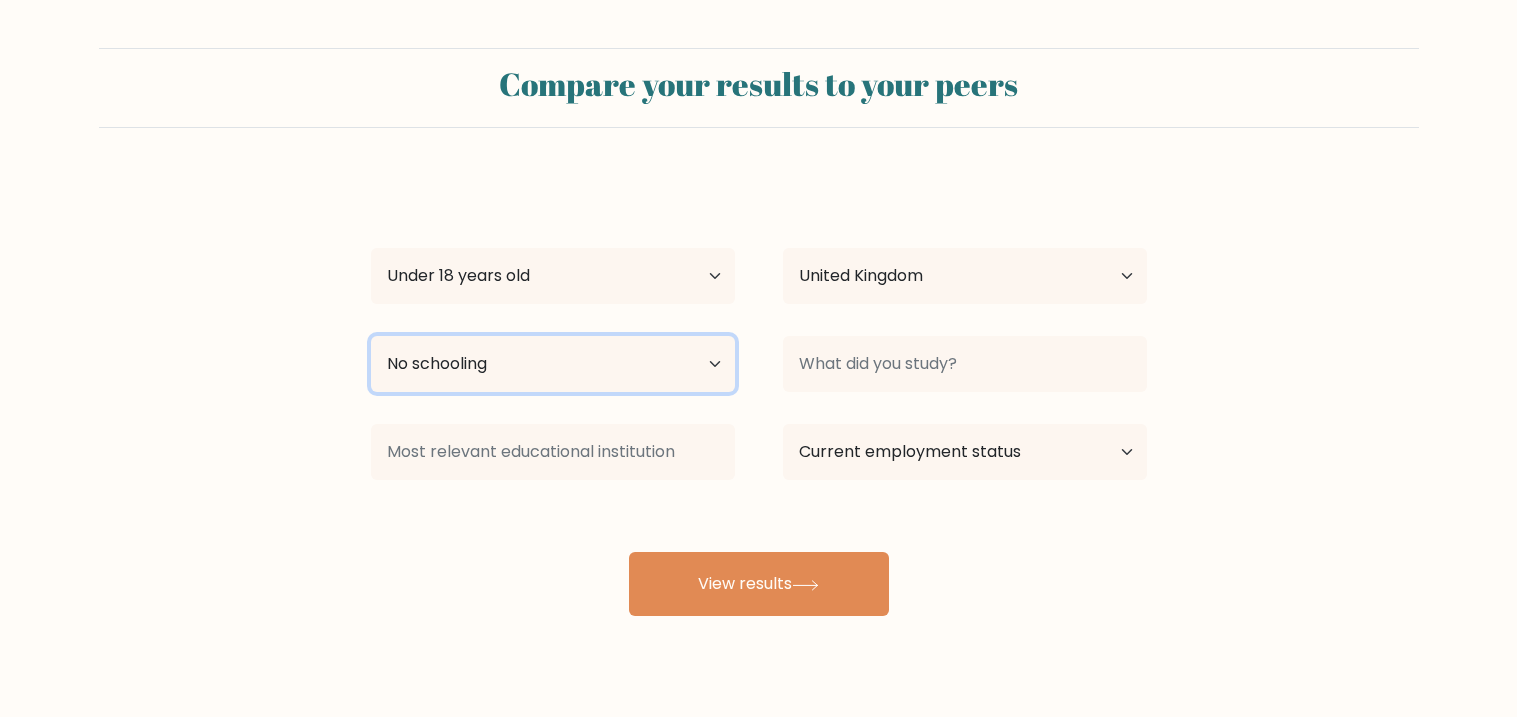 click on "Highest education level
No schooling
Primary
Lower Secondary
Upper Secondary
Occupation Specific
Bachelor's degree
Master's degree
Doctoral degree" at bounding box center (553, 364) 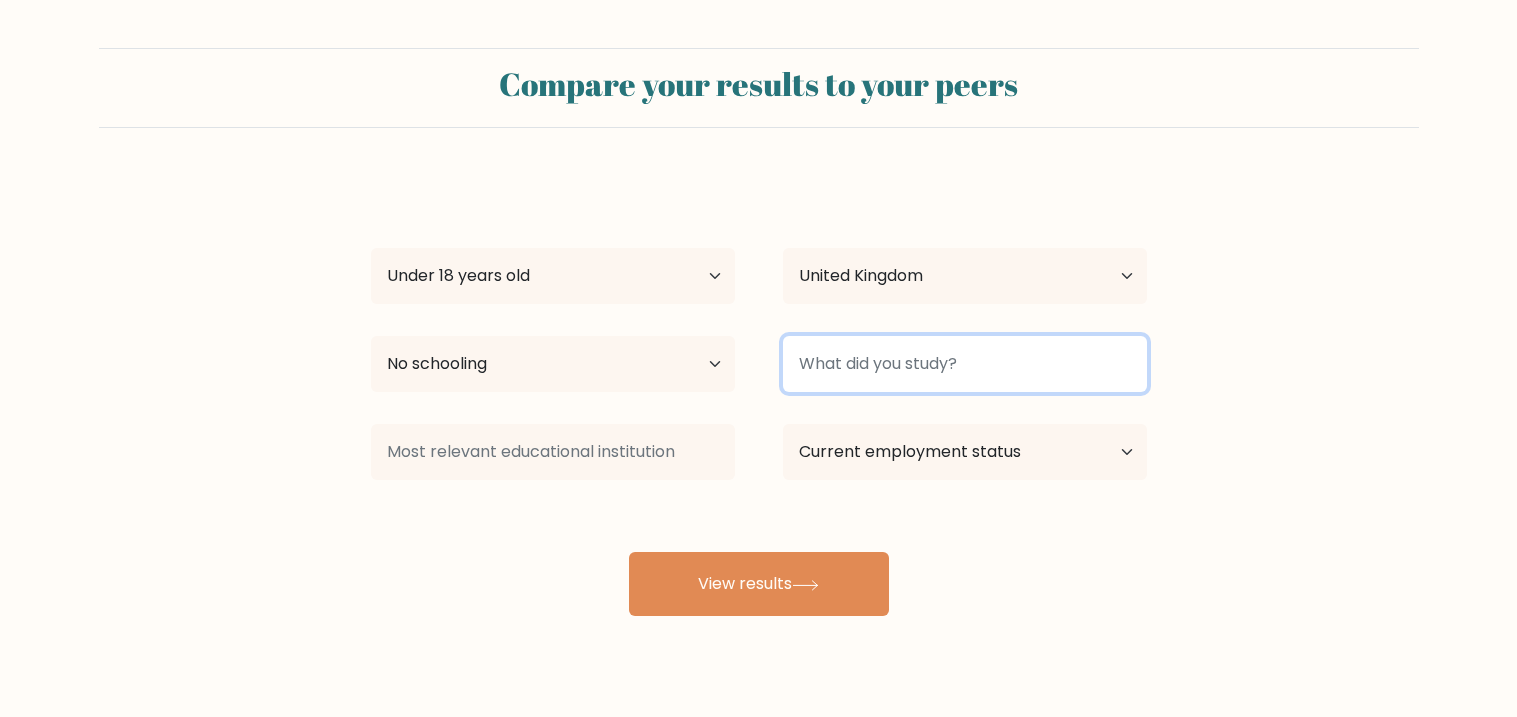 click at bounding box center (965, 364) 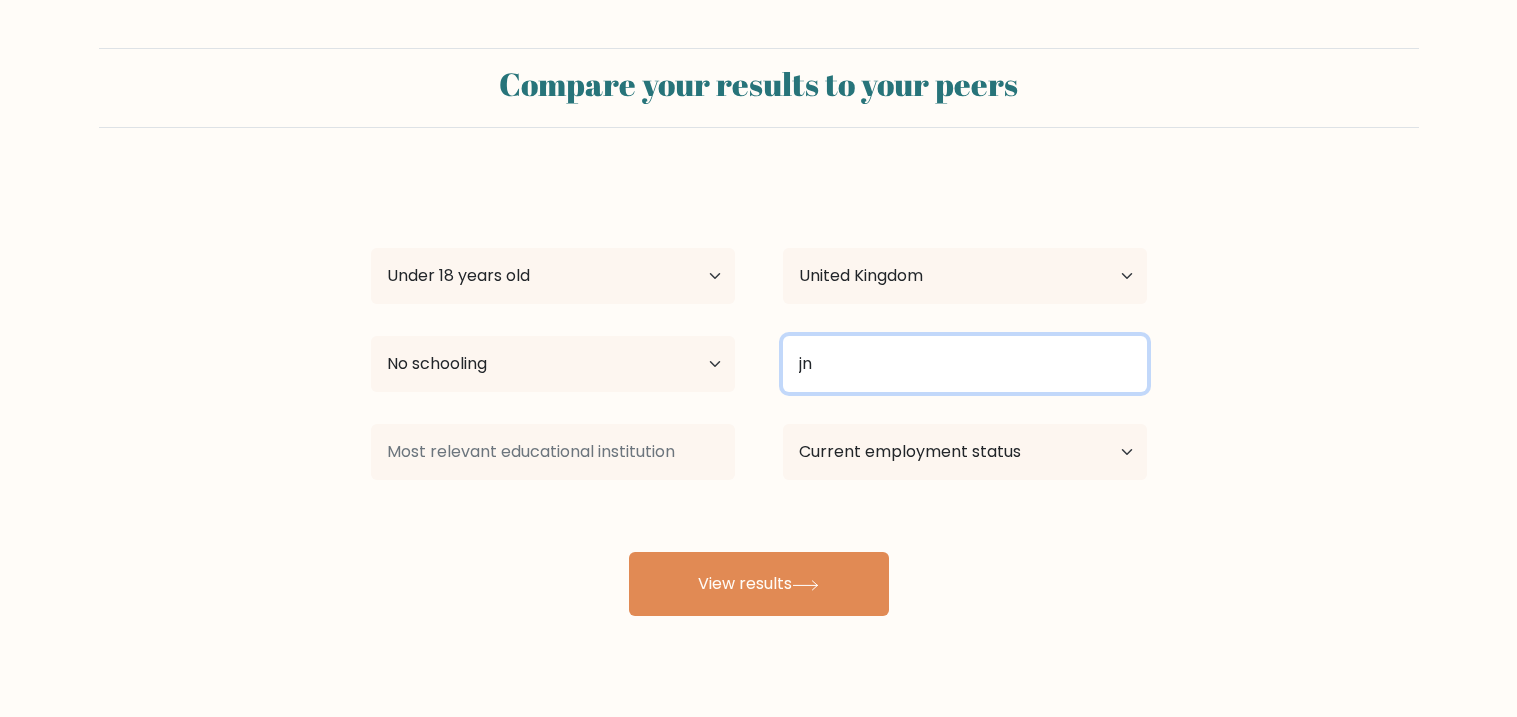type on "j" 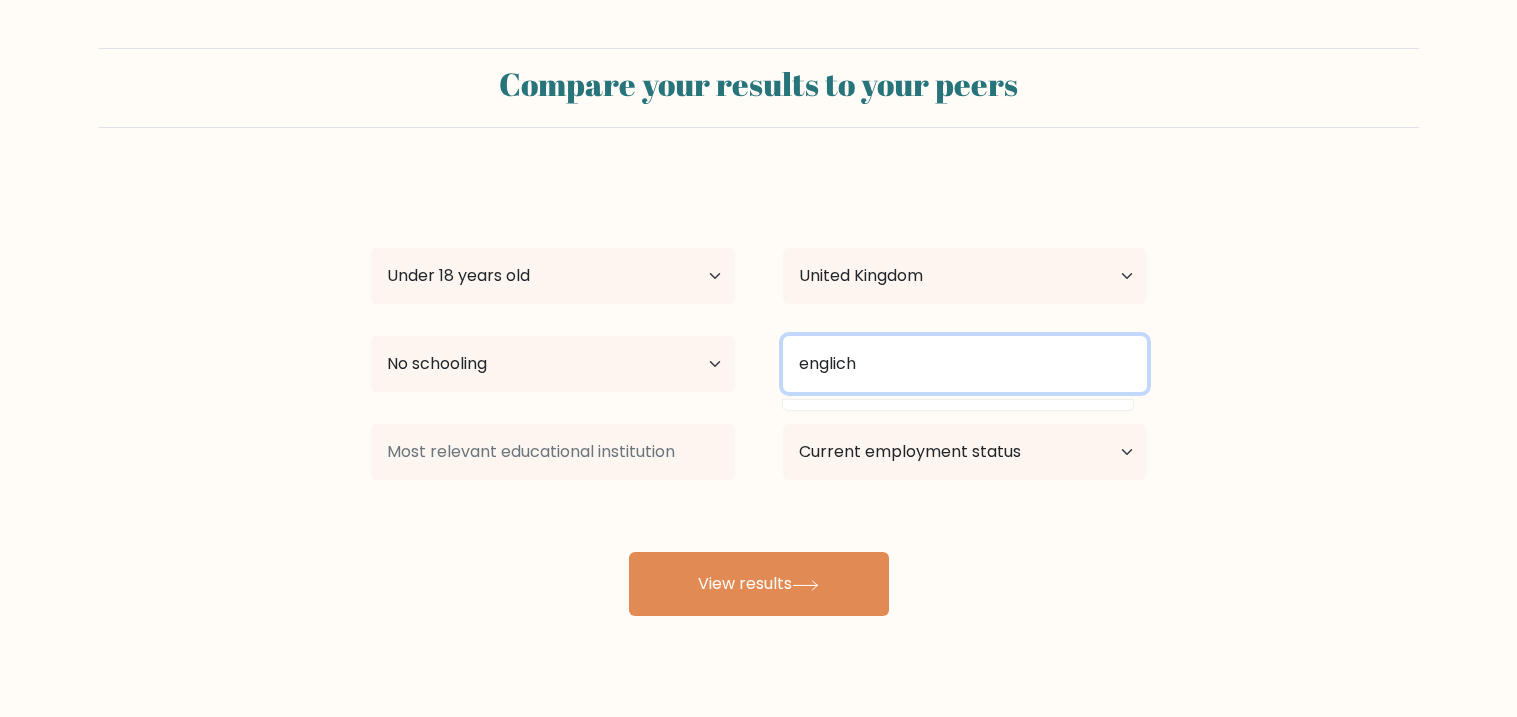 type on "englich" 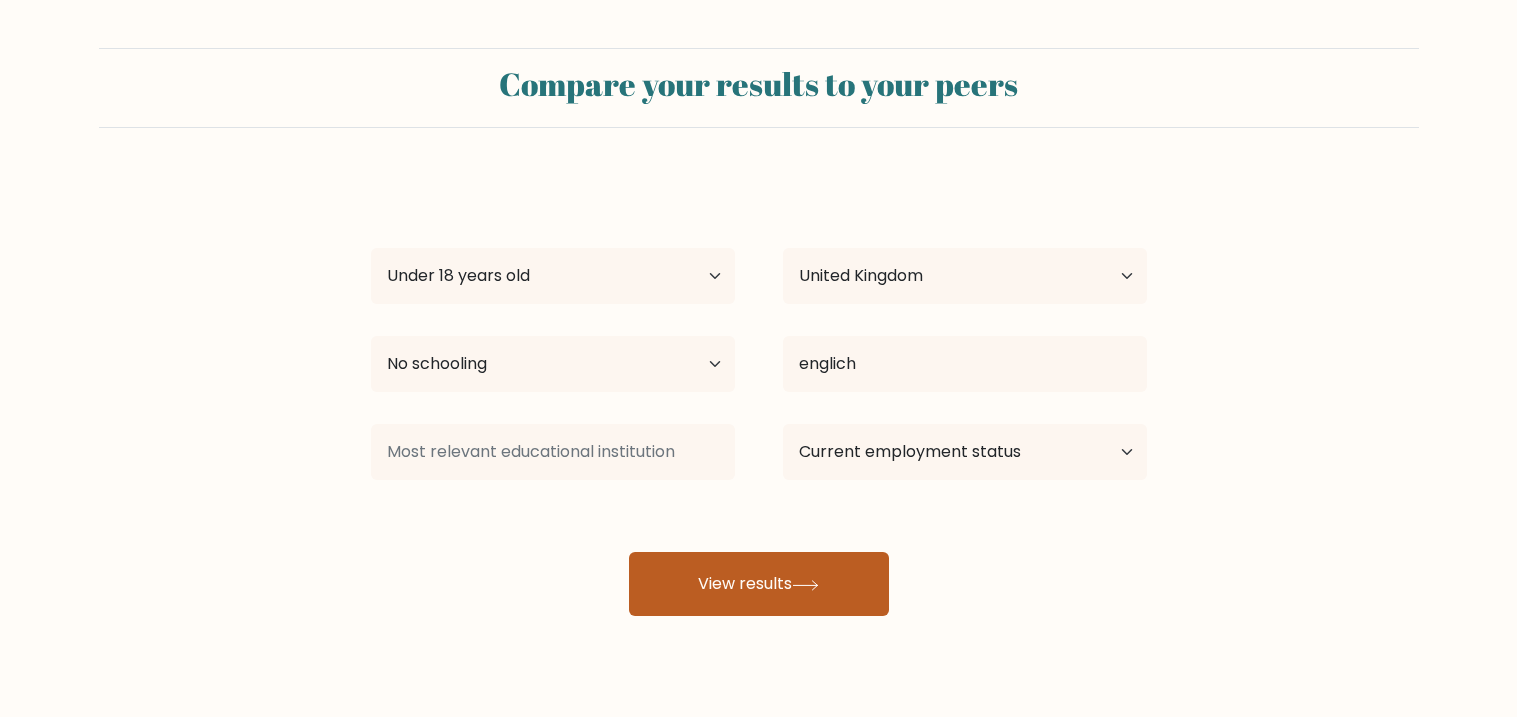 click on "View results" at bounding box center [759, 584] 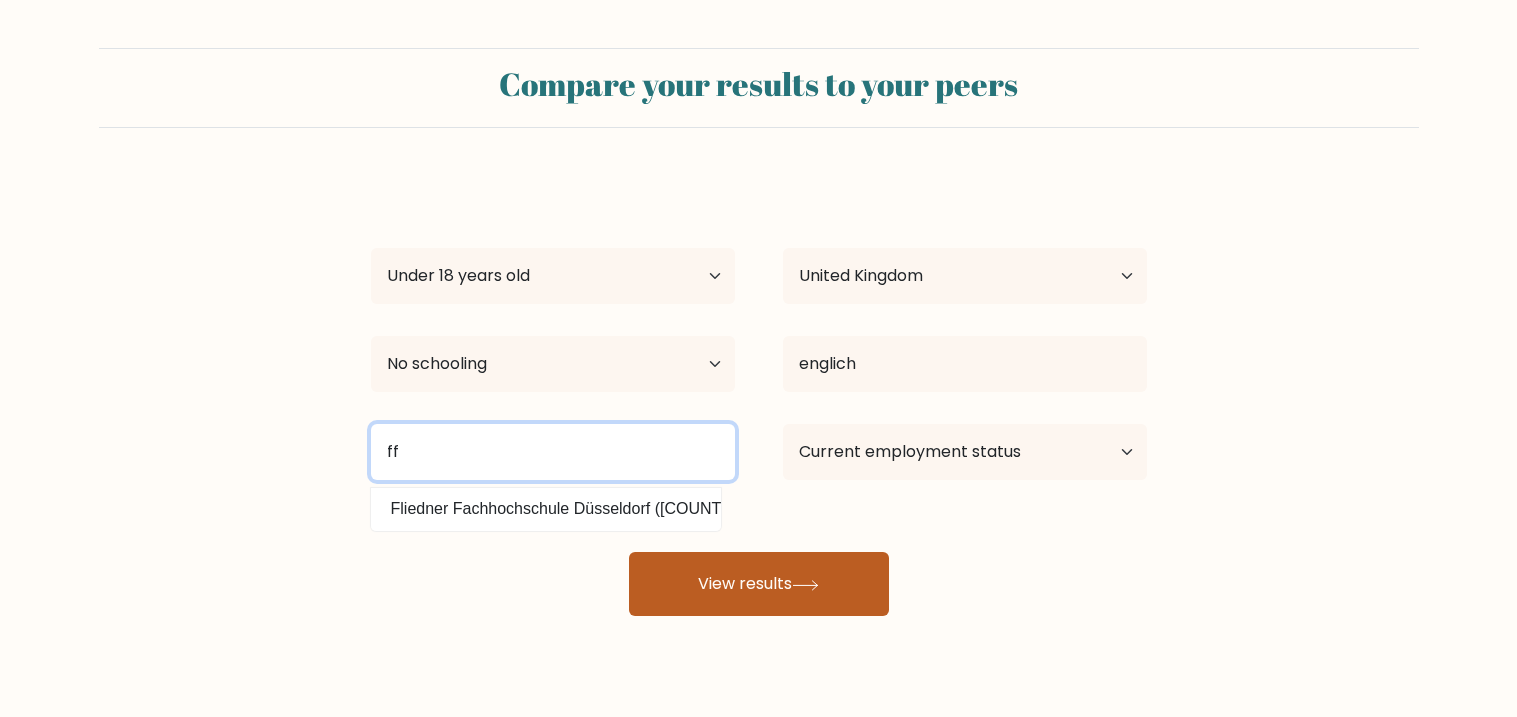 type on "ff" 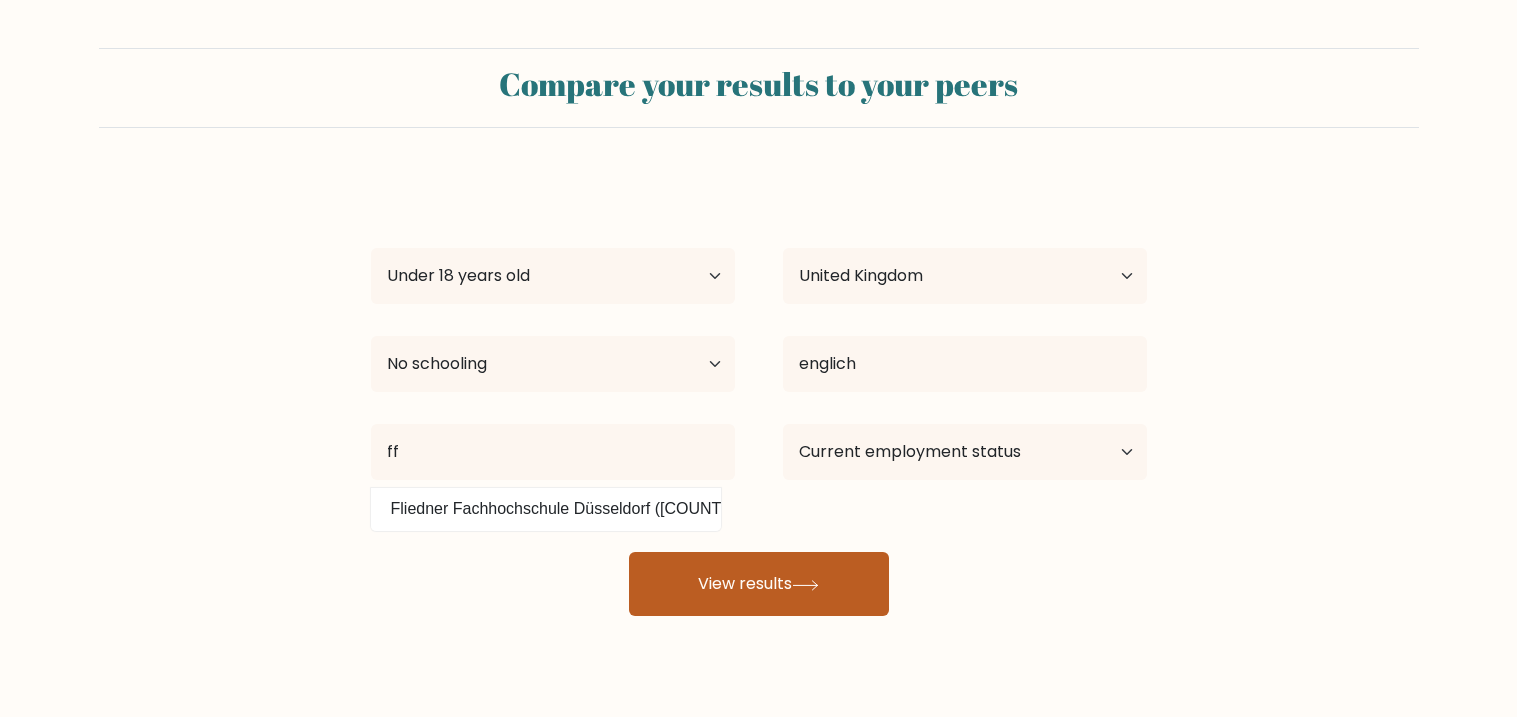click on "View results" at bounding box center (759, 584) 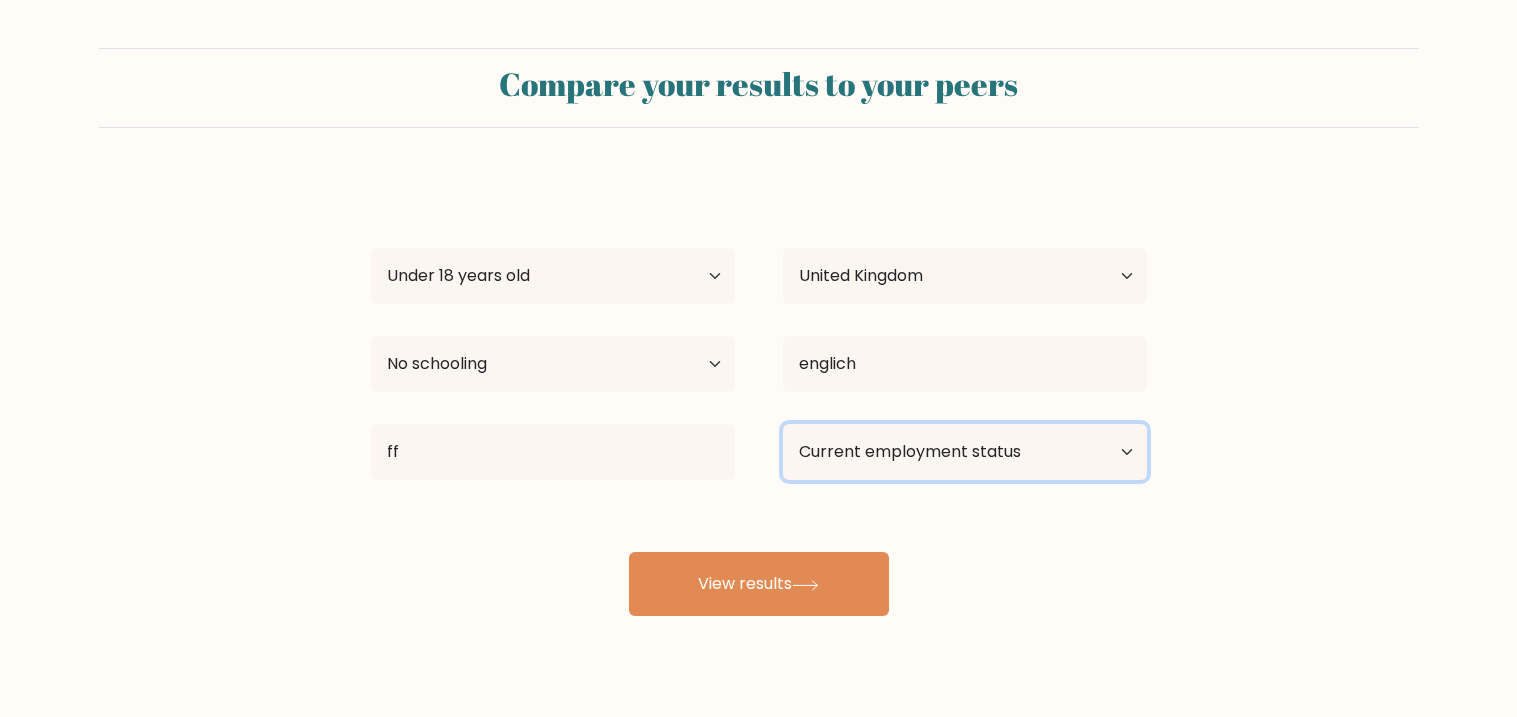 click on "Current employment status
Employed
Student
Retired
Other / prefer not to answer" at bounding box center [965, 452] 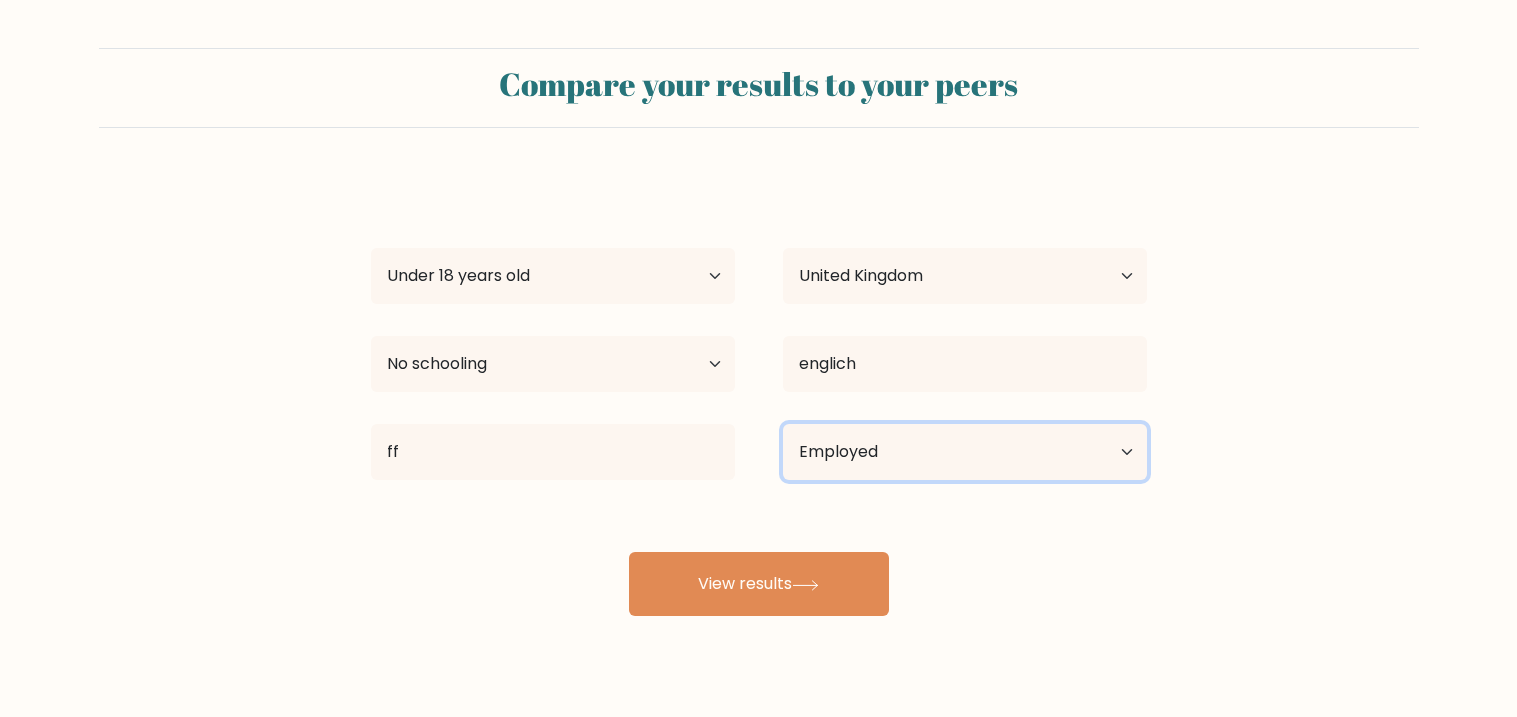 click on "Current employment status
Employed
Student
Retired
Other / prefer not to answer" at bounding box center [965, 452] 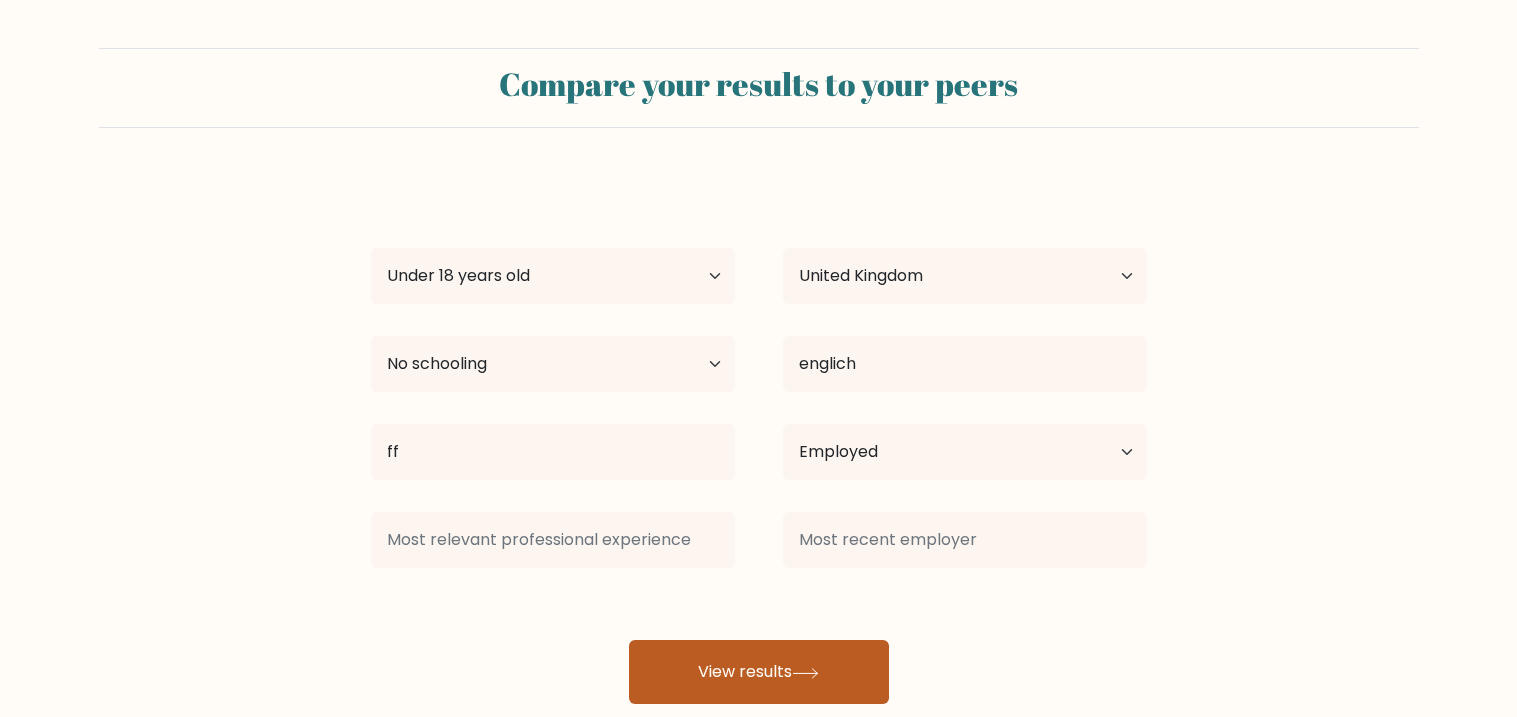 click on "View results" at bounding box center [759, 672] 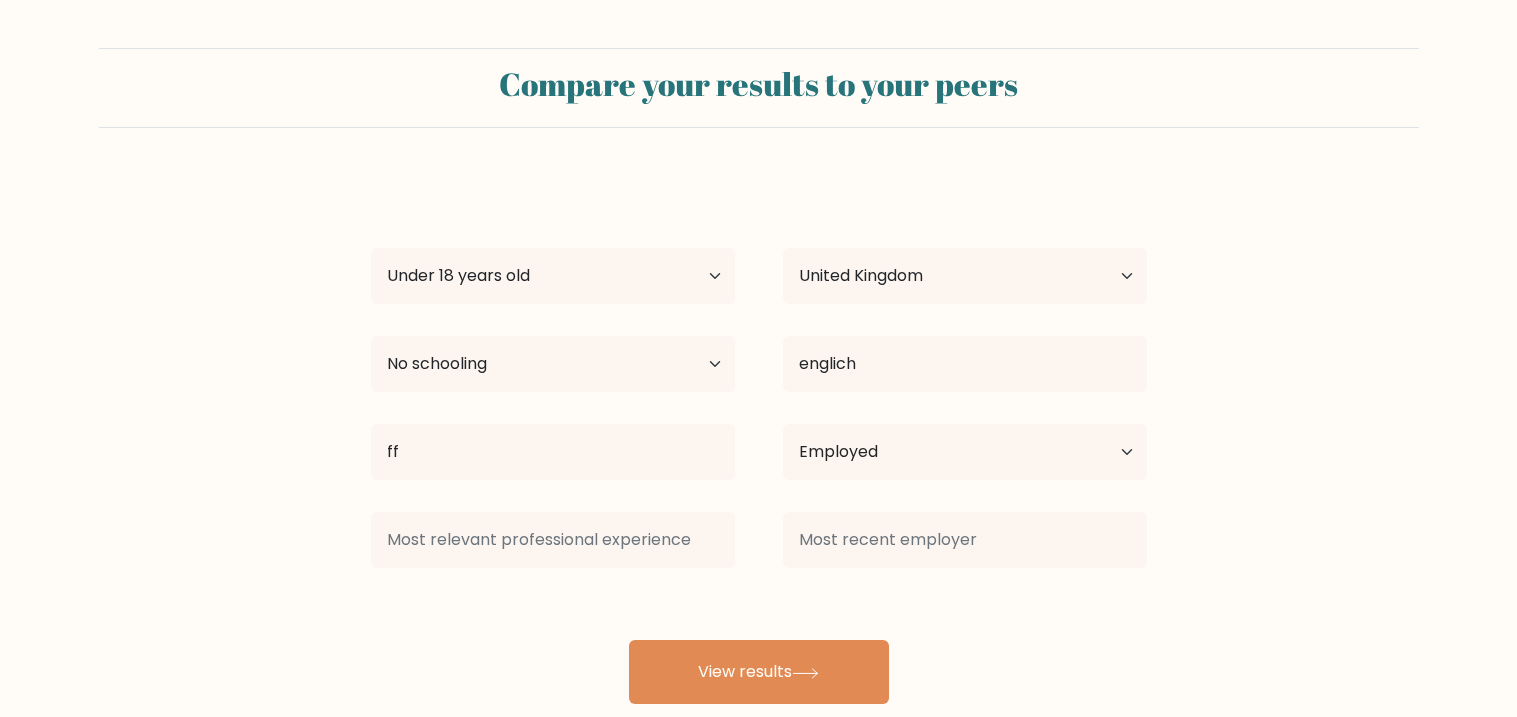 click on "[FIRST]
[LAST]
Age
Under 18 years old
18-24 years old
25-34 years old
35-44 years old
45-54 years old
55-64 years old
65 years old and above
Country
Afghanistan
Albania
Algeria
American Samoa
Andorra
Angola
Anguilla
Antarctica
Antigua and Barbuda
Argentina
Armenia
Aruba
Australia
Austria
Azerbaijan
Bahamas
Bahrain
Bangladesh
Barbados
Belarus
Belgium
Belize
Benin
Bermuda
Bhutan
Bolivia
Bonaire, Sint Eustatius and Saba
Bosnia and Herzegovina
Botswana
Bouvet Island
Brazil
Brunei" at bounding box center (759, 440) 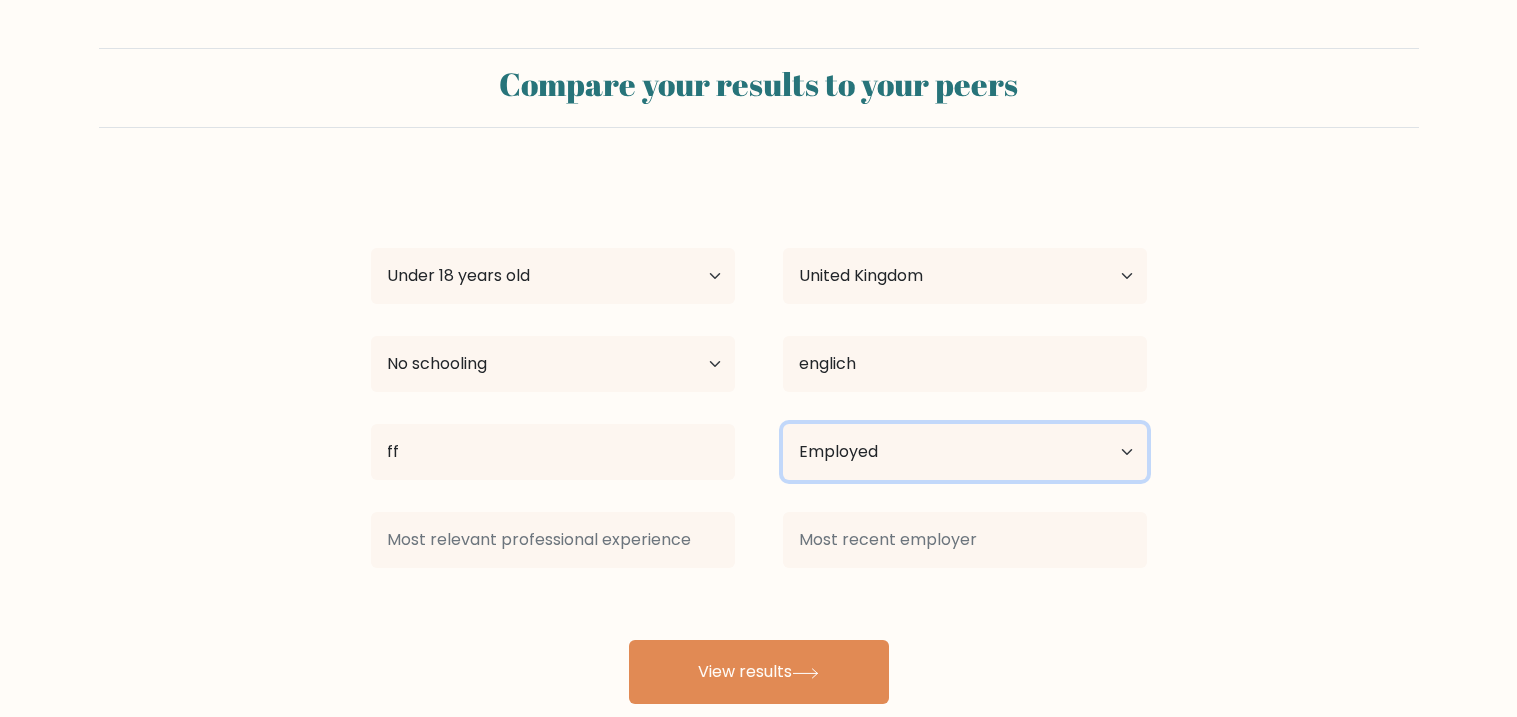 click on "Current employment status
Employed
Student
Retired
Other / prefer not to answer" at bounding box center (965, 452) 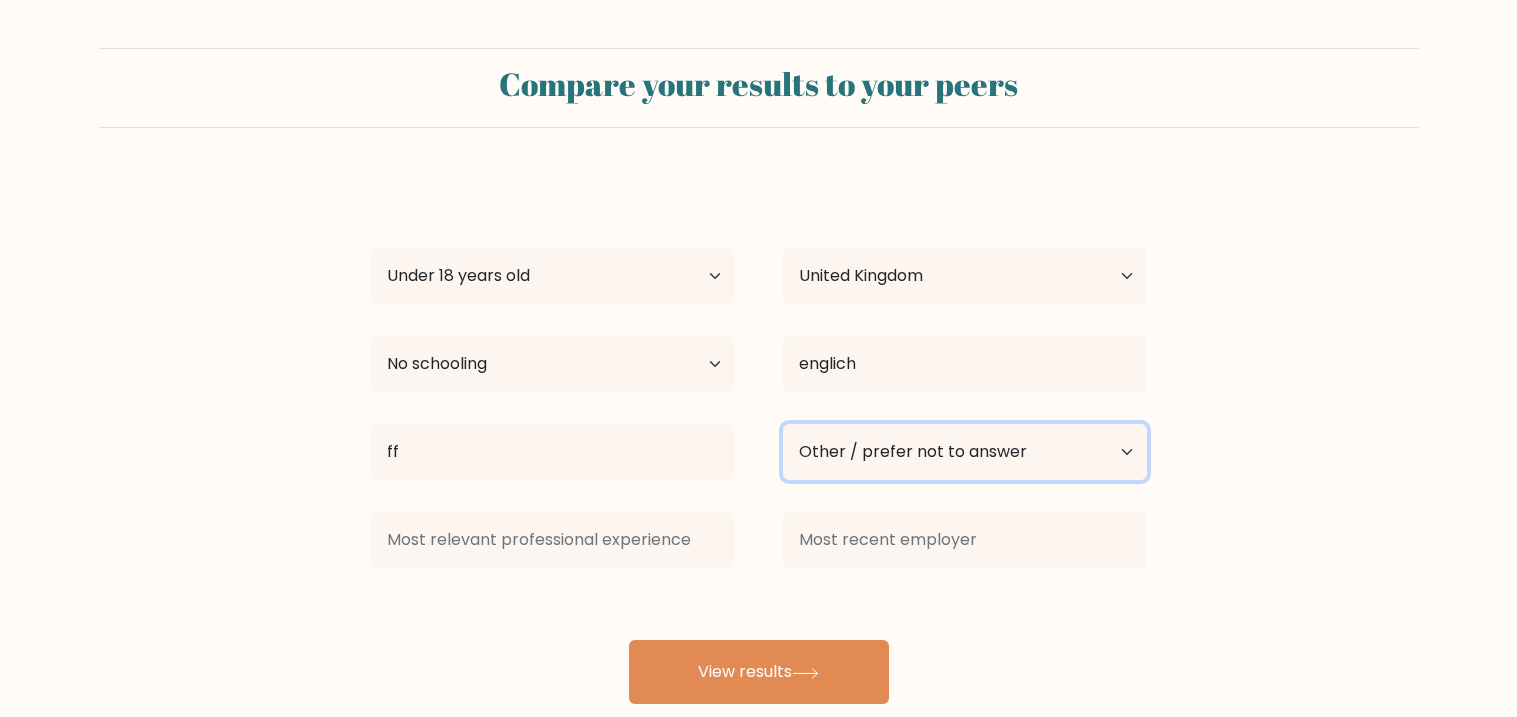 click on "Current employment status
Employed
Student
Retired
Other / prefer not to answer" at bounding box center [965, 452] 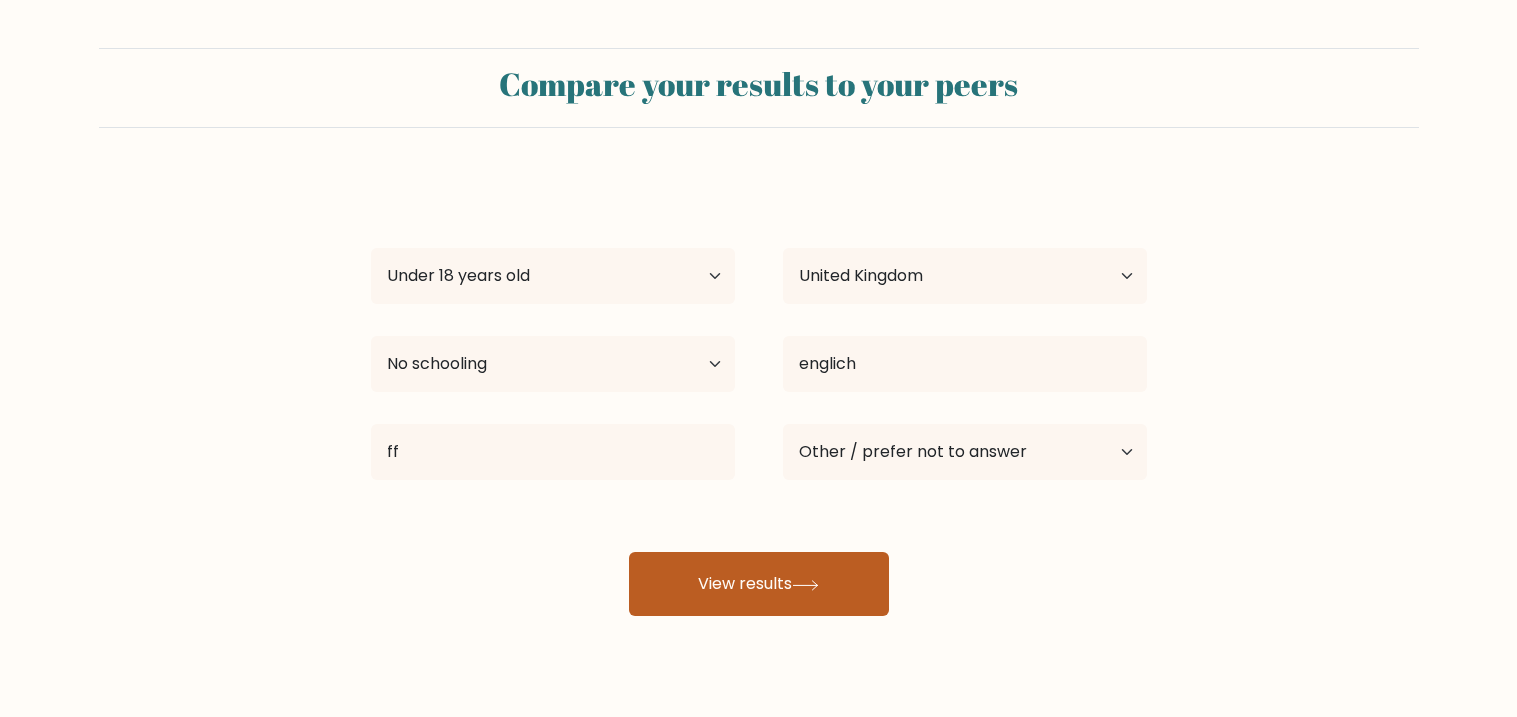 click on "View results" at bounding box center [759, 584] 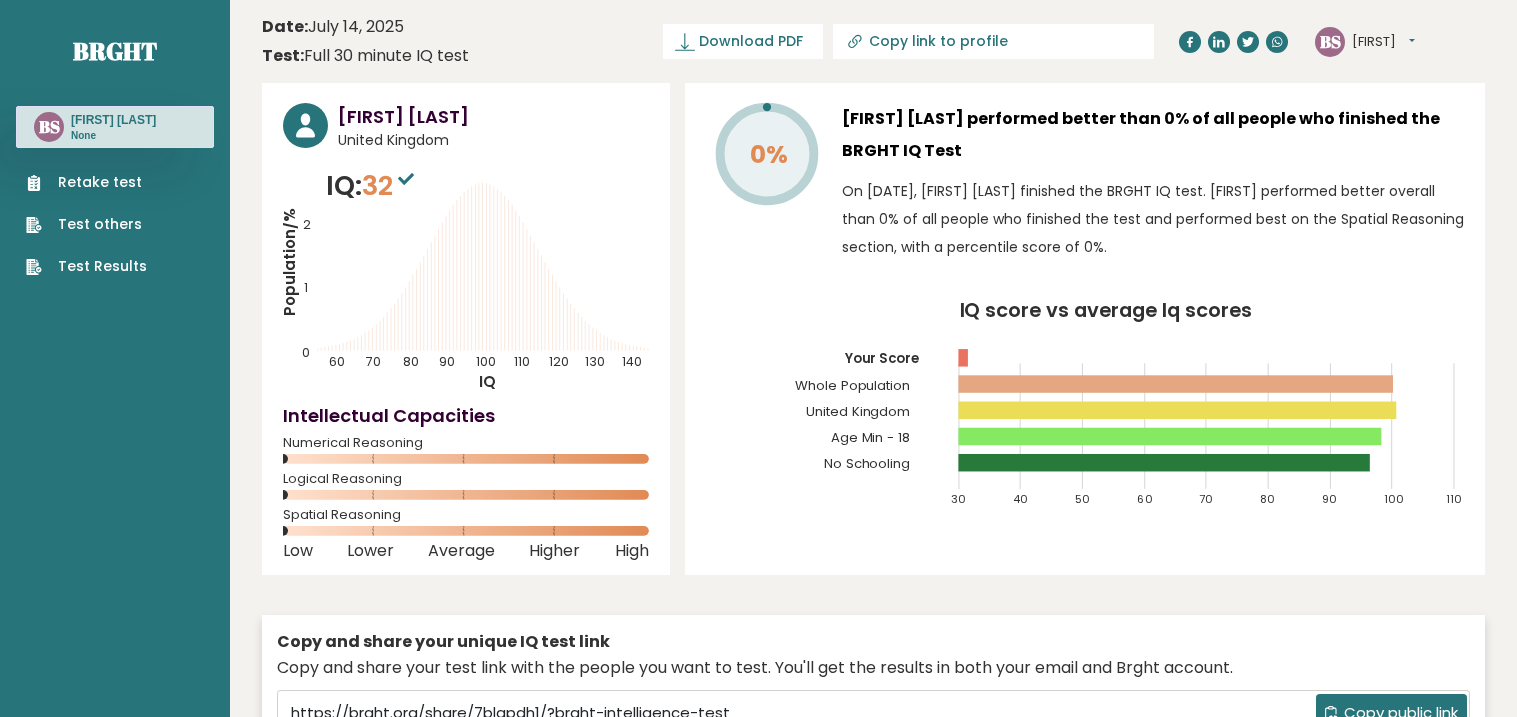 scroll, scrollTop: 0, scrollLeft: 0, axis: both 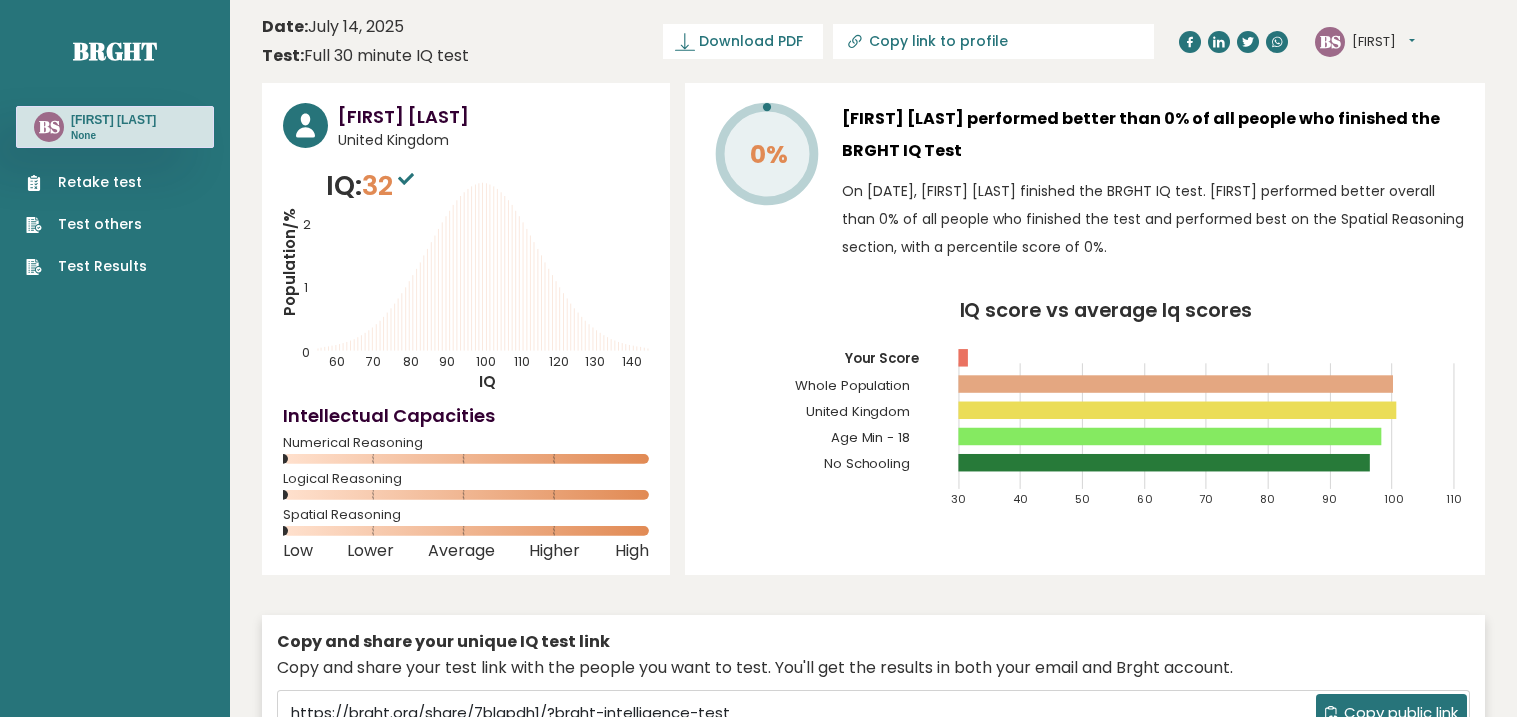 click on "[FIRST] [LAST]
United Kingdom
IQ:  32
Population/%
IQ
0
1
2
60
70
80
90
100
110
120
130
140" at bounding box center (466, 329) 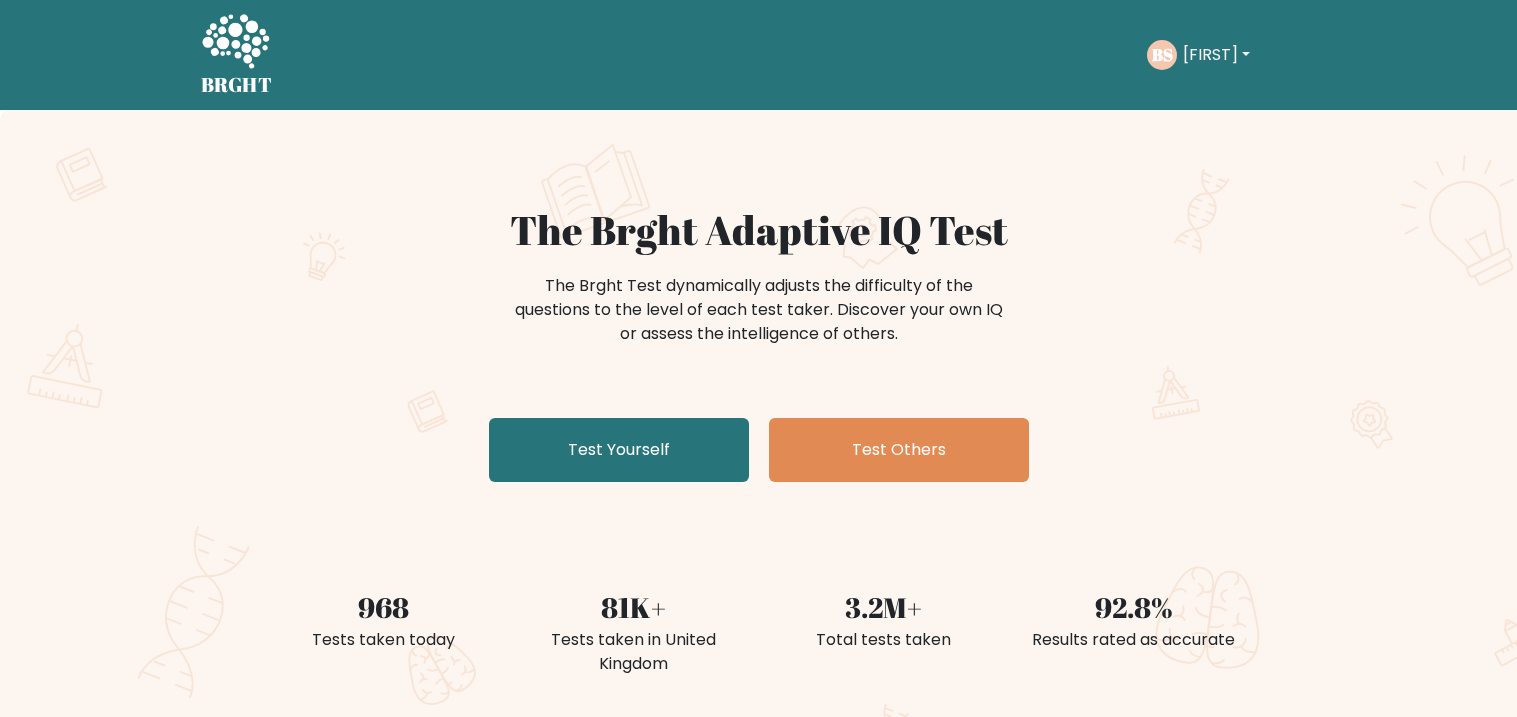 scroll, scrollTop: 0, scrollLeft: 0, axis: both 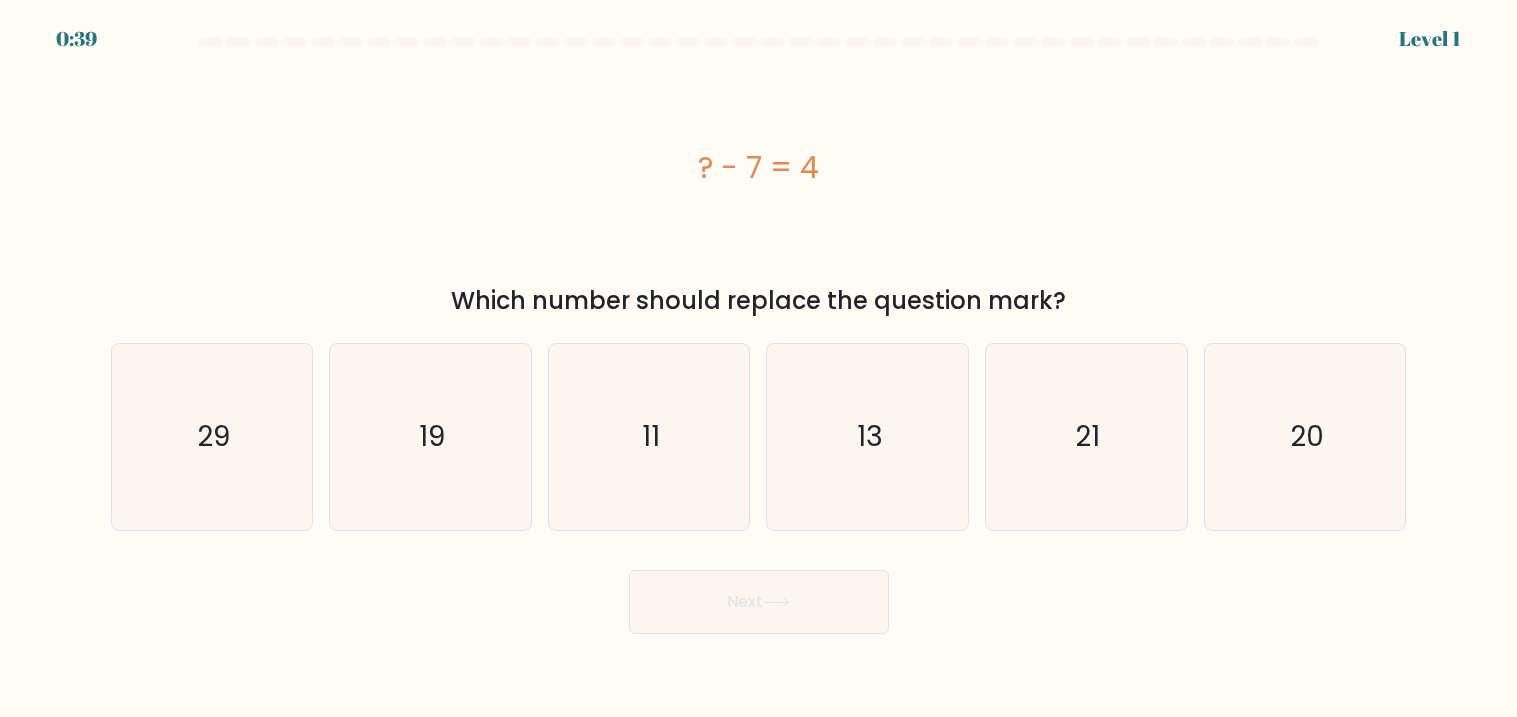 click on "13" 